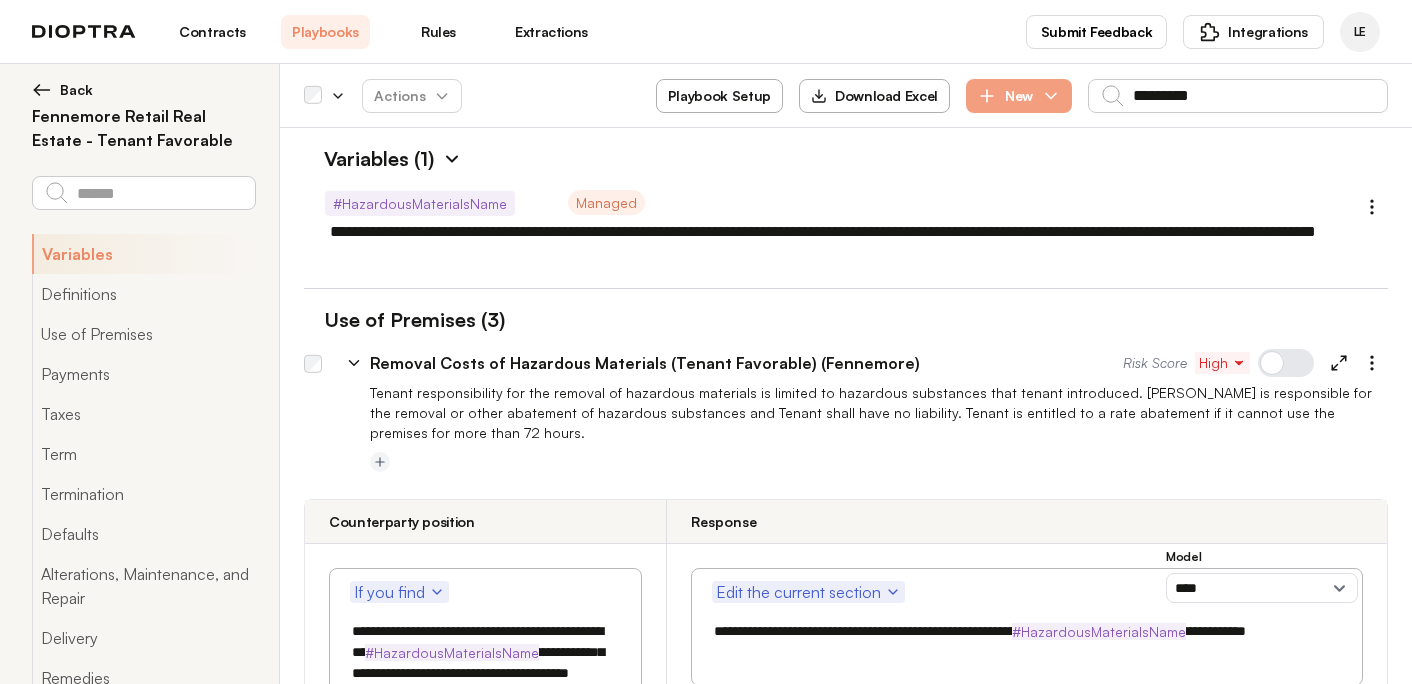 select on "******" 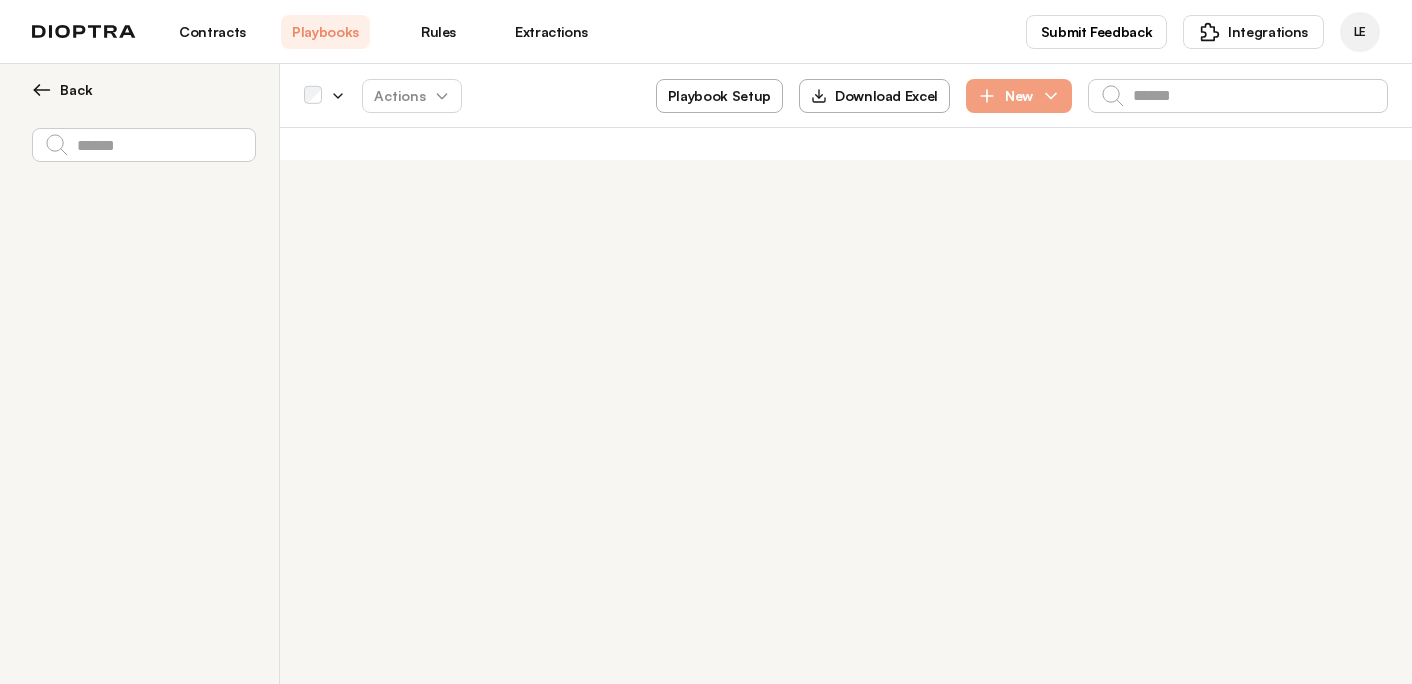 scroll, scrollTop: 0, scrollLeft: 0, axis: both 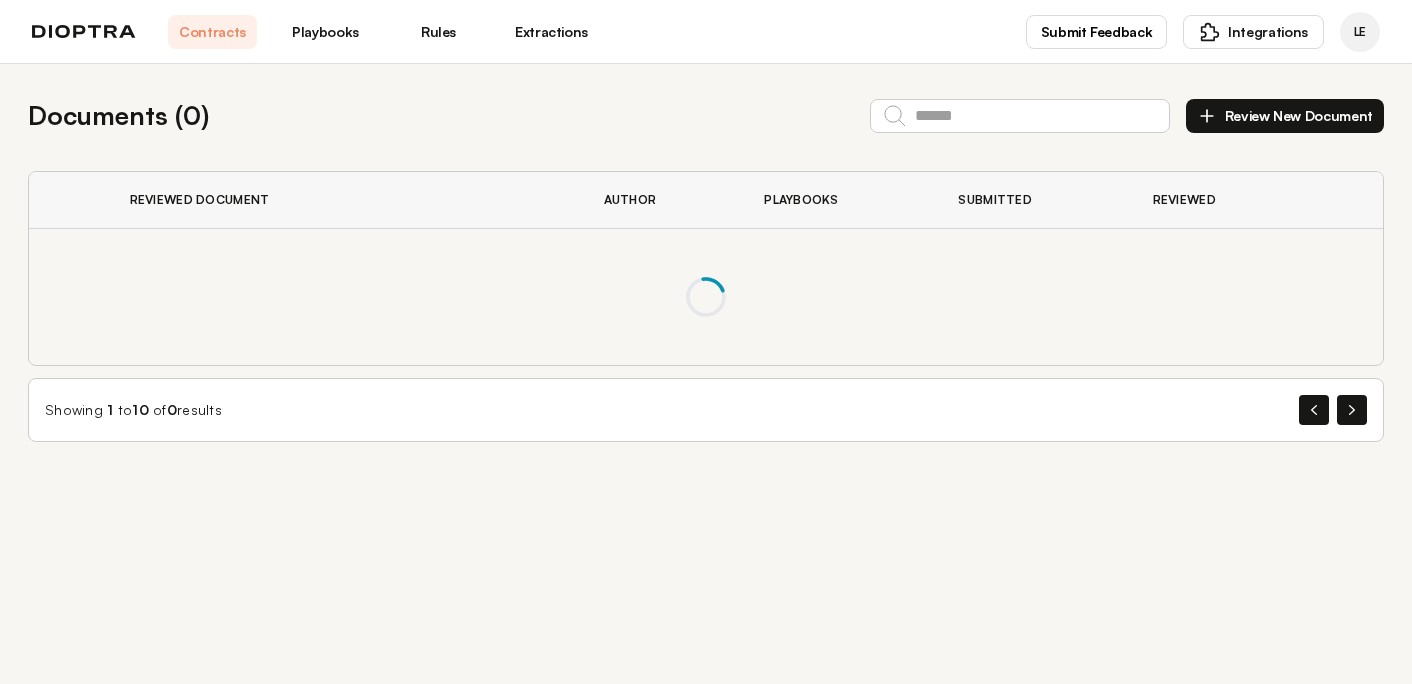 click on "Playbooks" at bounding box center (325, 32) 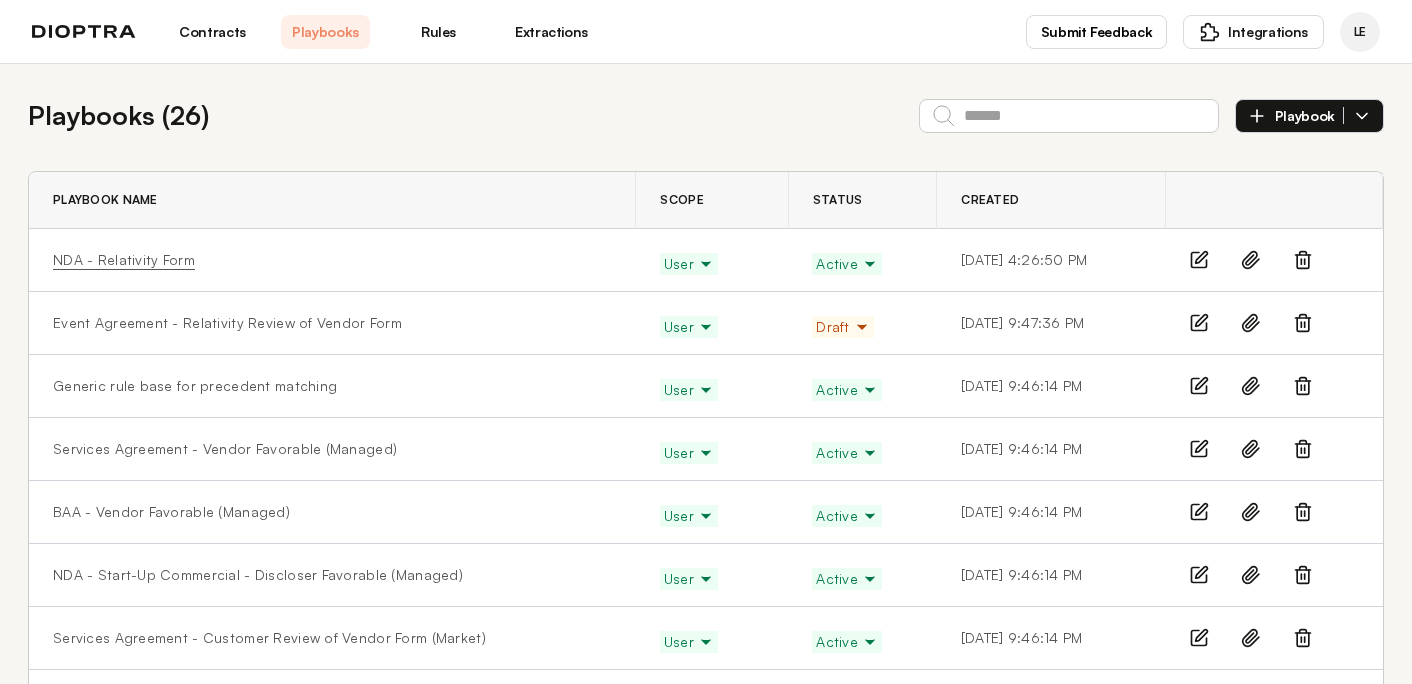 click on "NDA - Relativity Form" at bounding box center (124, 260) 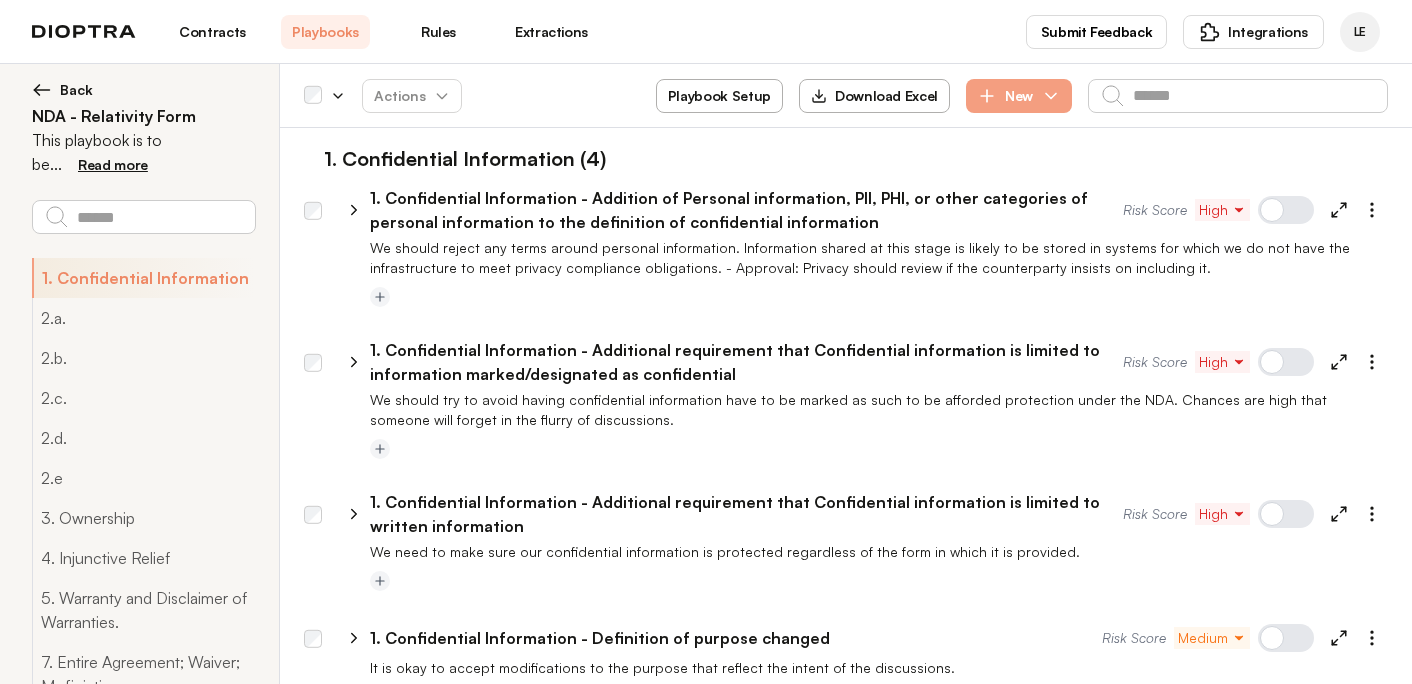 click 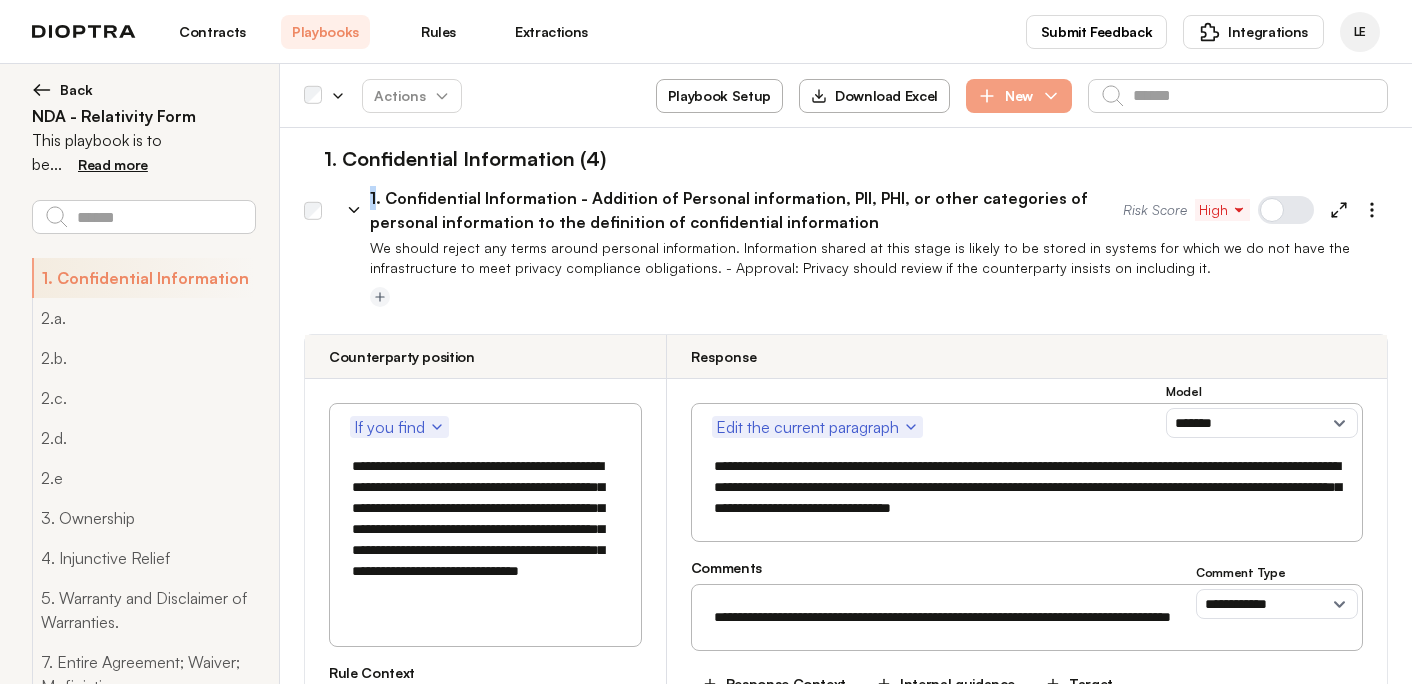 click 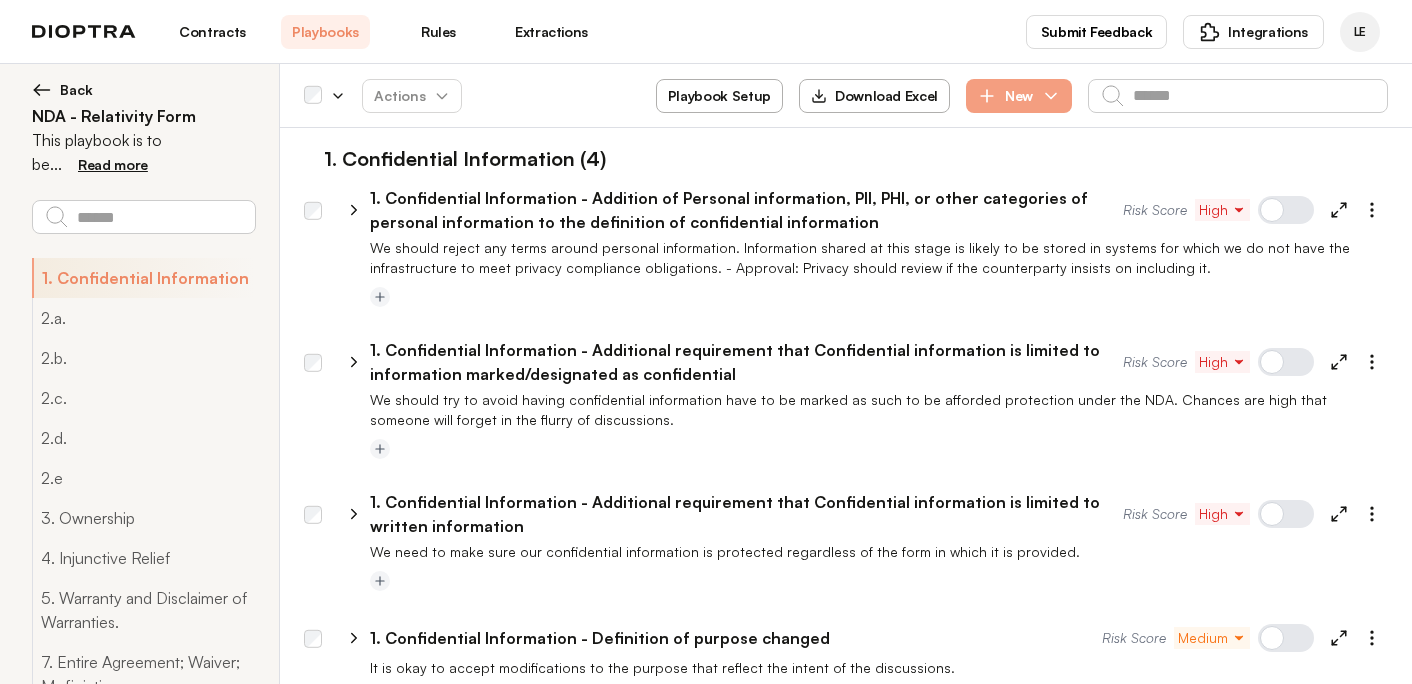 click 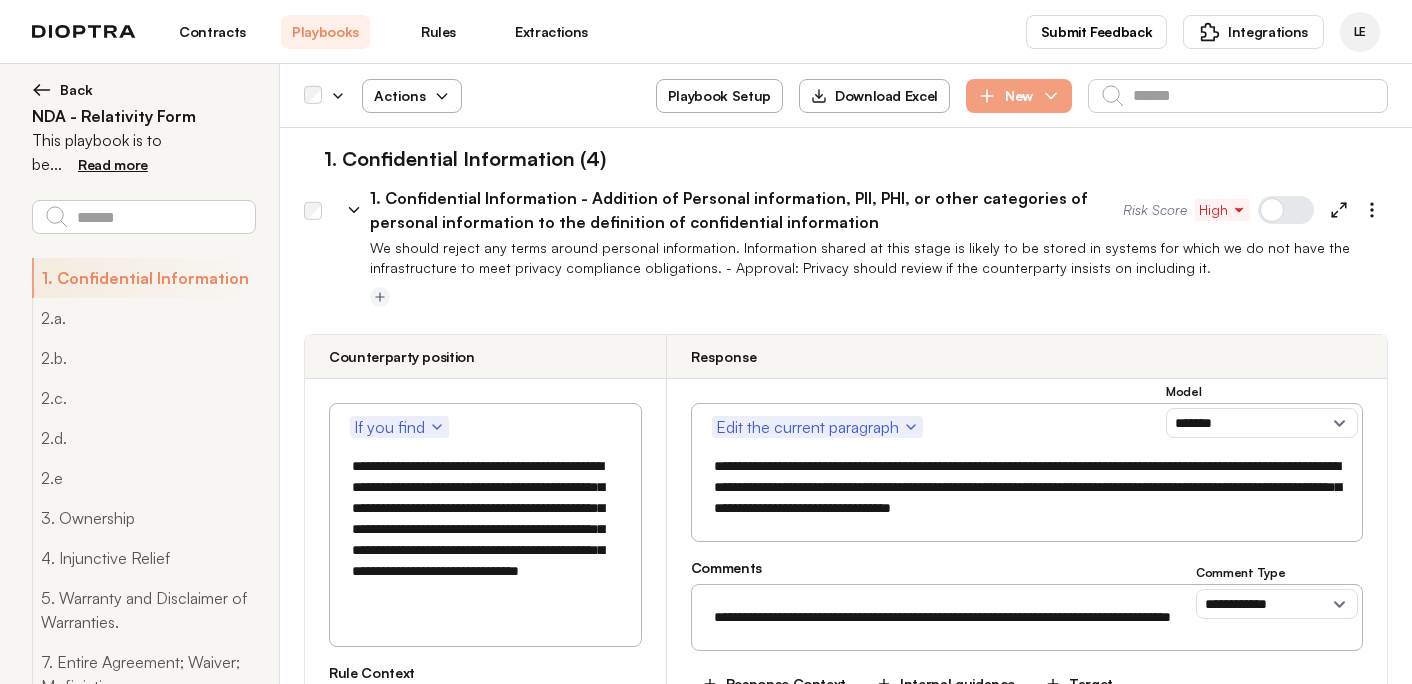 click on "Actions" at bounding box center (412, 96) 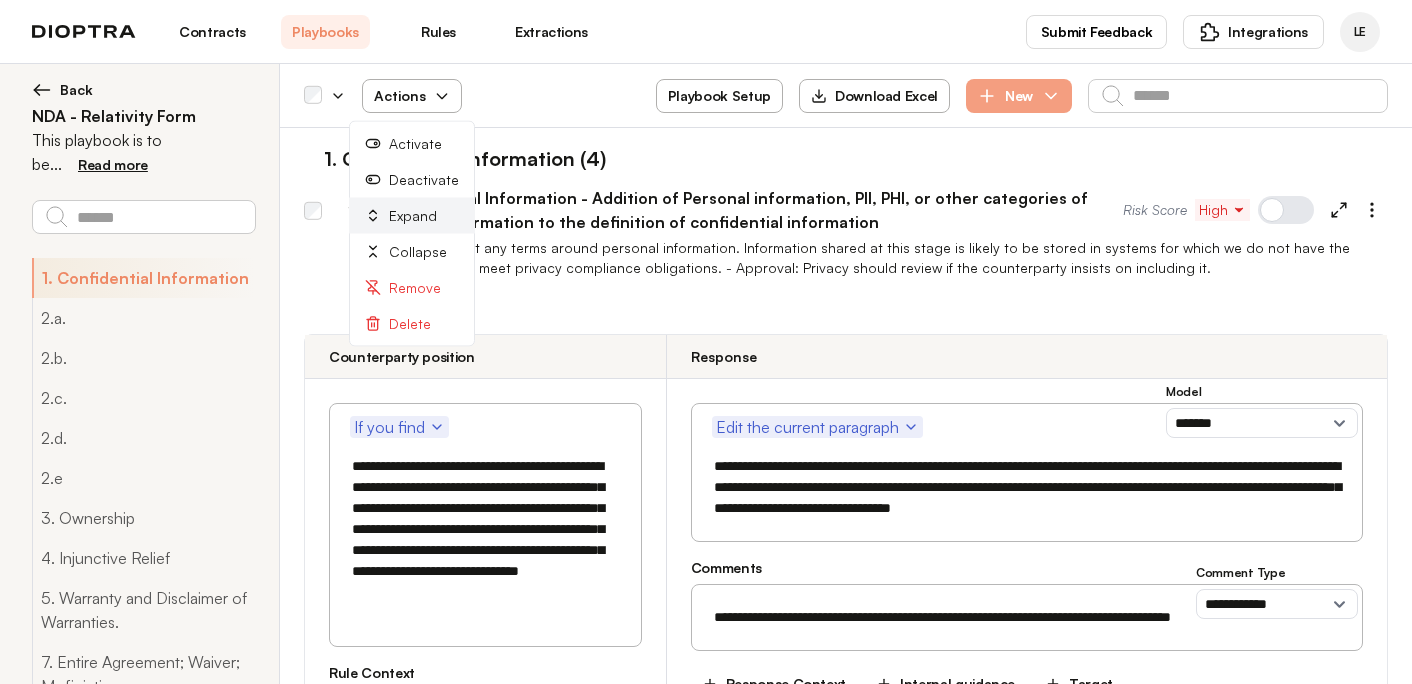 click on "Expand" at bounding box center (412, 216) 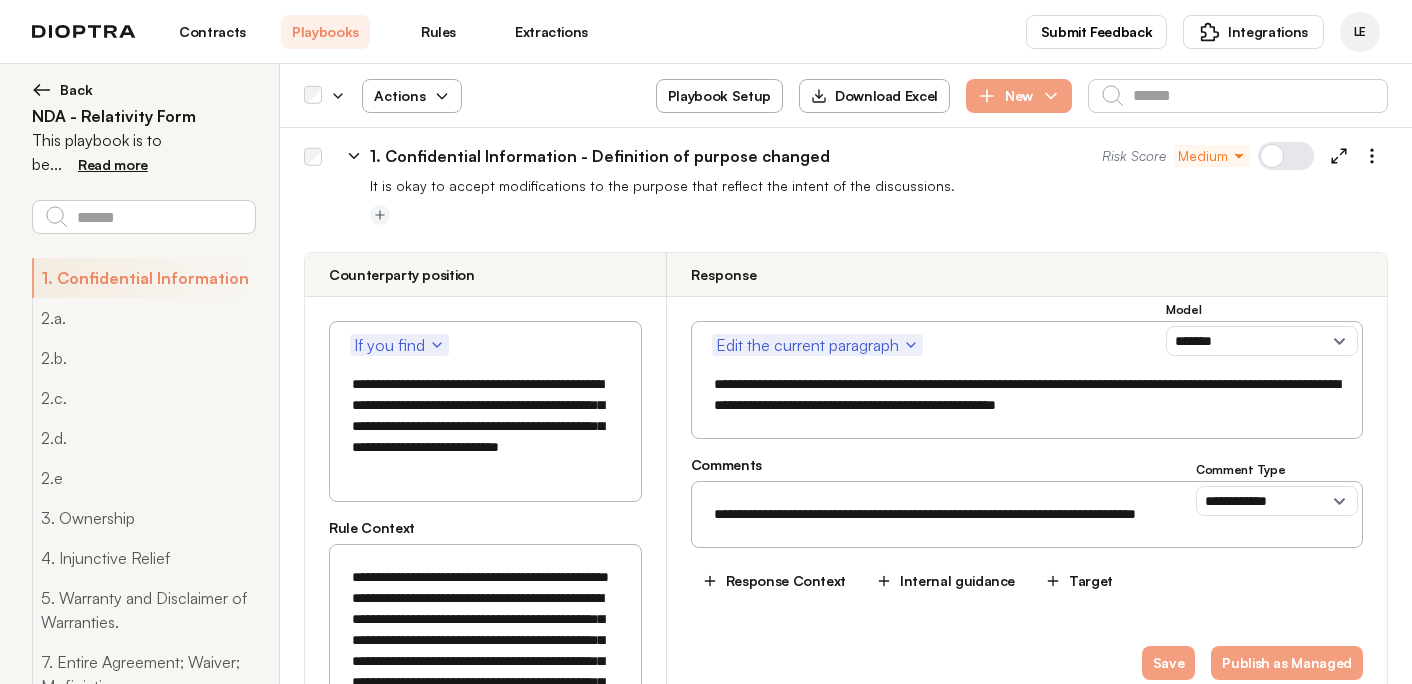 scroll, scrollTop: 3801, scrollLeft: 0, axis: vertical 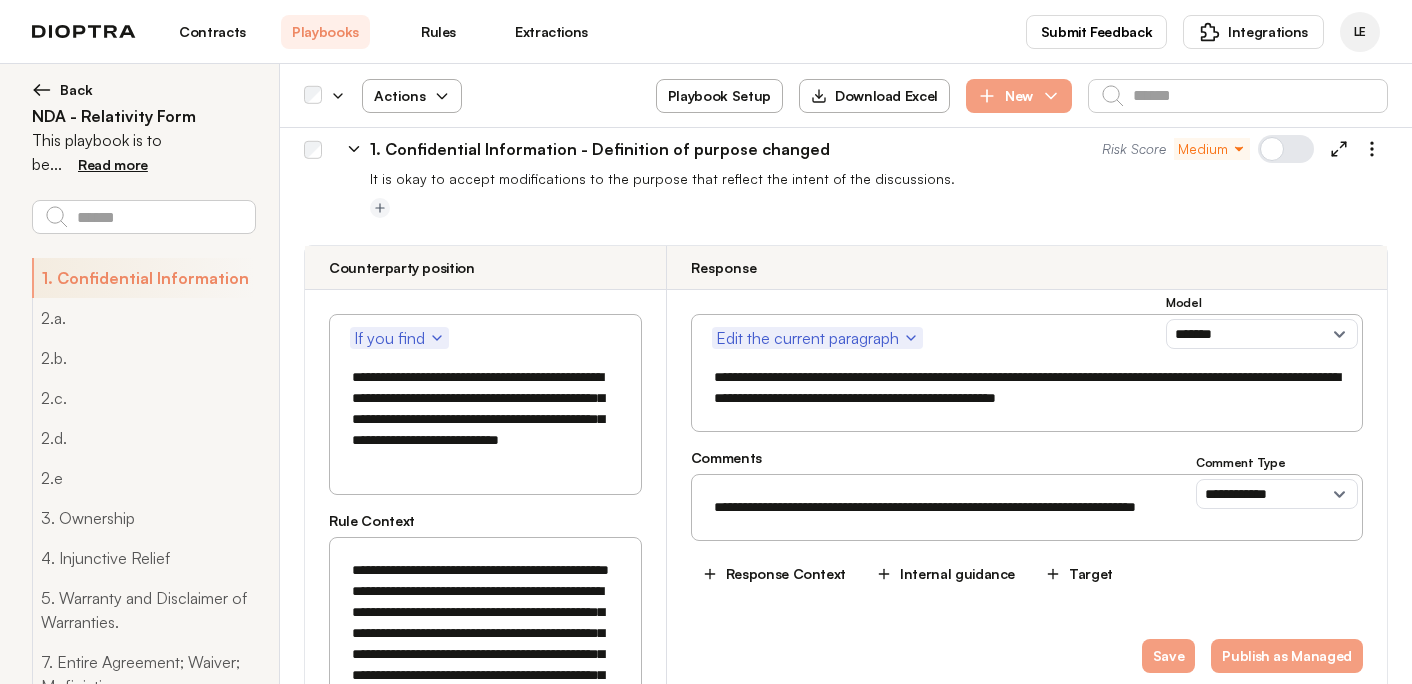 click on "**********" at bounding box center [1027, 388] 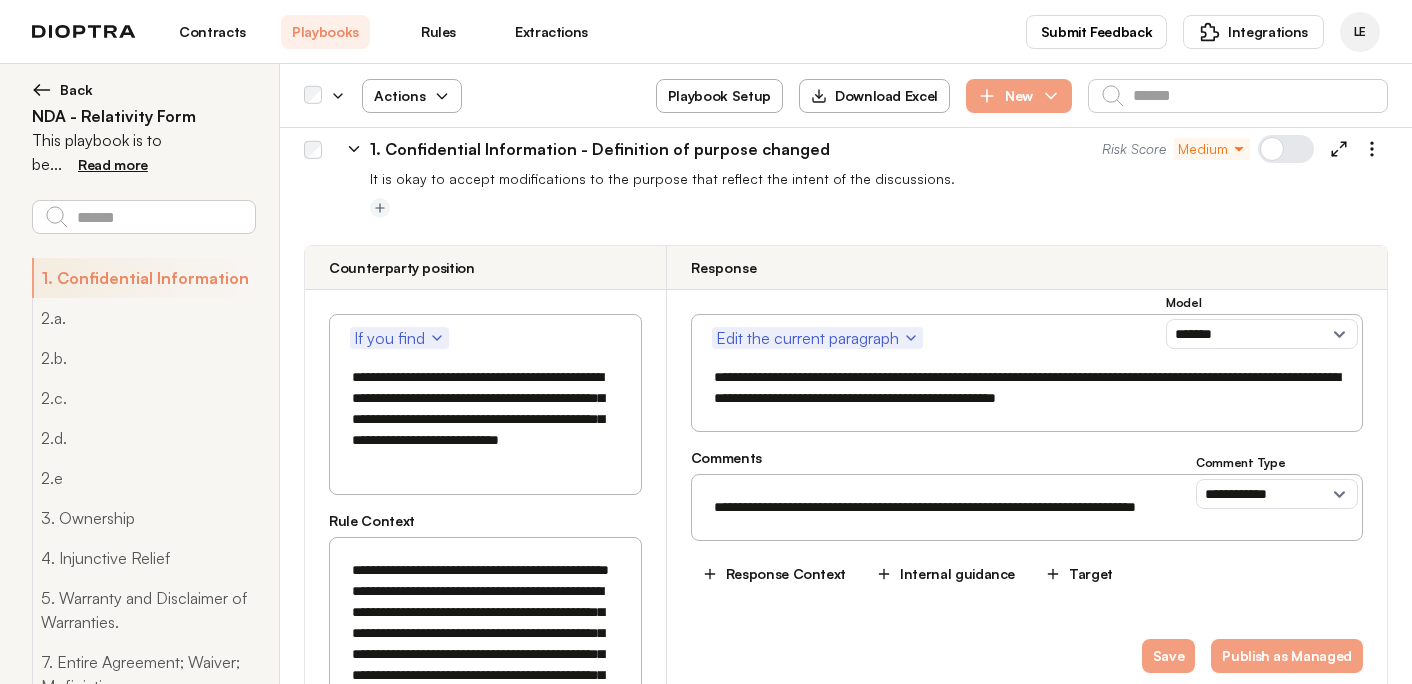drag, startPoint x: 1260, startPoint y: 233, endPoint x: 674, endPoint y: 197, distance: 587.10474 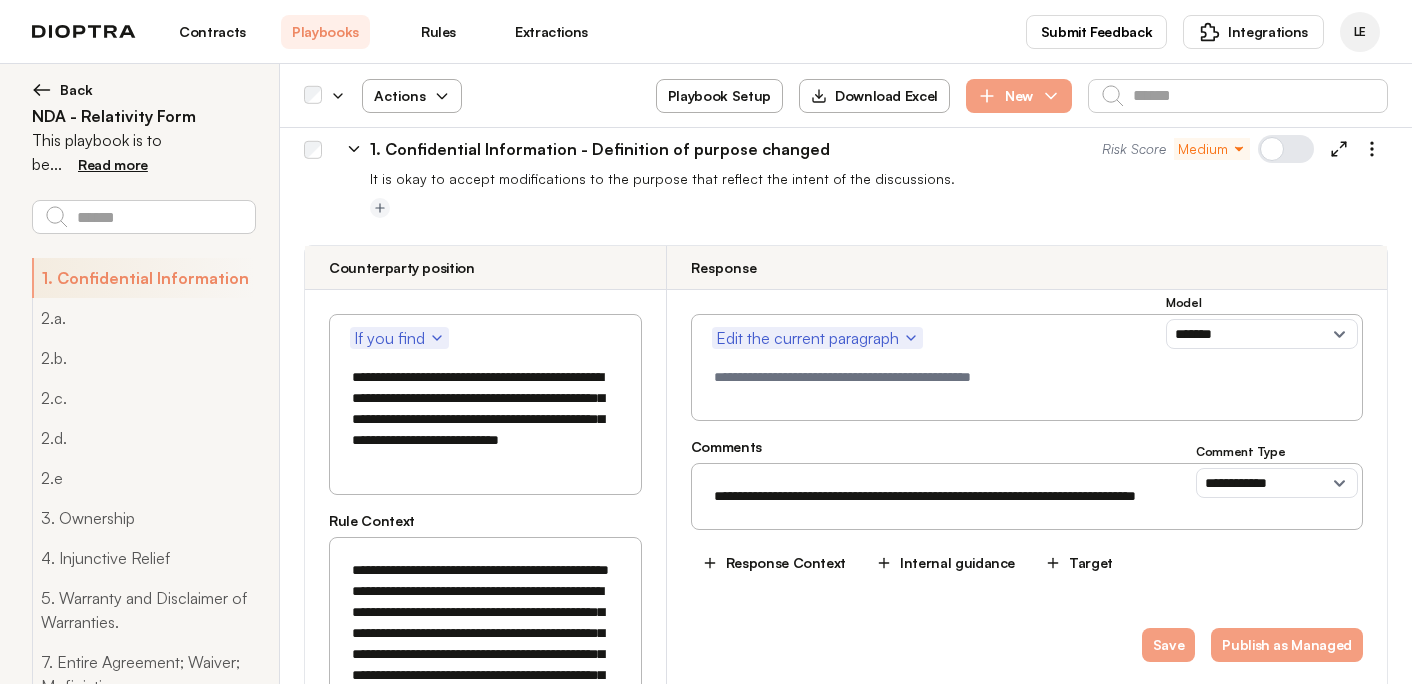 type 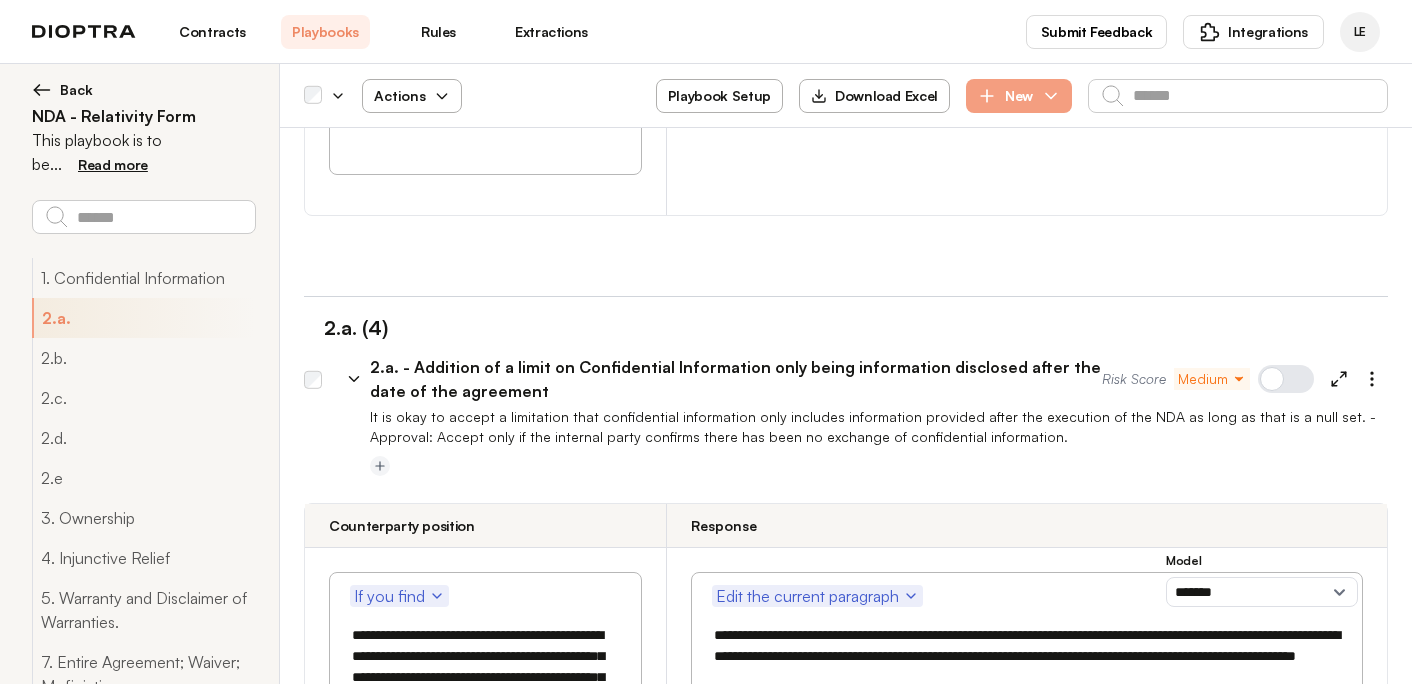 scroll, scrollTop: 4802, scrollLeft: 0, axis: vertical 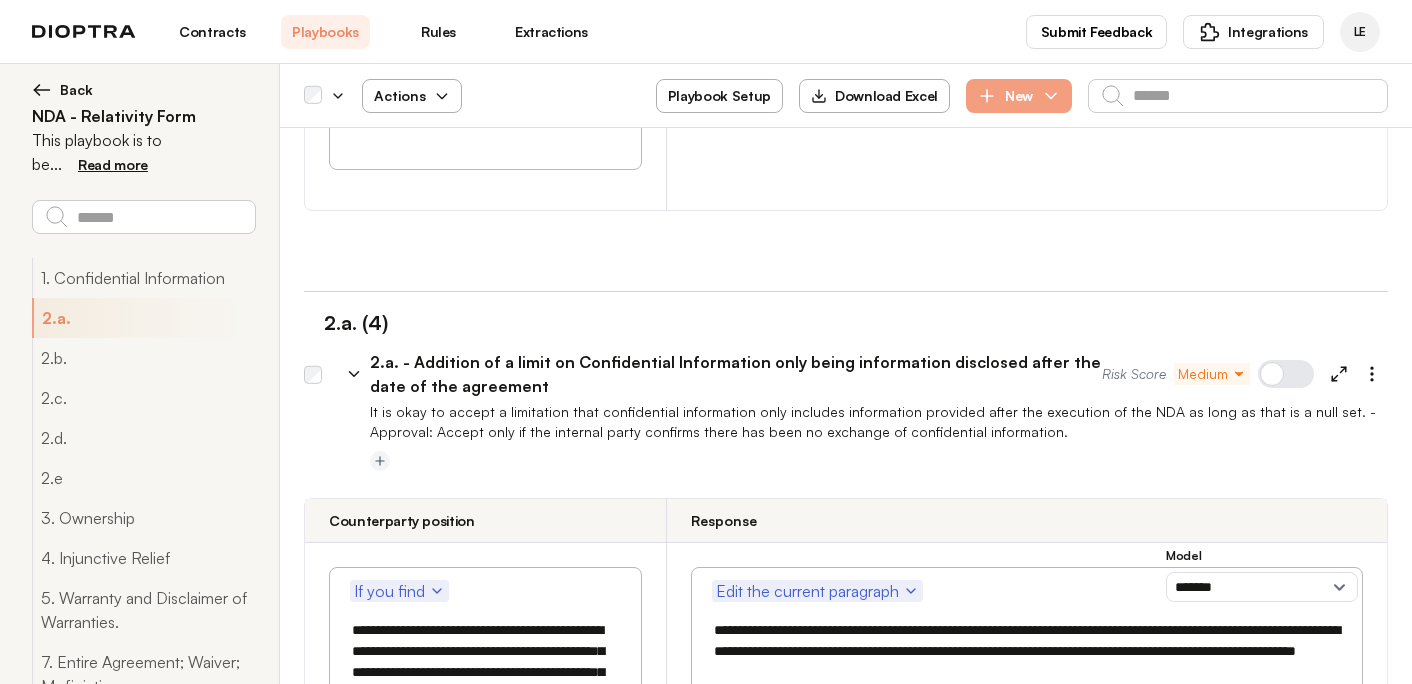 drag, startPoint x: 973, startPoint y: 463, endPoint x: 690, endPoint y: 411, distance: 287.73773 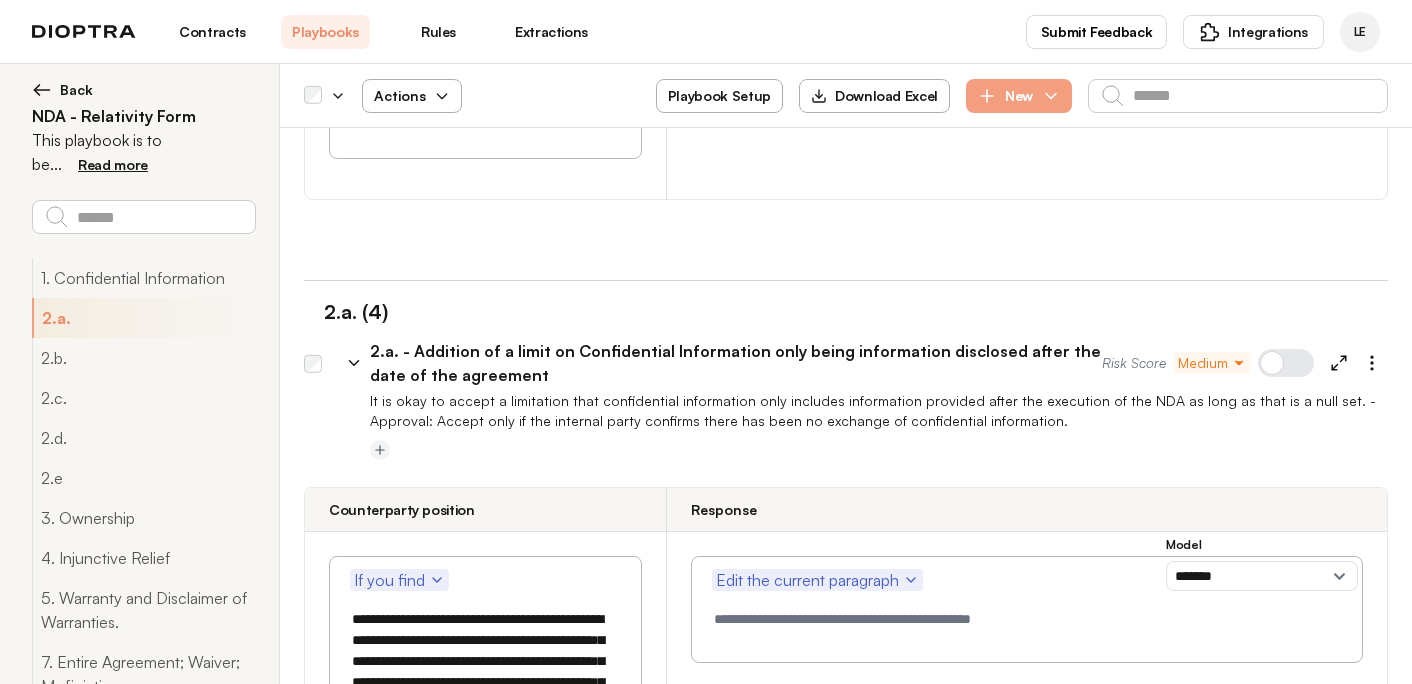 scroll, scrollTop: 4816, scrollLeft: 0, axis: vertical 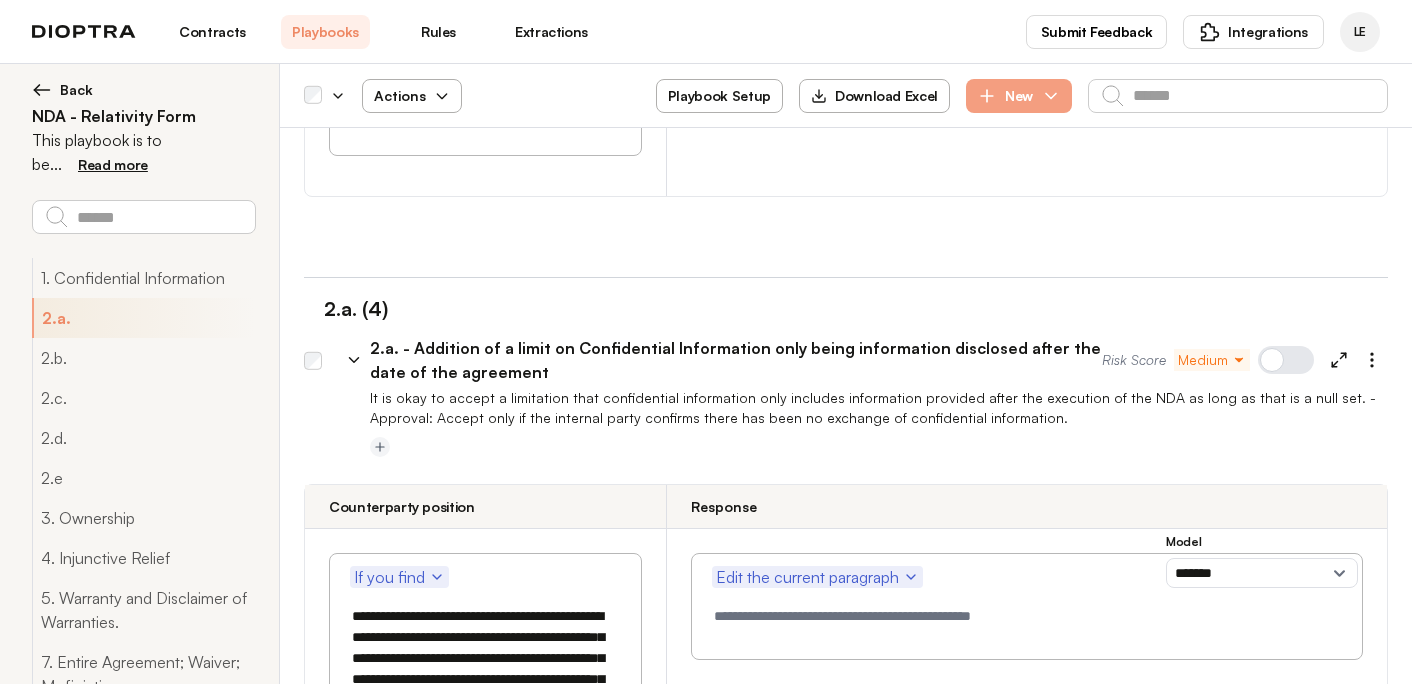 type 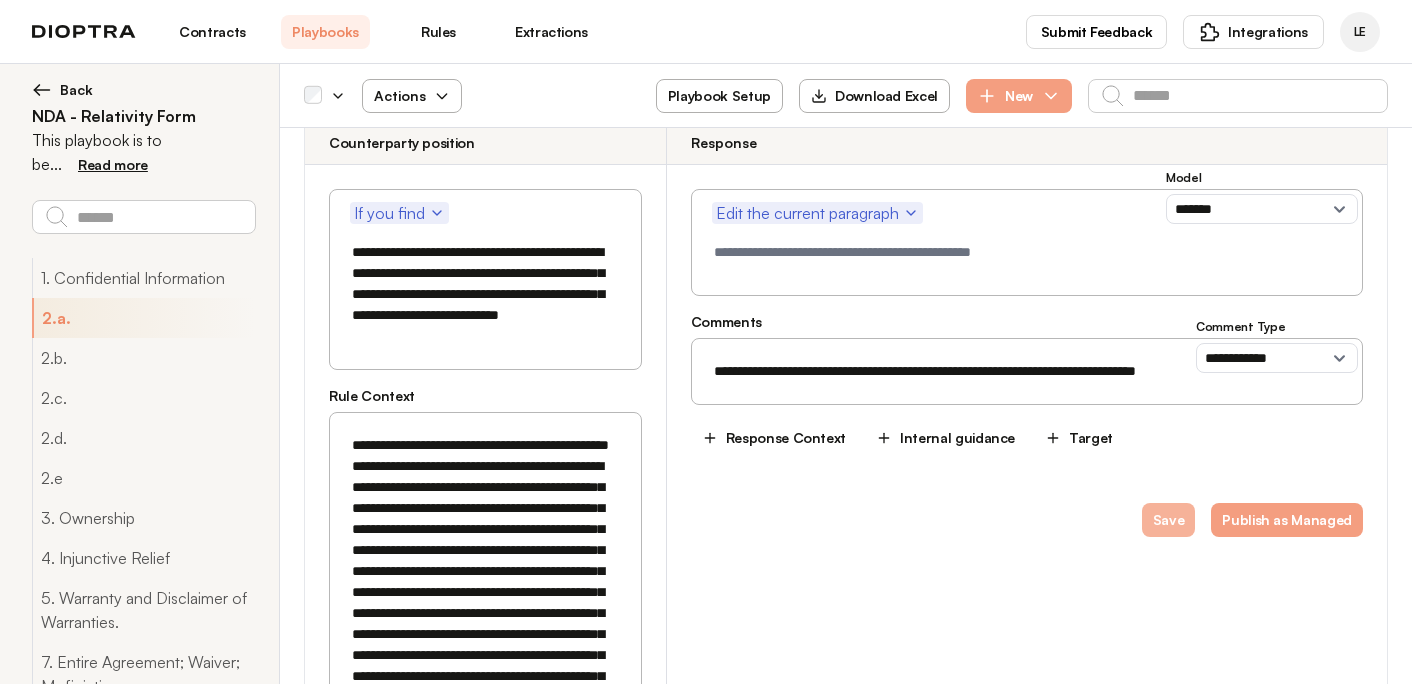 click on "Save" at bounding box center [1169, 520] 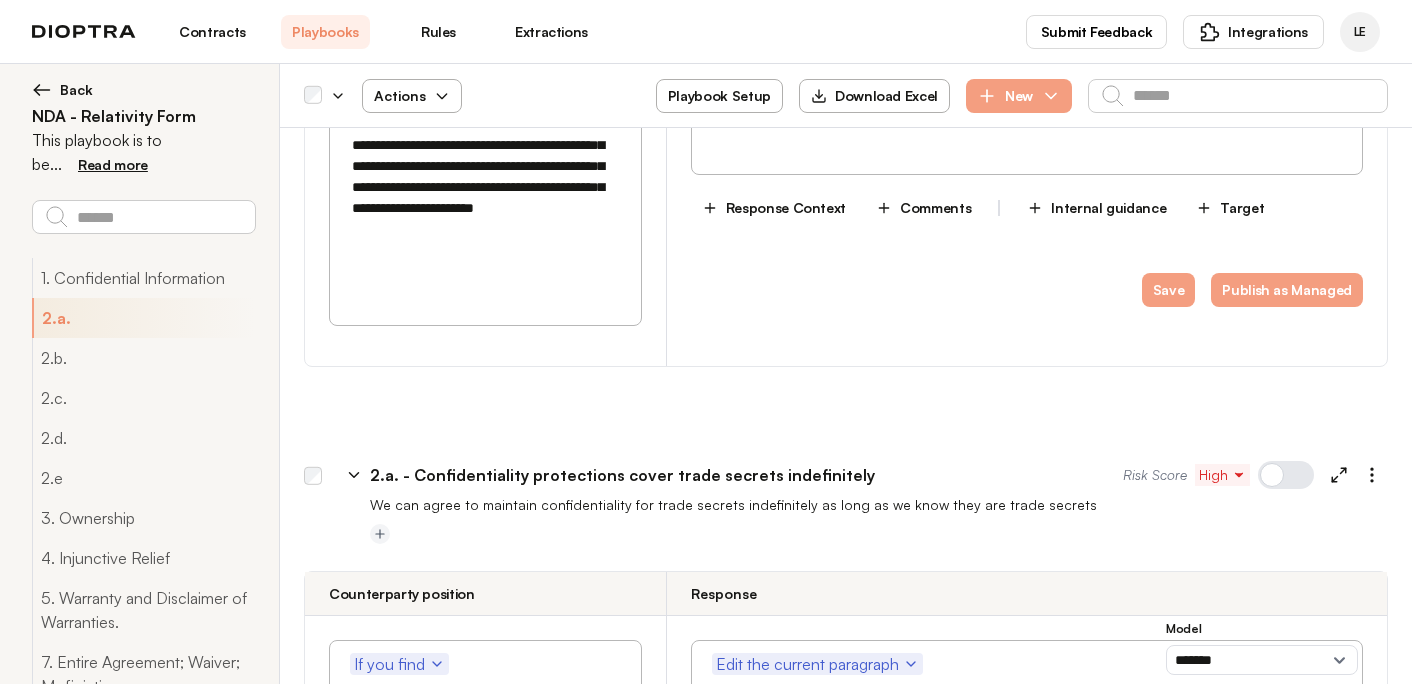 scroll, scrollTop: 6798, scrollLeft: 0, axis: vertical 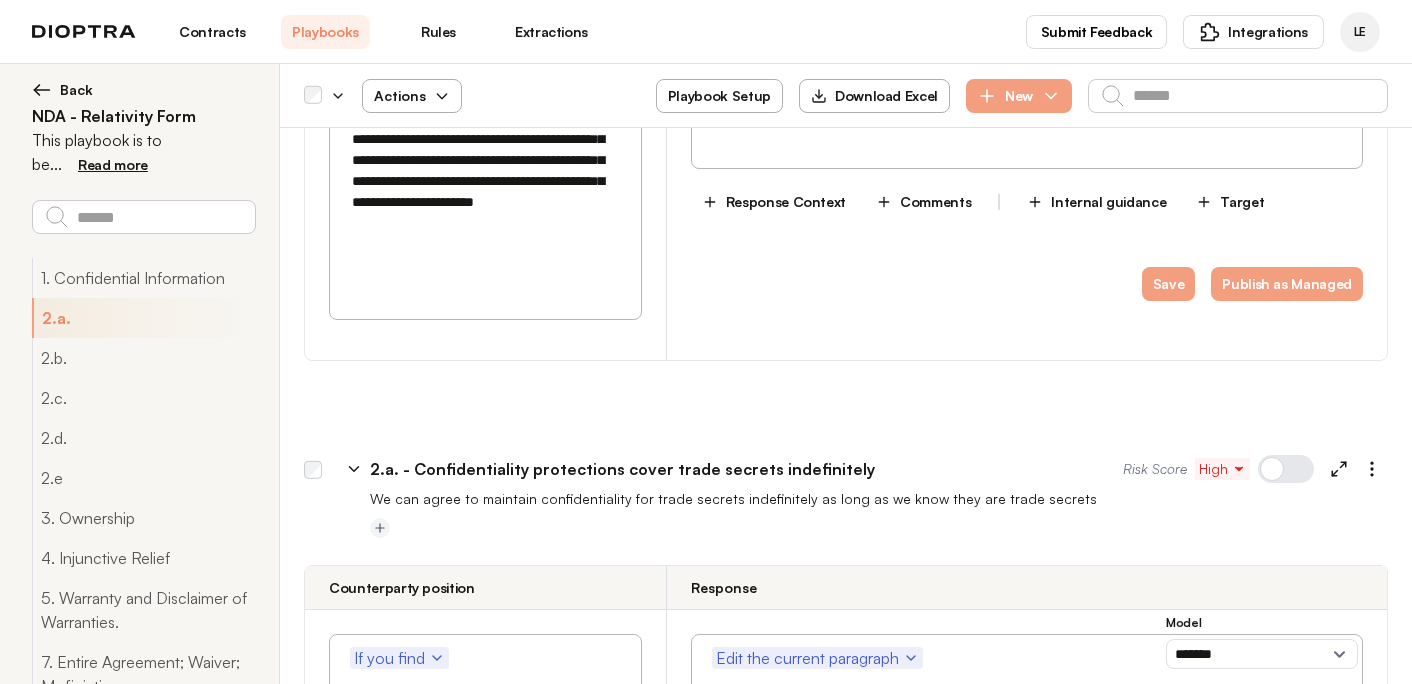 click on "**********" at bounding box center [1027, 708] 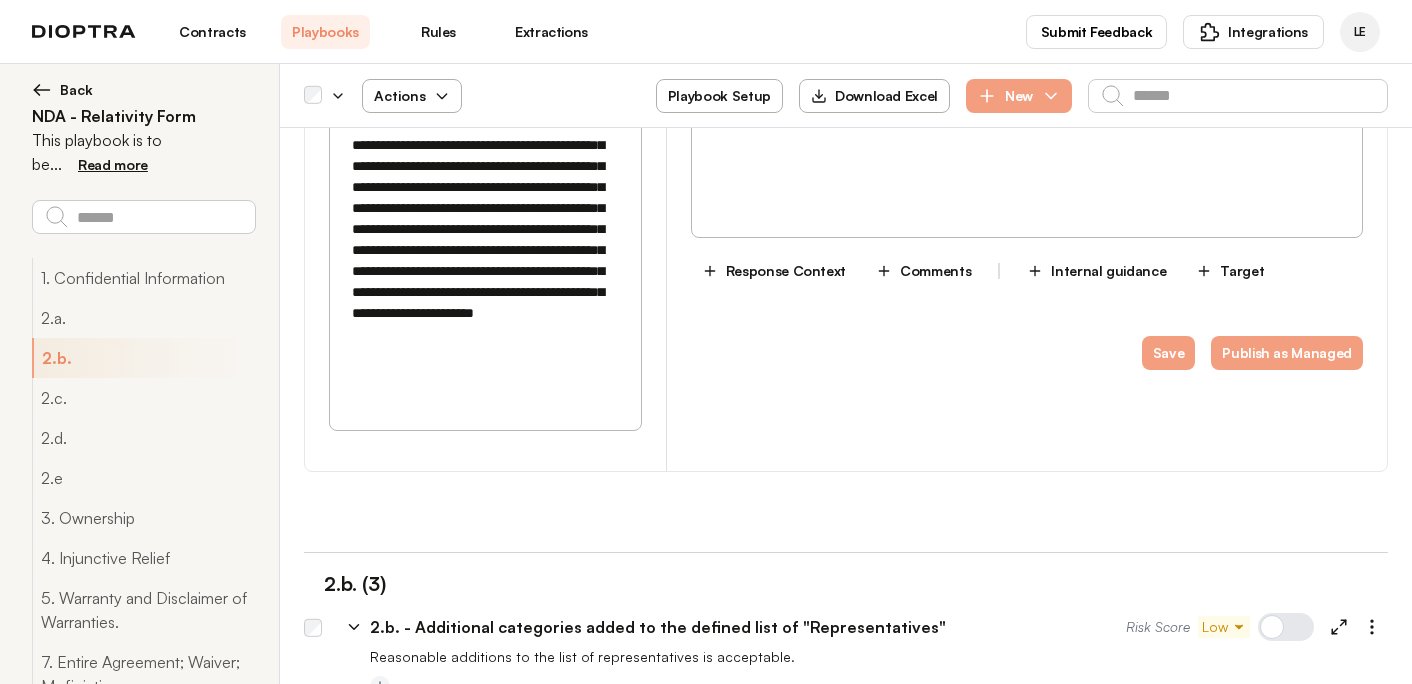 scroll, scrollTop: 8673, scrollLeft: 0, axis: vertical 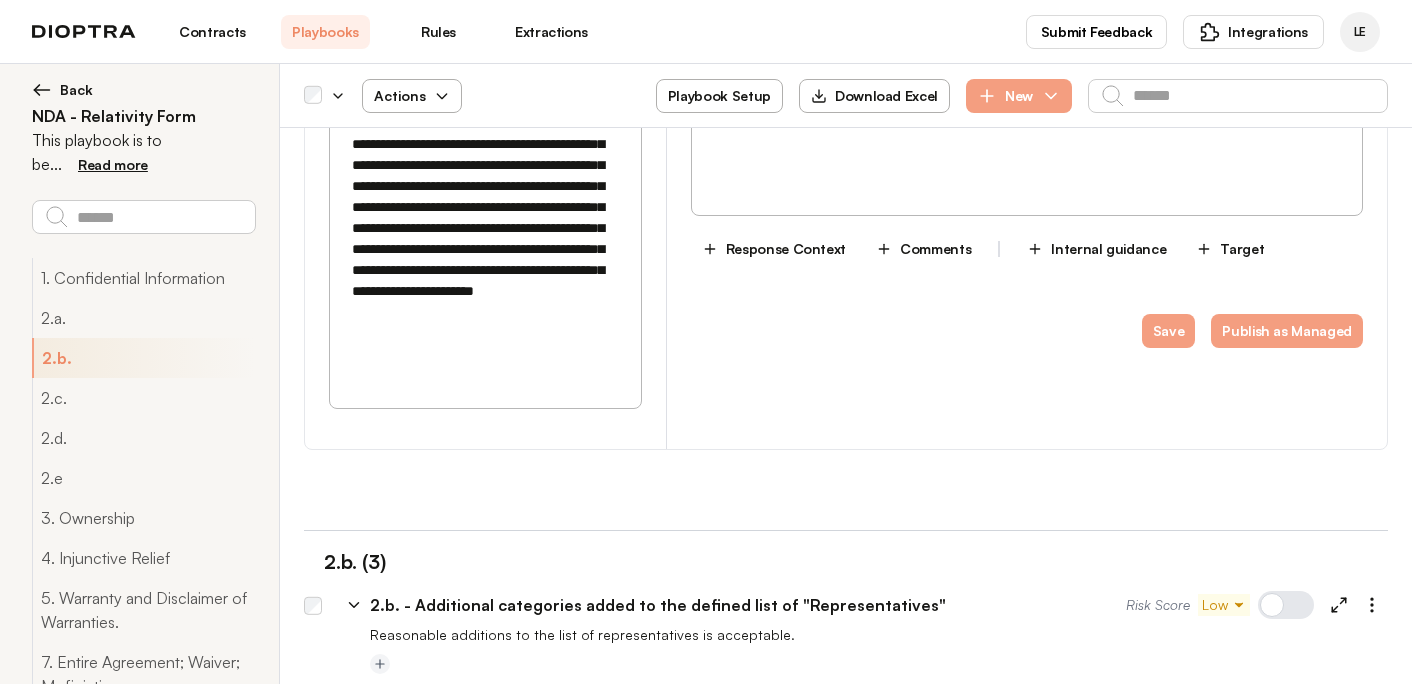 click on "**********" at bounding box center [1027, 844] 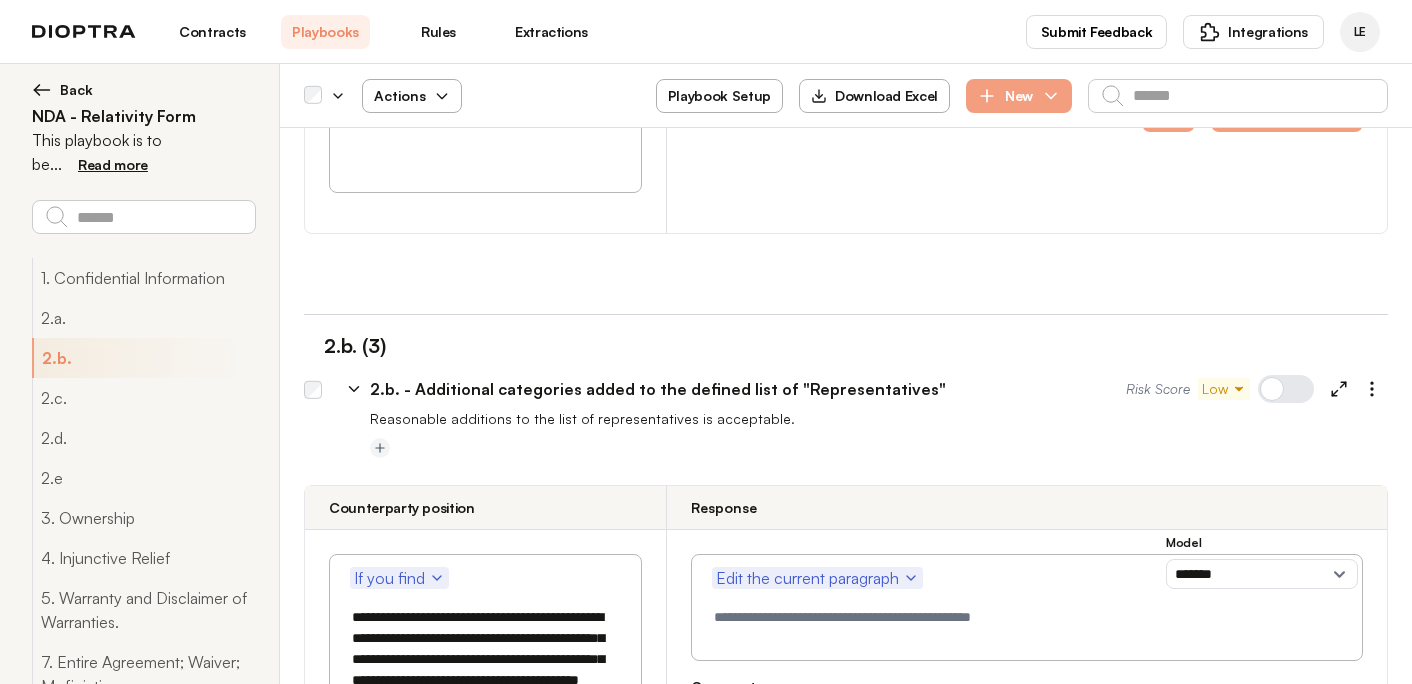 scroll, scrollTop: 8913, scrollLeft: 0, axis: vertical 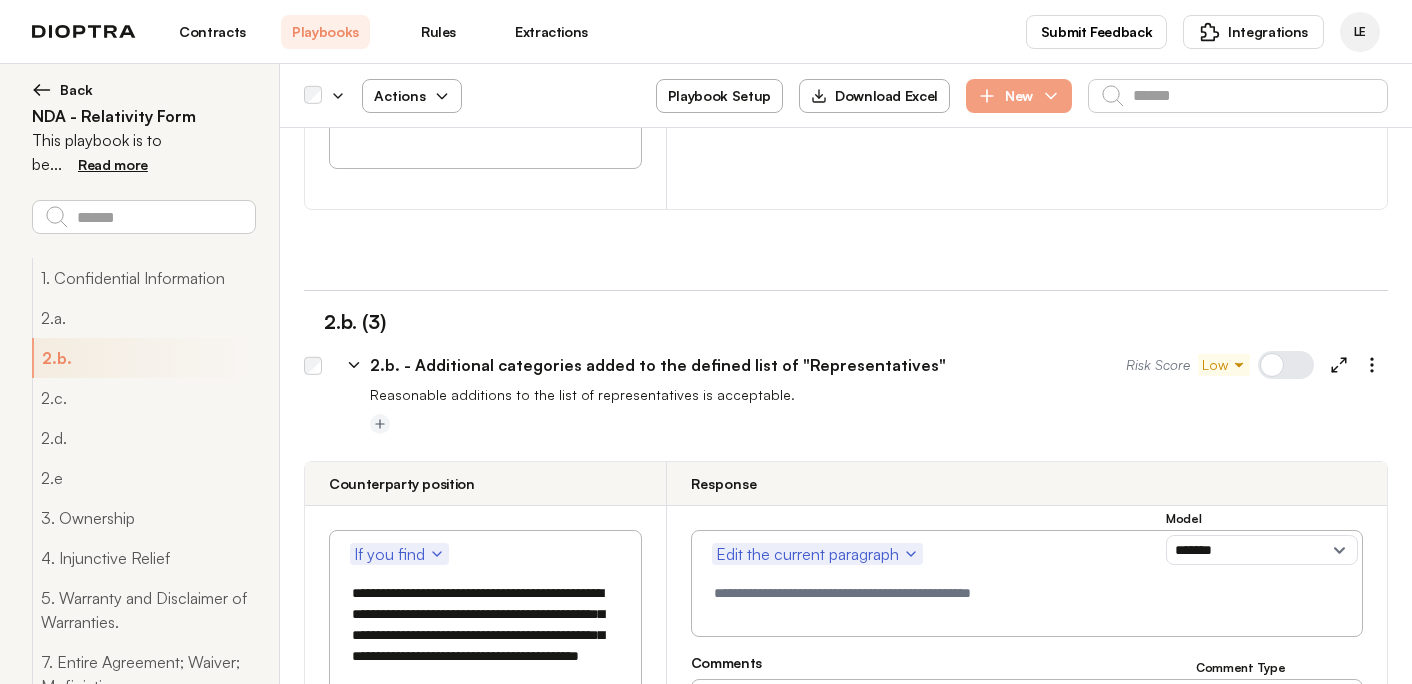 type 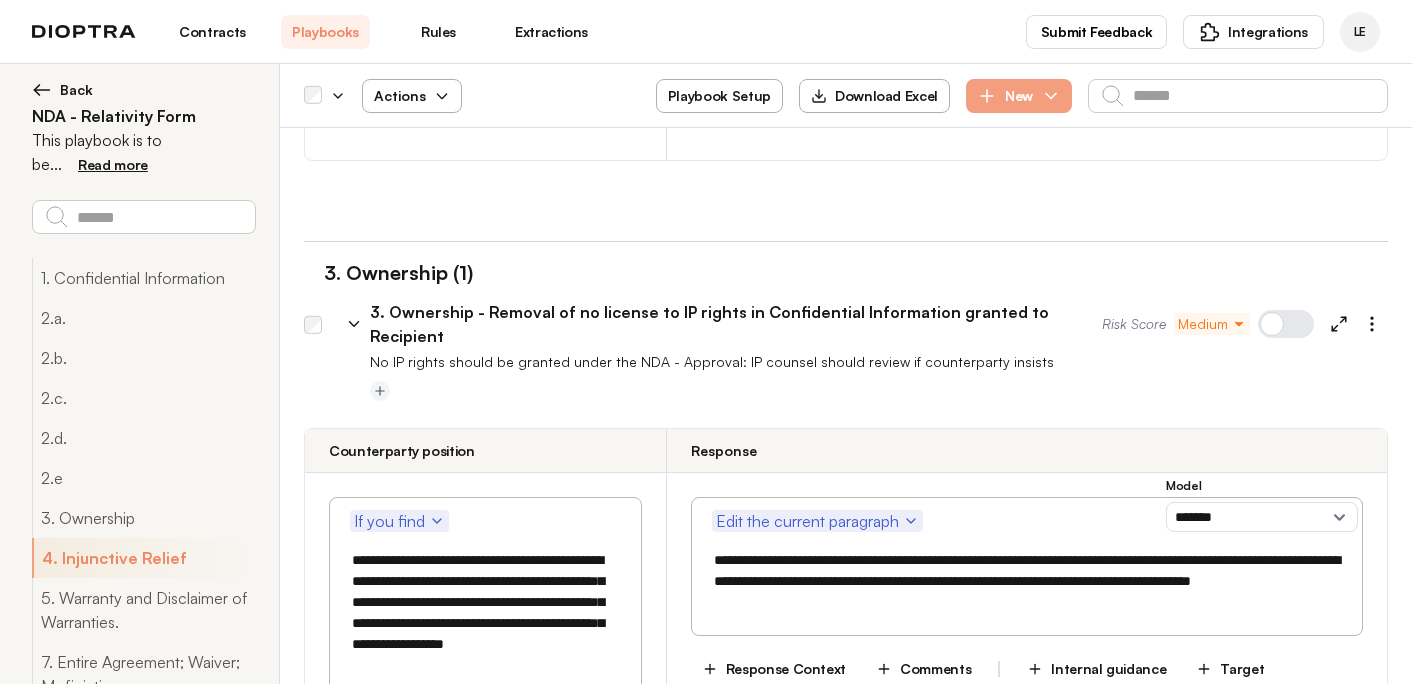 scroll, scrollTop: 21806, scrollLeft: 0, axis: vertical 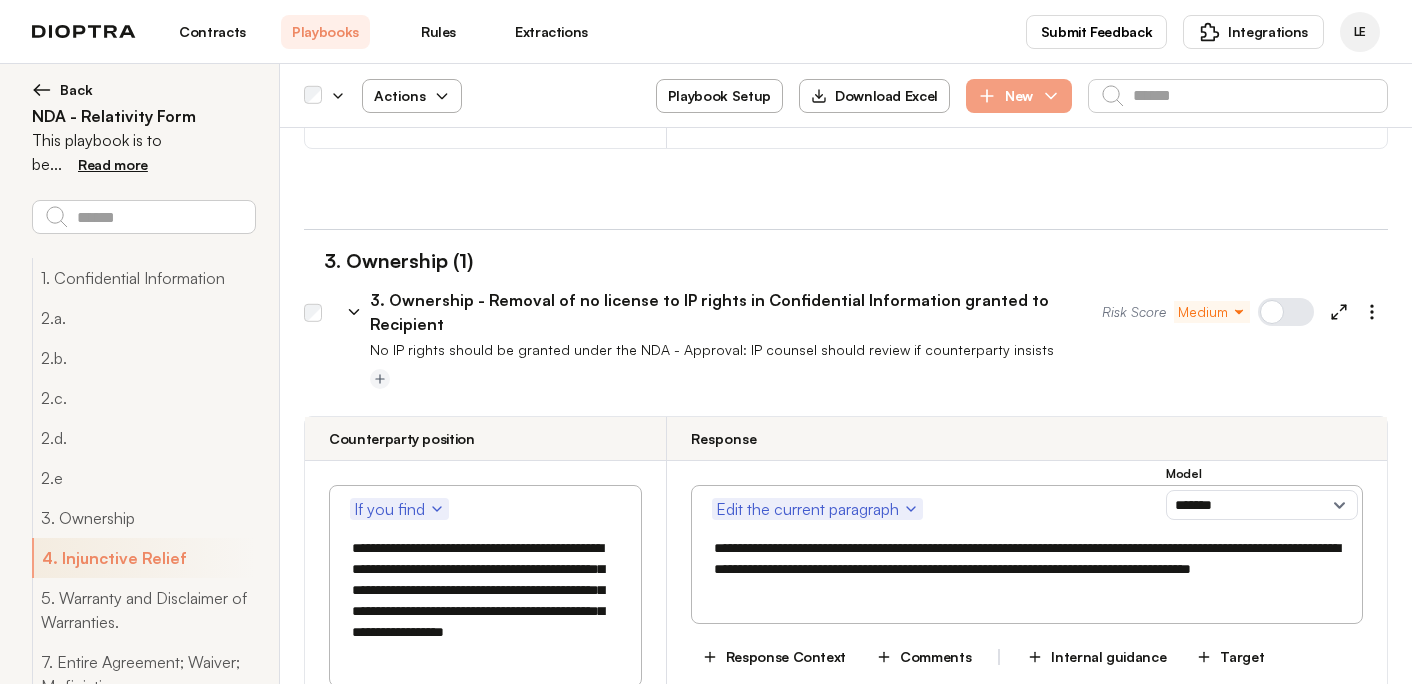 click on "**********" at bounding box center [1027, 1509] 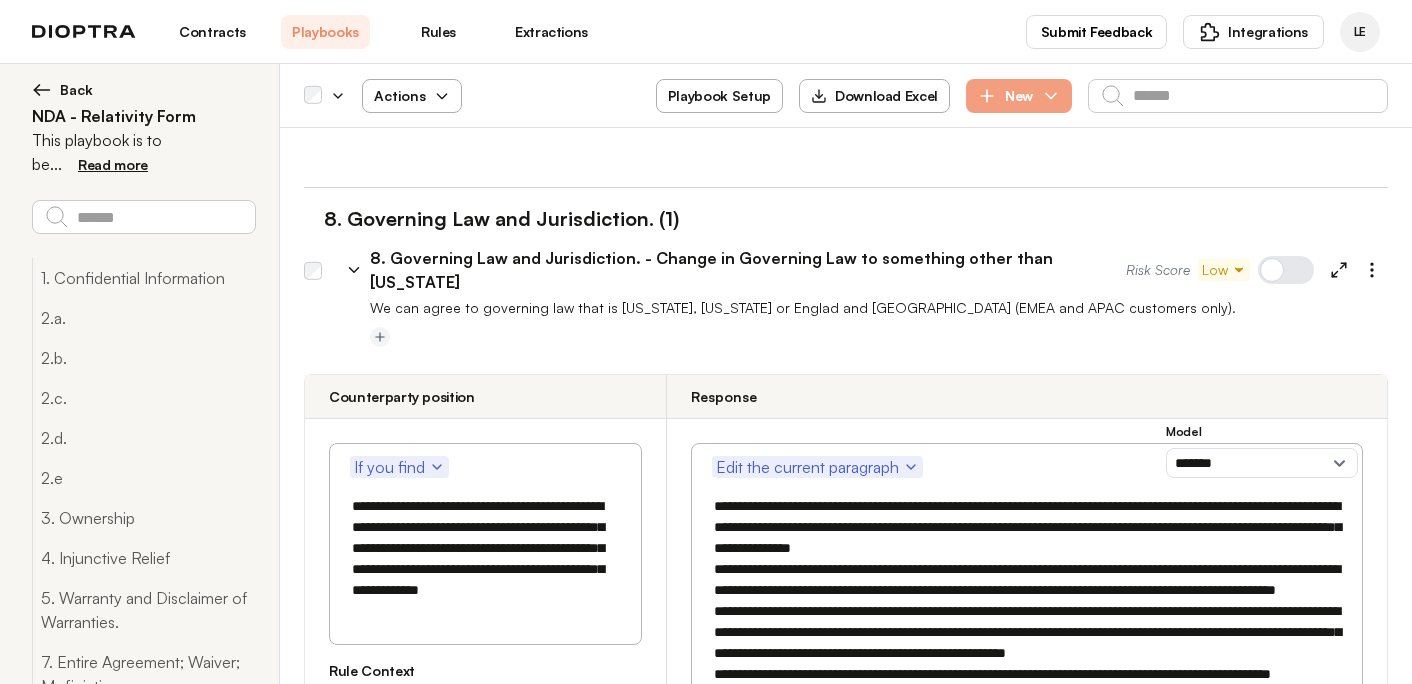 scroll, scrollTop: 30496, scrollLeft: 0, axis: vertical 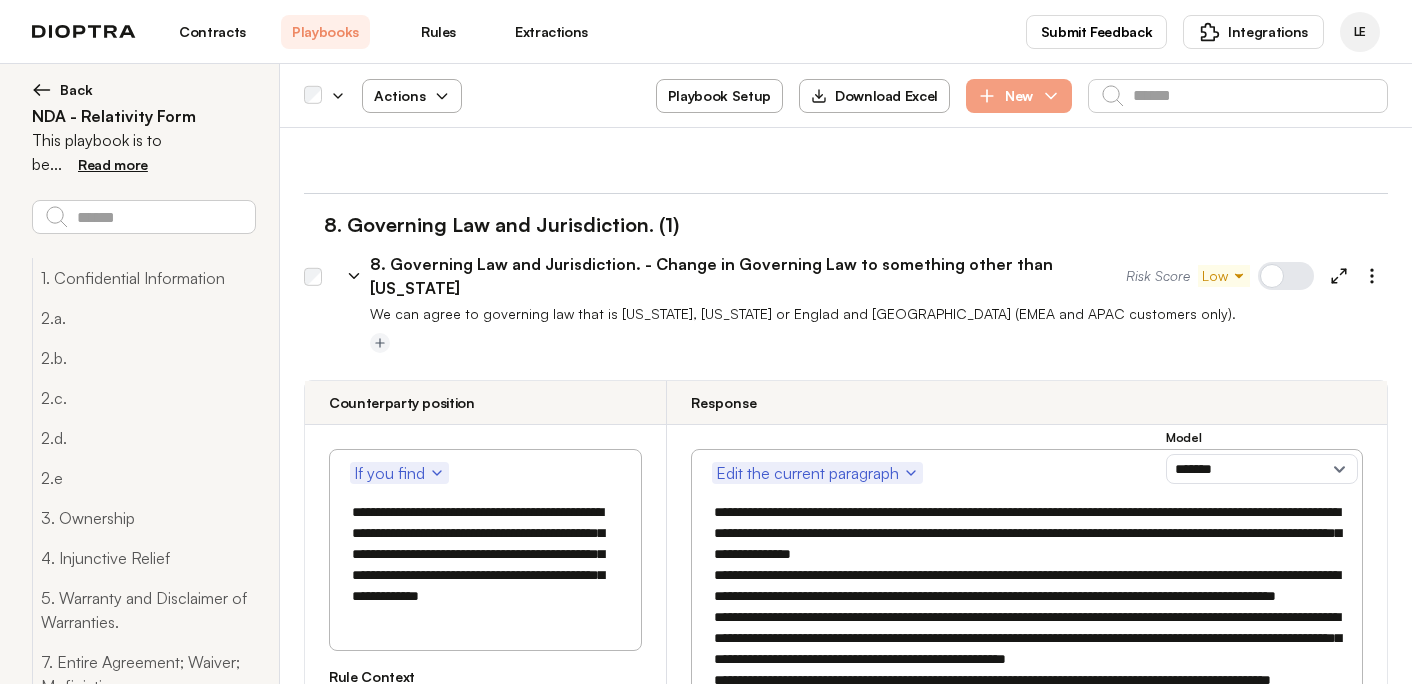 drag, startPoint x: 1058, startPoint y: 288, endPoint x: 701, endPoint y: 246, distance: 359.4621 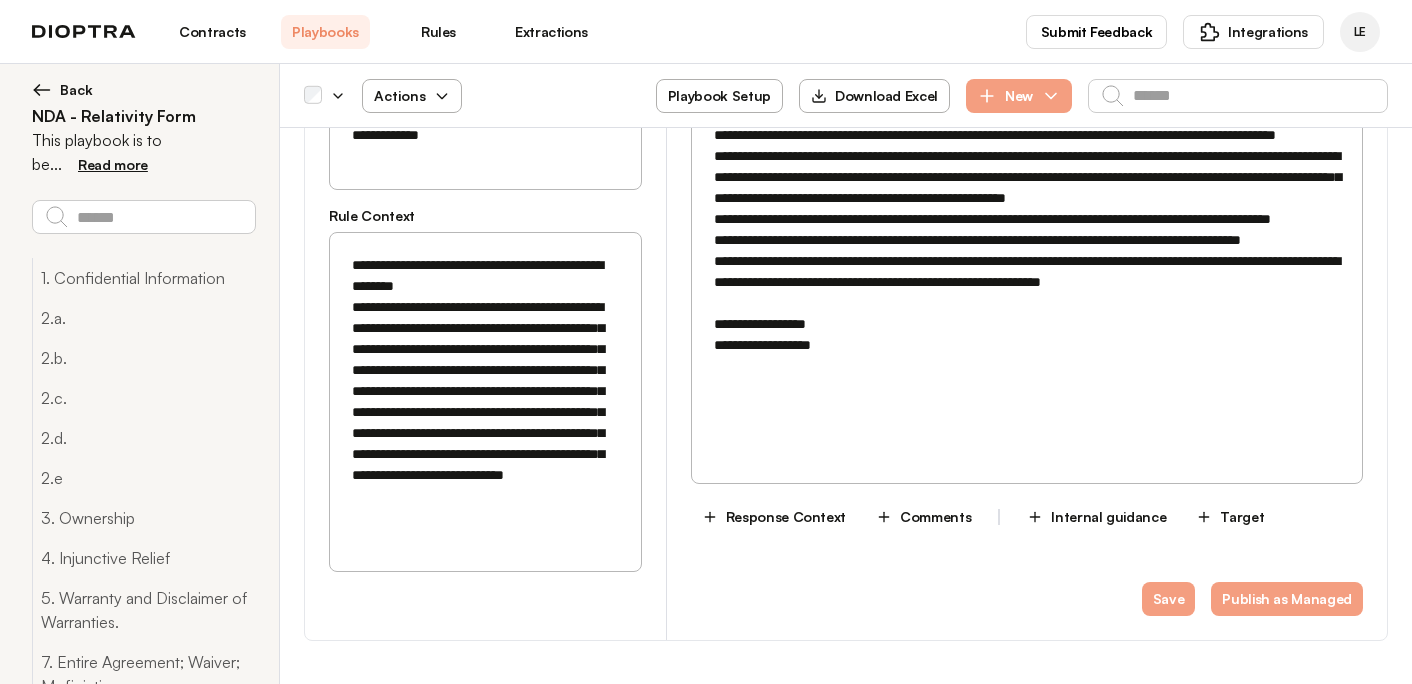 scroll, scrollTop: 31000, scrollLeft: 0, axis: vertical 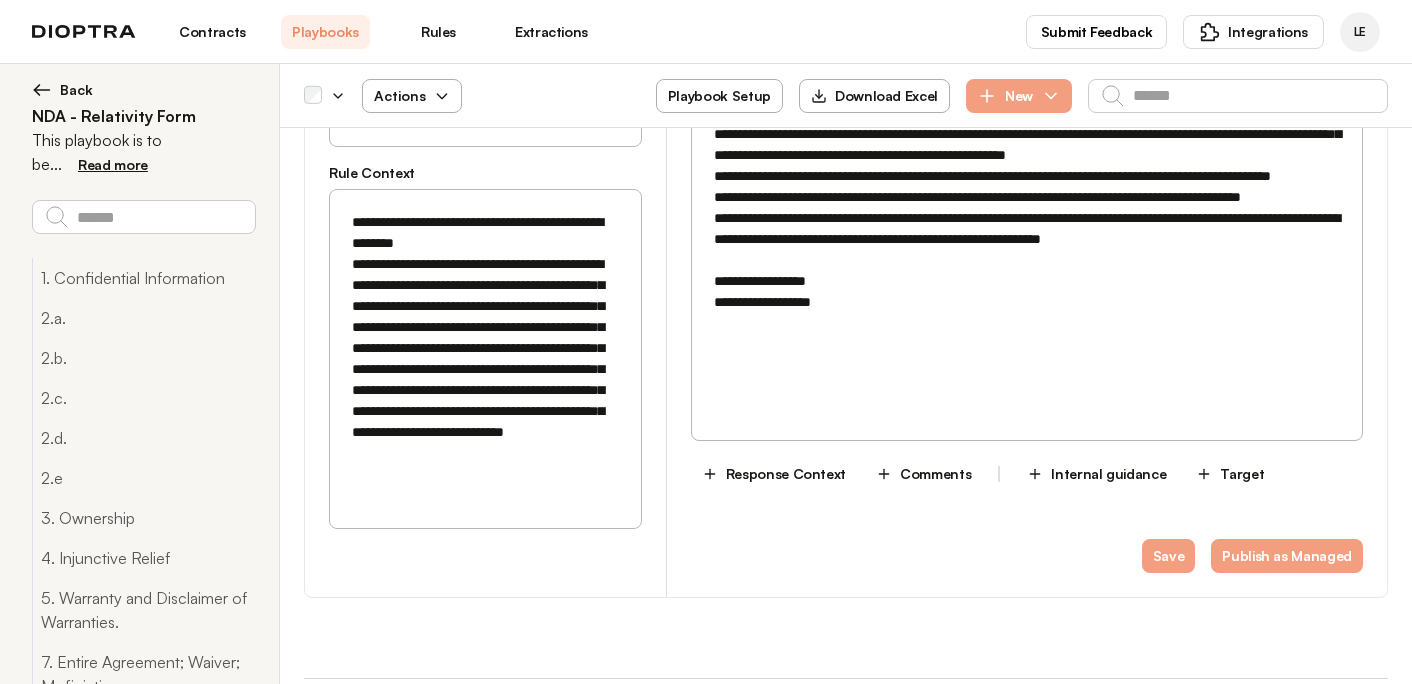 drag, startPoint x: 1008, startPoint y: 495, endPoint x: 670, endPoint y: 463, distance: 339.5114 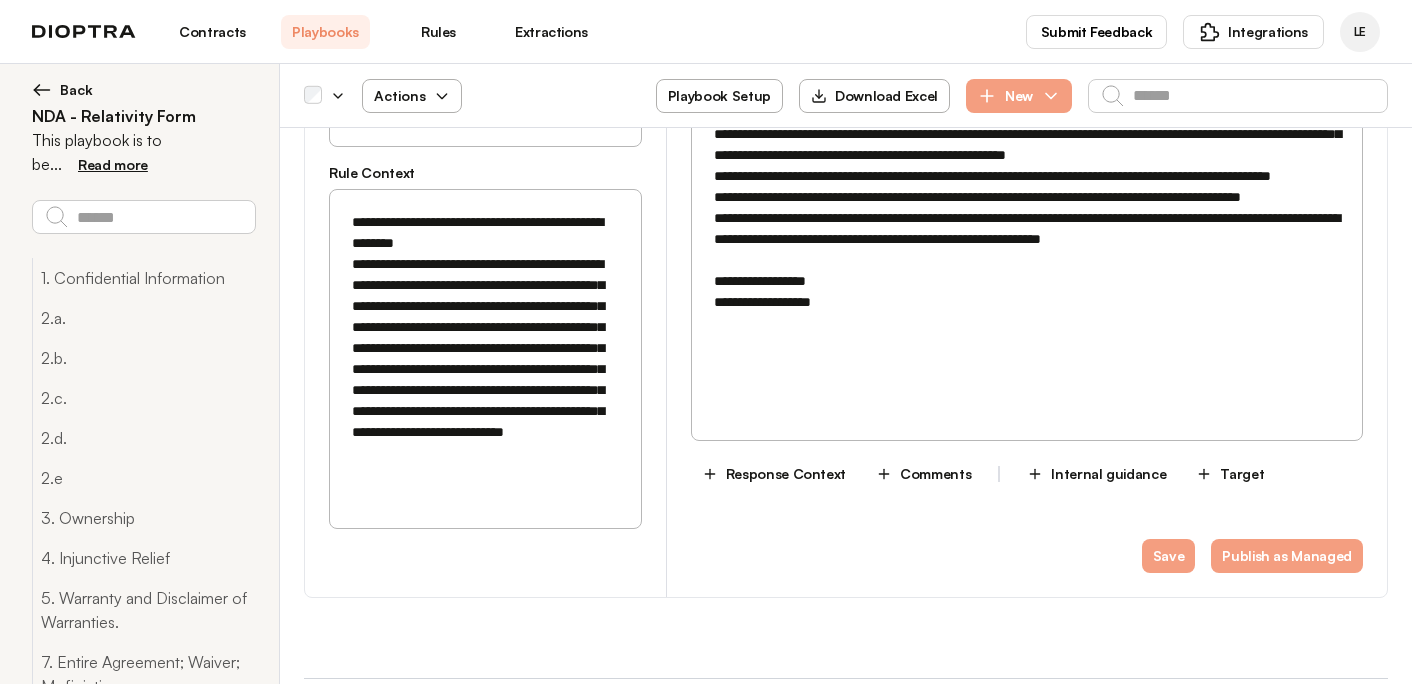 click on "**********" at bounding box center [1027, 1949] 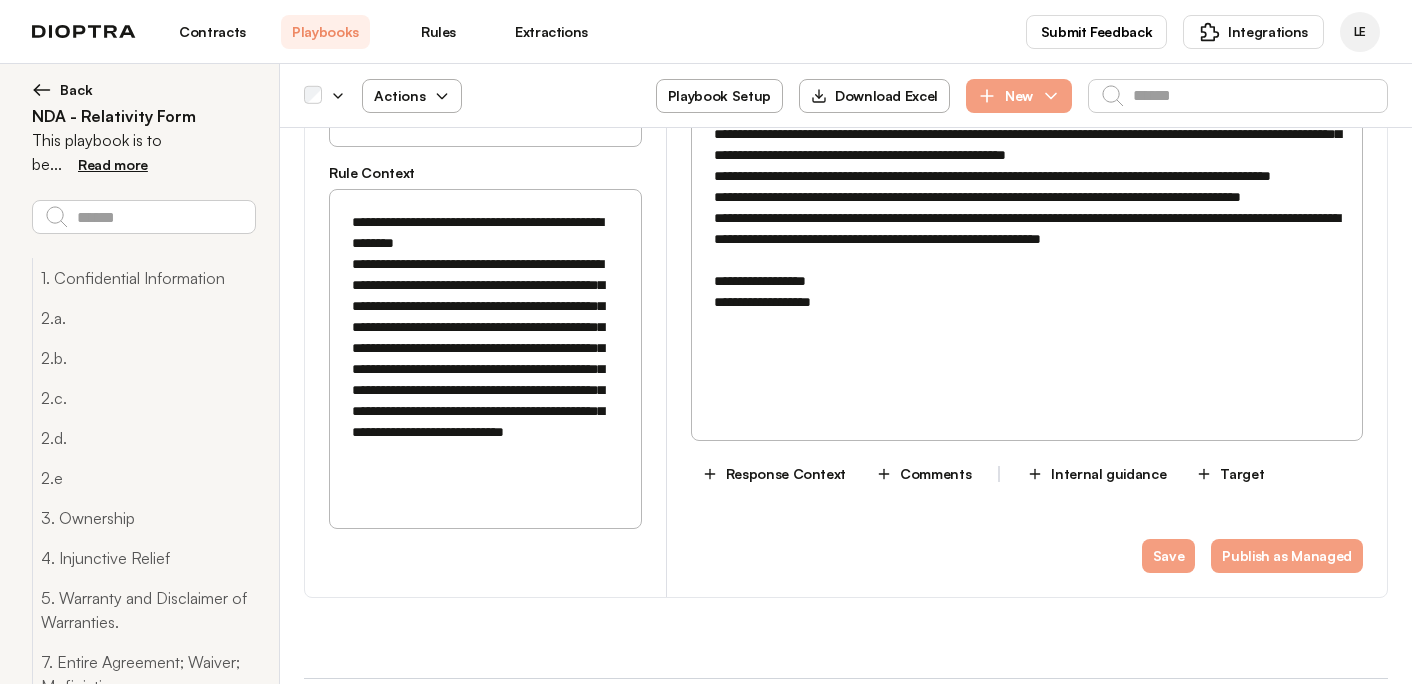 drag, startPoint x: 571, startPoint y: 649, endPoint x: 339, endPoint y: 523, distance: 264.00757 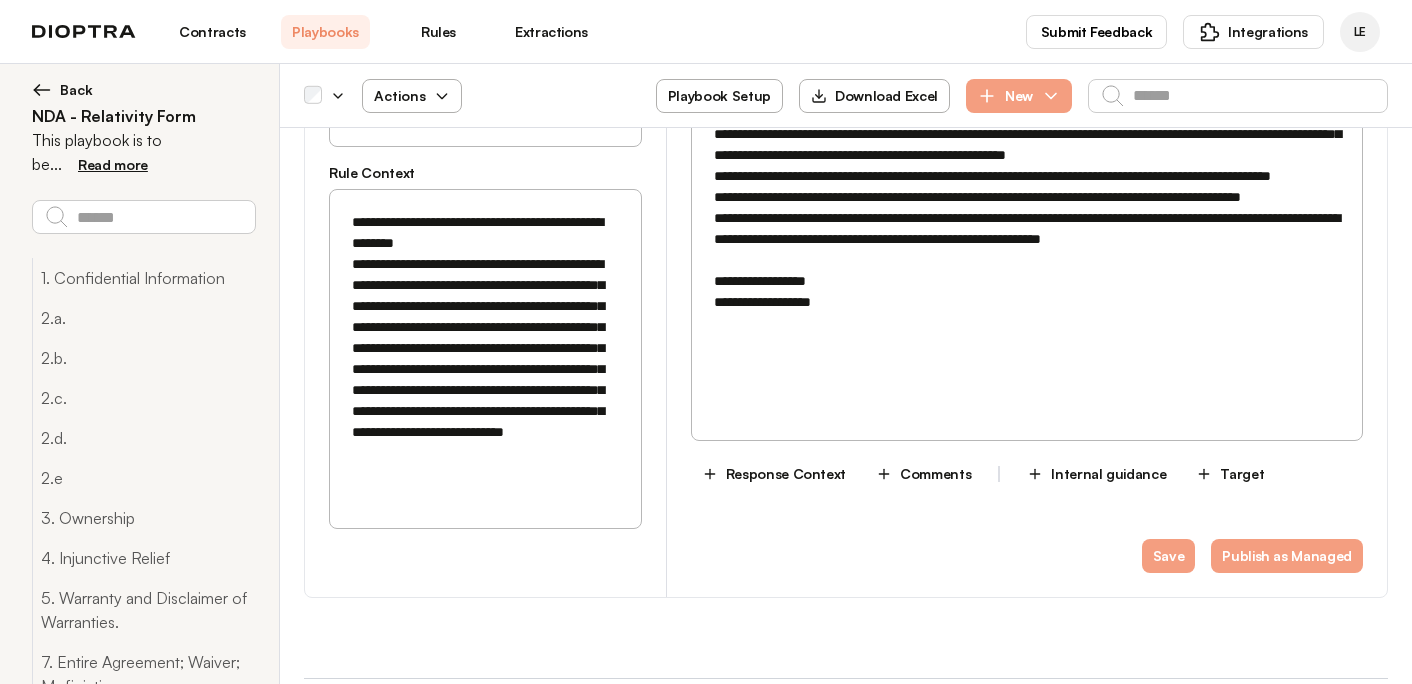 click on "**********" at bounding box center [485, 1956] 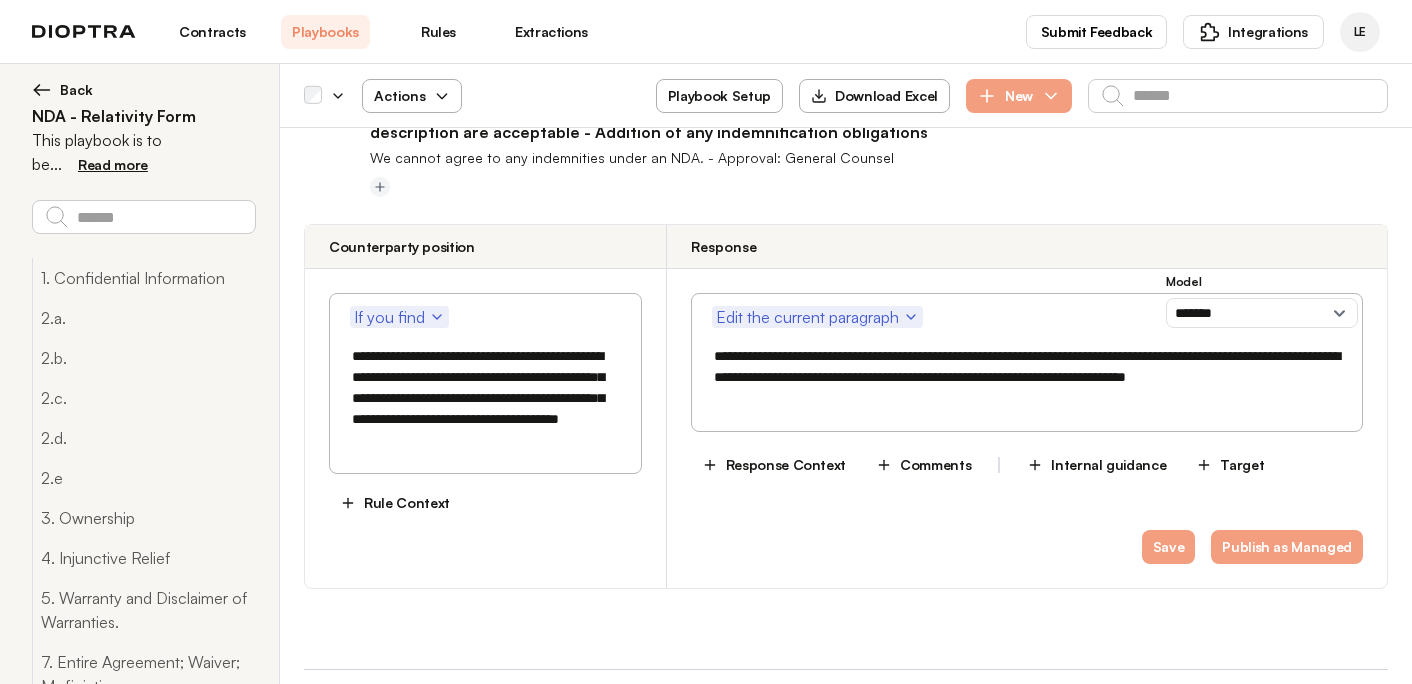 scroll, scrollTop: 31772, scrollLeft: 0, axis: vertical 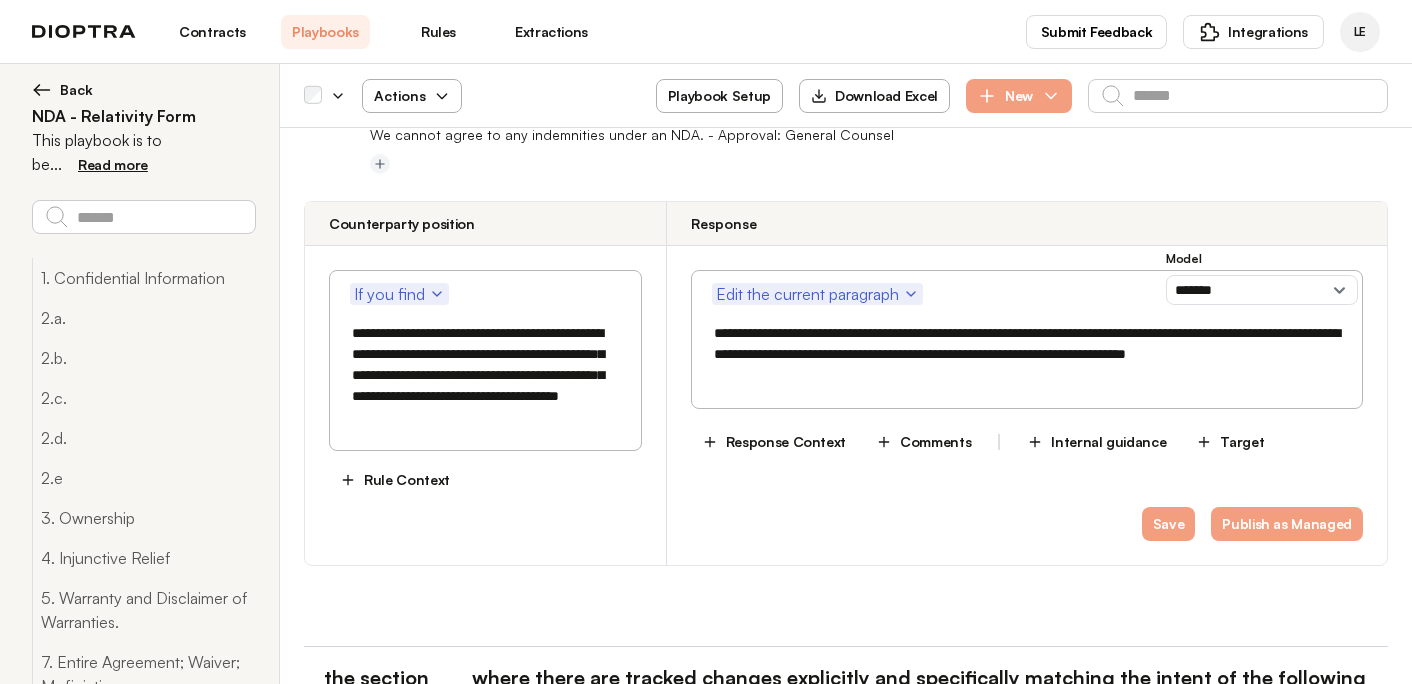 drag, startPoint x: 471, startPoint y: 608, endPoint x: 338, endPoint y: 460, distance: 198.9799 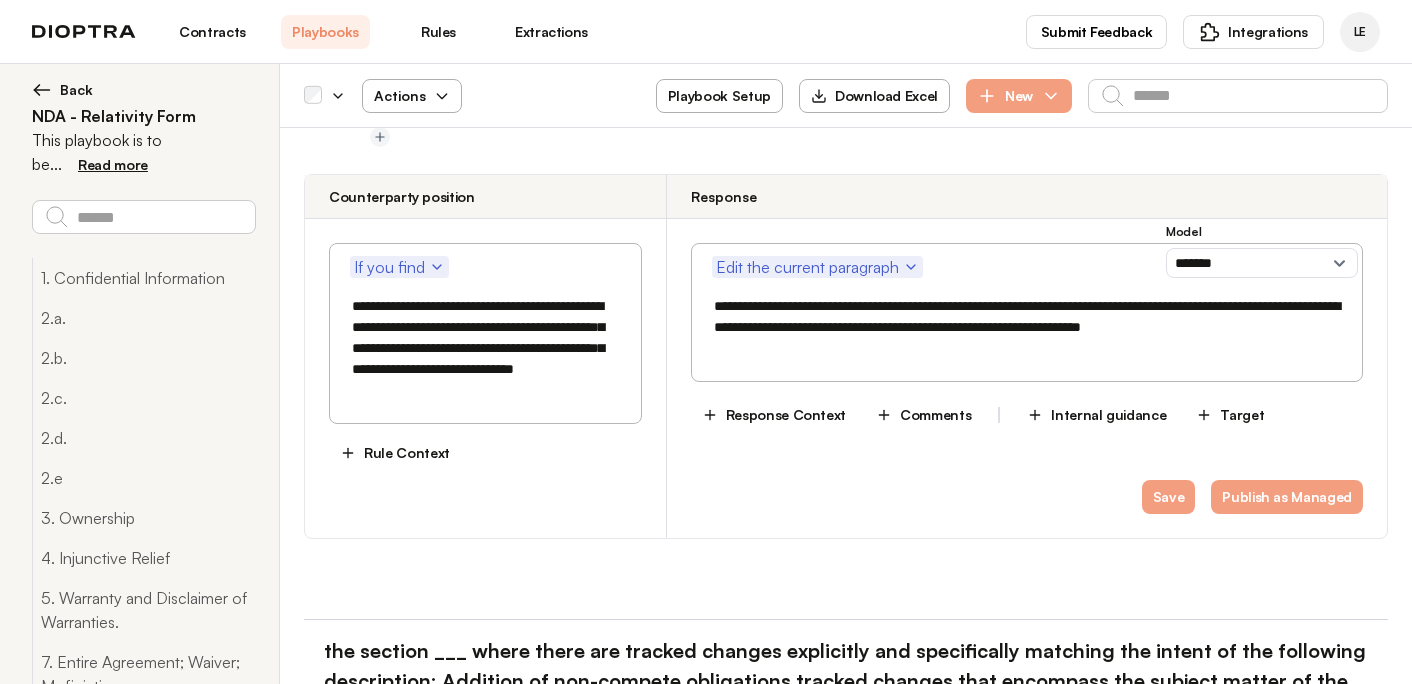 scroll, scrollTop: 32574, scrollLeft: 0, axis: vertical 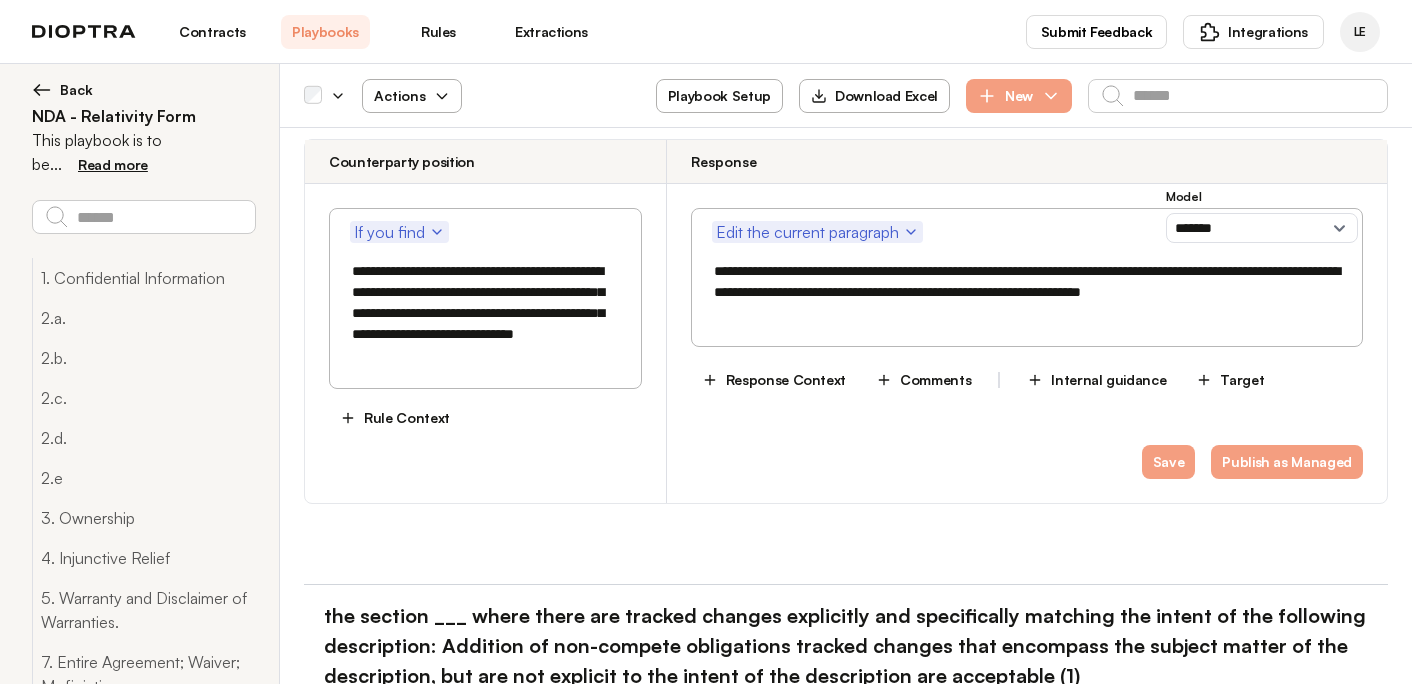 drag, startPoint x: 563, startPoint y: 610, endPoint x: 328, endPoint y: 457, distance: 280.41754 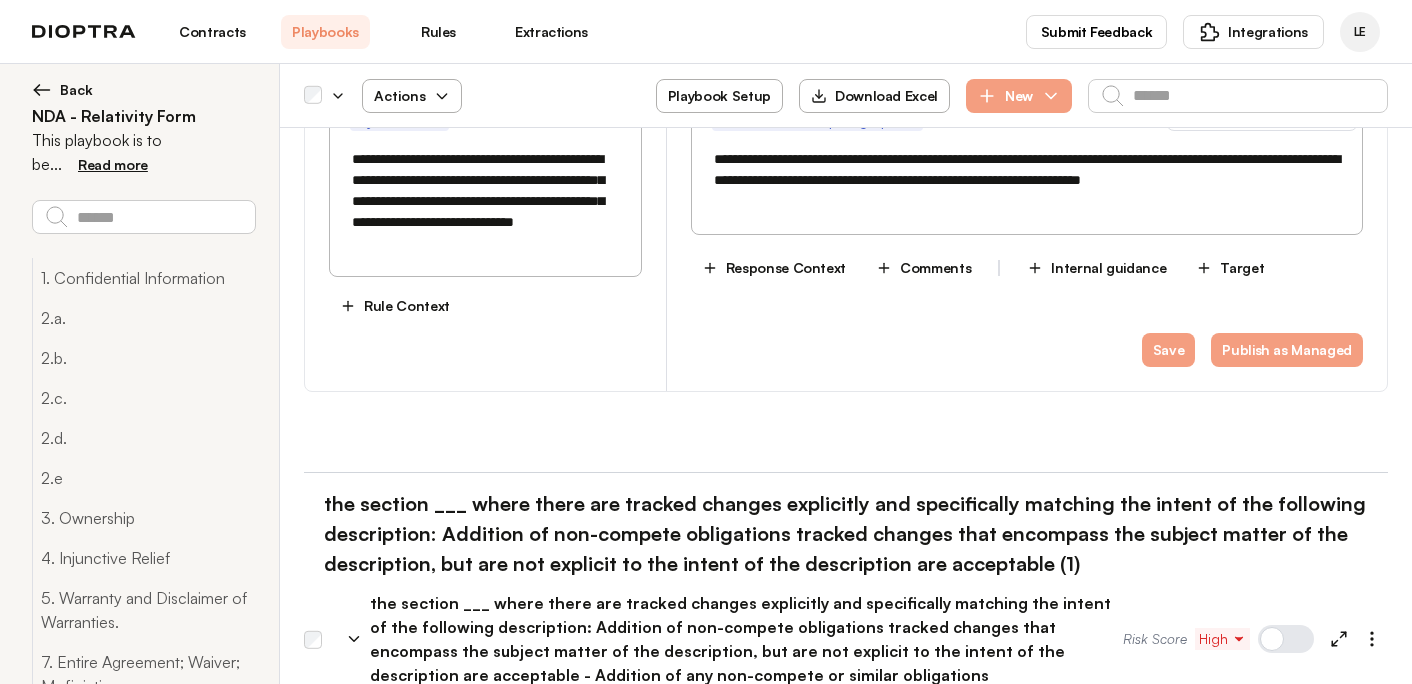 scroll, scrollTop: 32695, scrollLeft: 0, axis: vertical 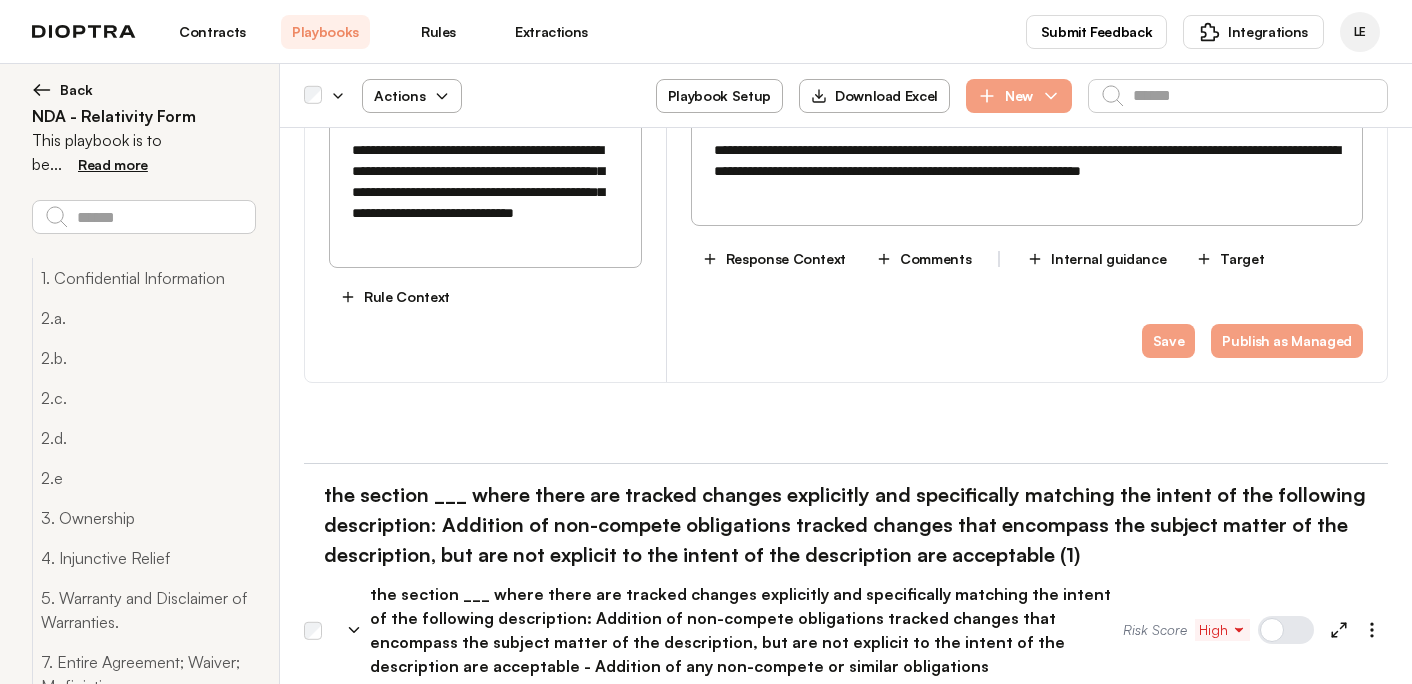 drag, startPoint x: 508, startPoint y: 208, endPoint x: 285, endPoint y: 210, distance: 223.00897 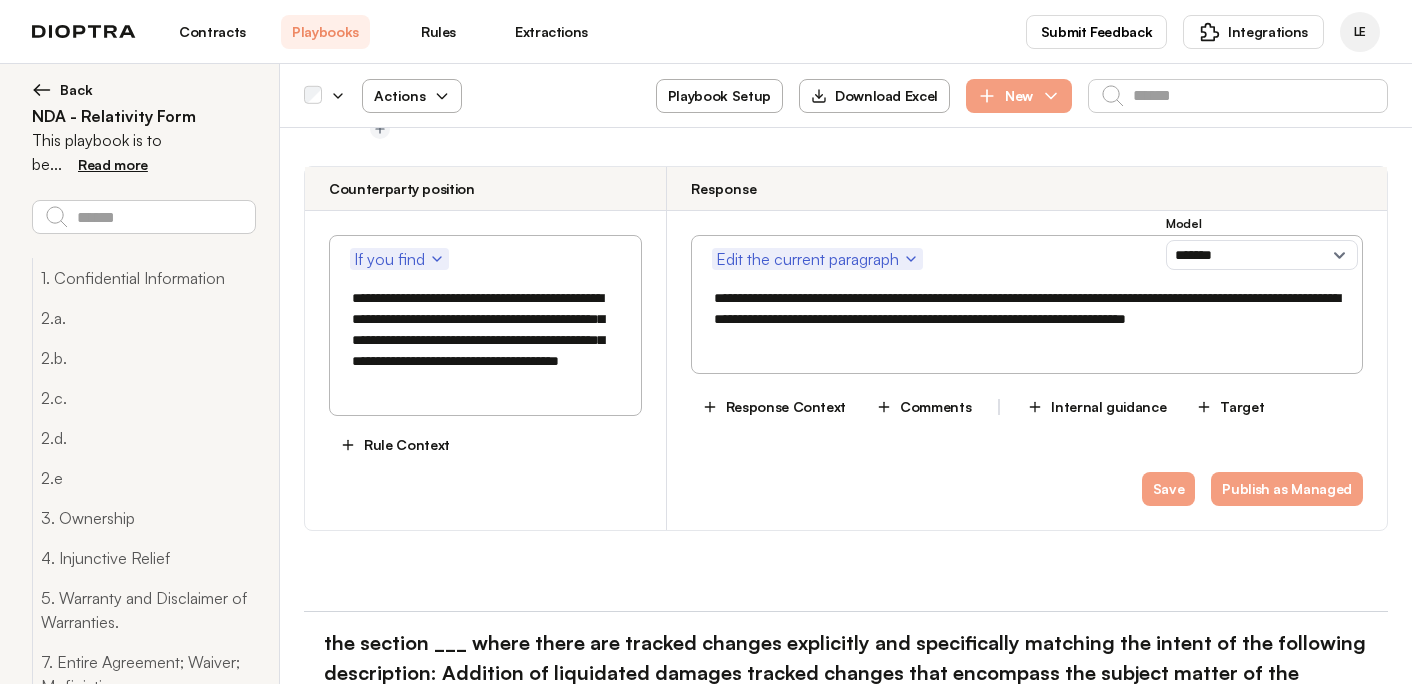 scroll, scrollTop: 31755, scrollLeft: 0, axis: vertical 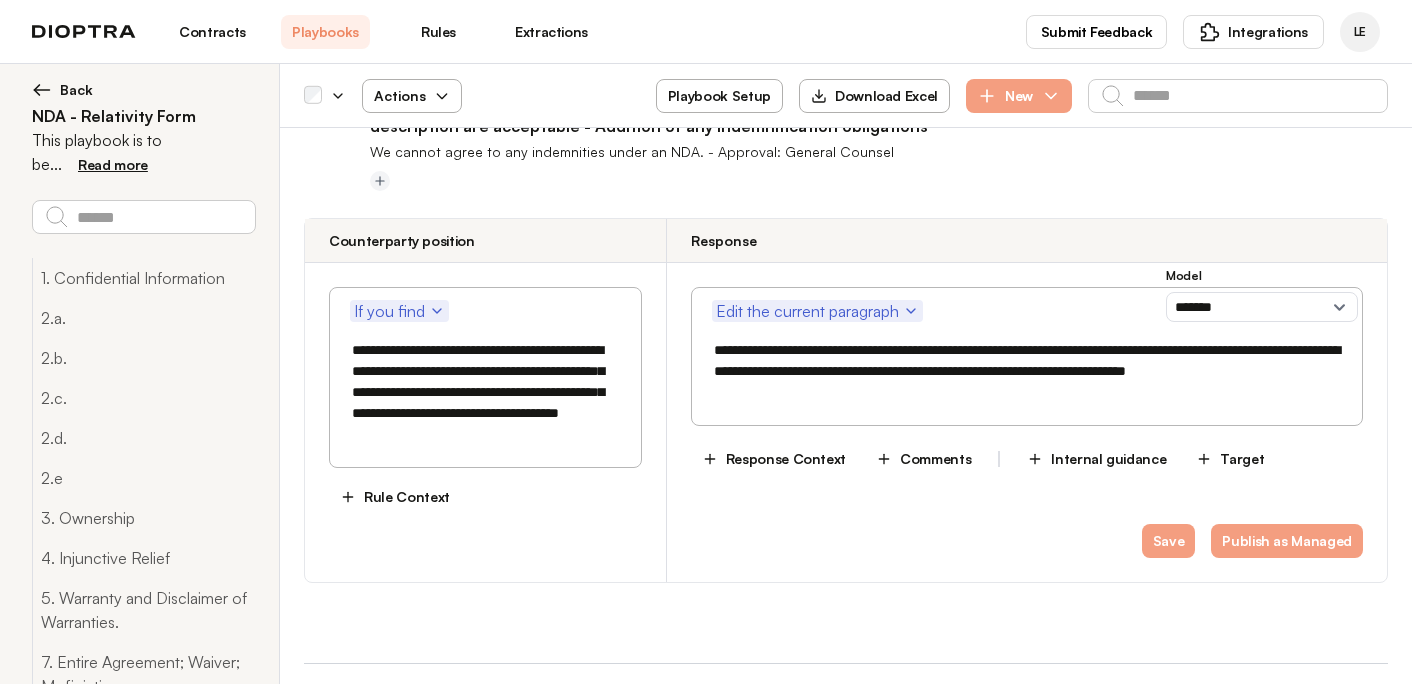 drag, startPoint x: 509, startPoint y: 377, endPoint x: 345, endPoint y: 376, distance: 164.00305 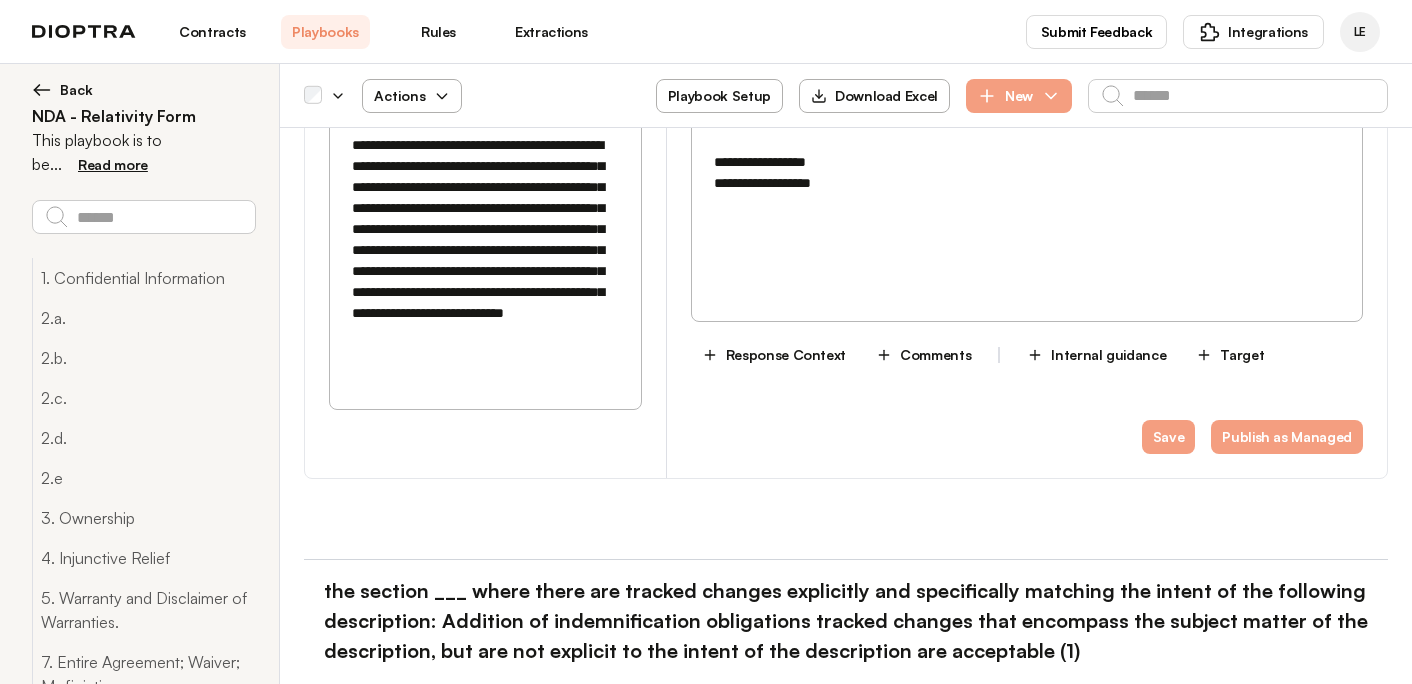 scroll, scrollTop: 31106, scrollLeft: 0, axis: vertical 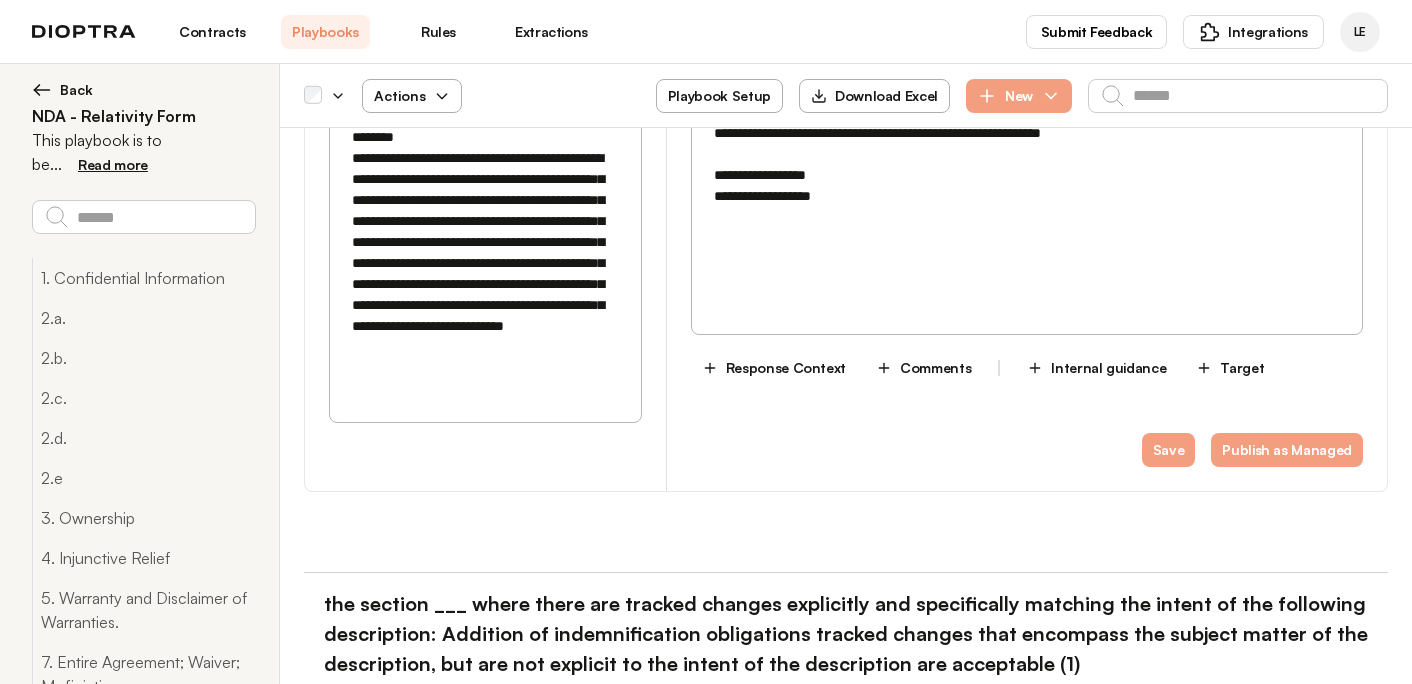 drag, startPoint x: 510, startPoint y: 308, endPoint x: 312, endPoint y: 306, distance: 198.0101 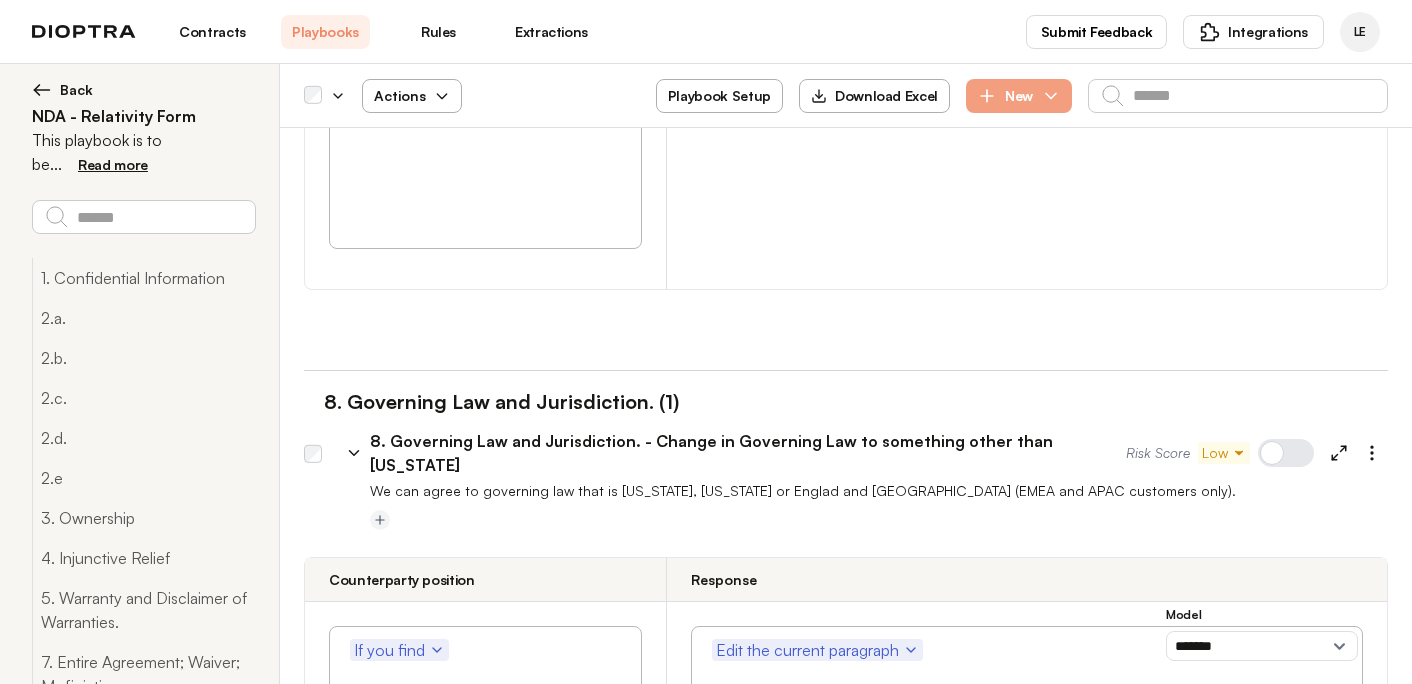 scroll, scrollTop: 30309, scrollLeft: 0, axis: vertical 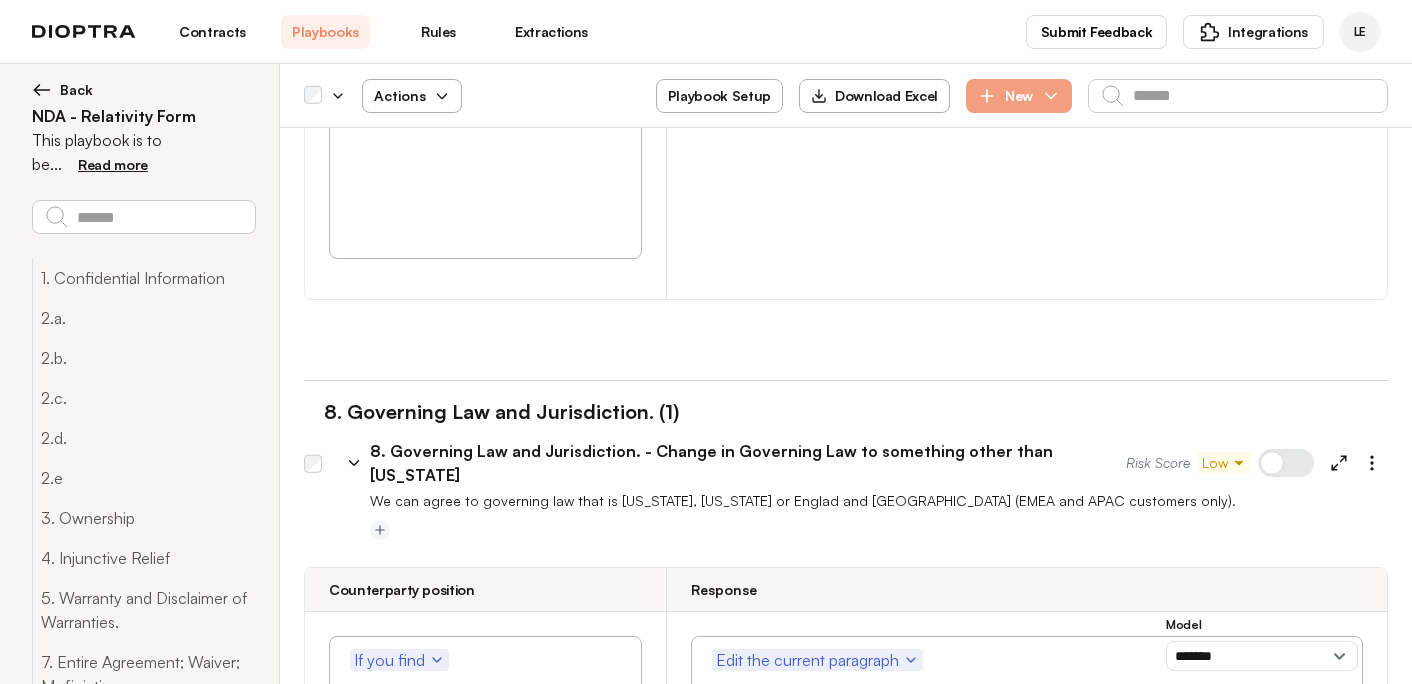 drag, startPoint x: 508, startPoint y: 364, endPoint x: 318, endPoint y: 363, distance: 190.00262 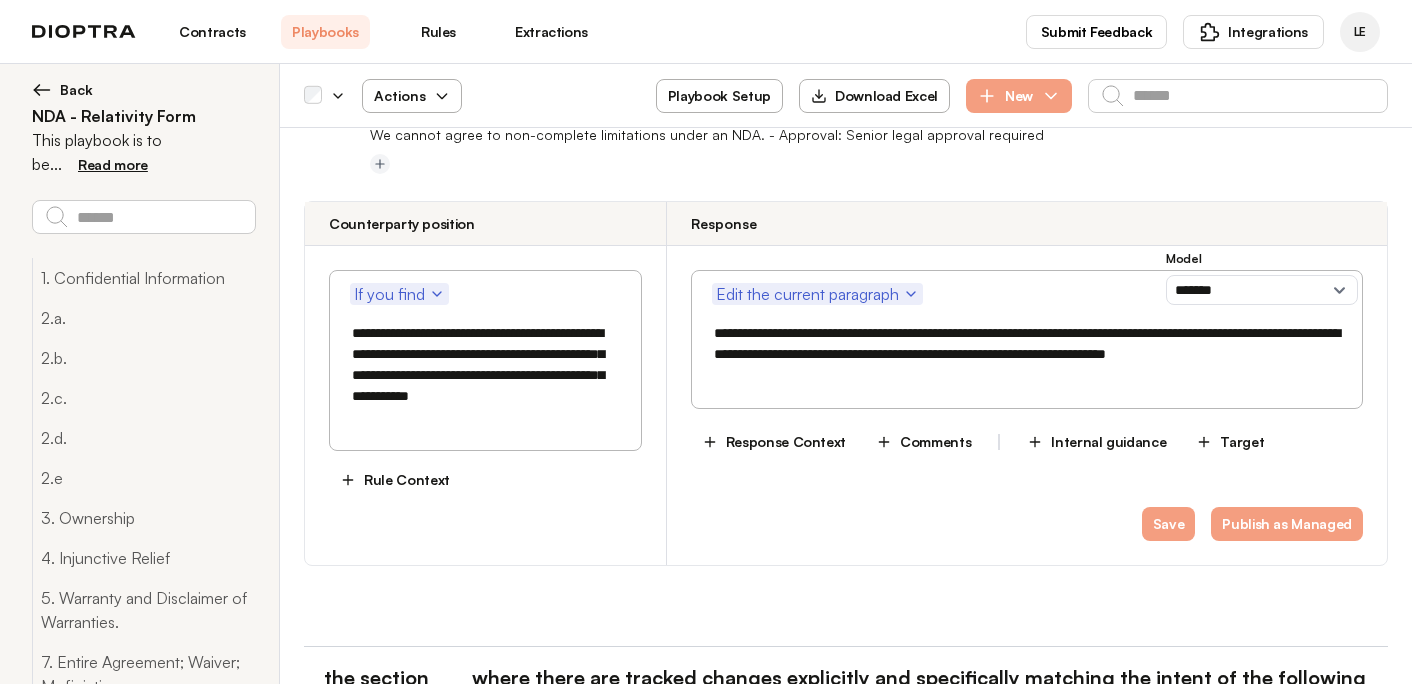 scroll, scrollTop: 33274, scrollLeft: 0, axis: vertical 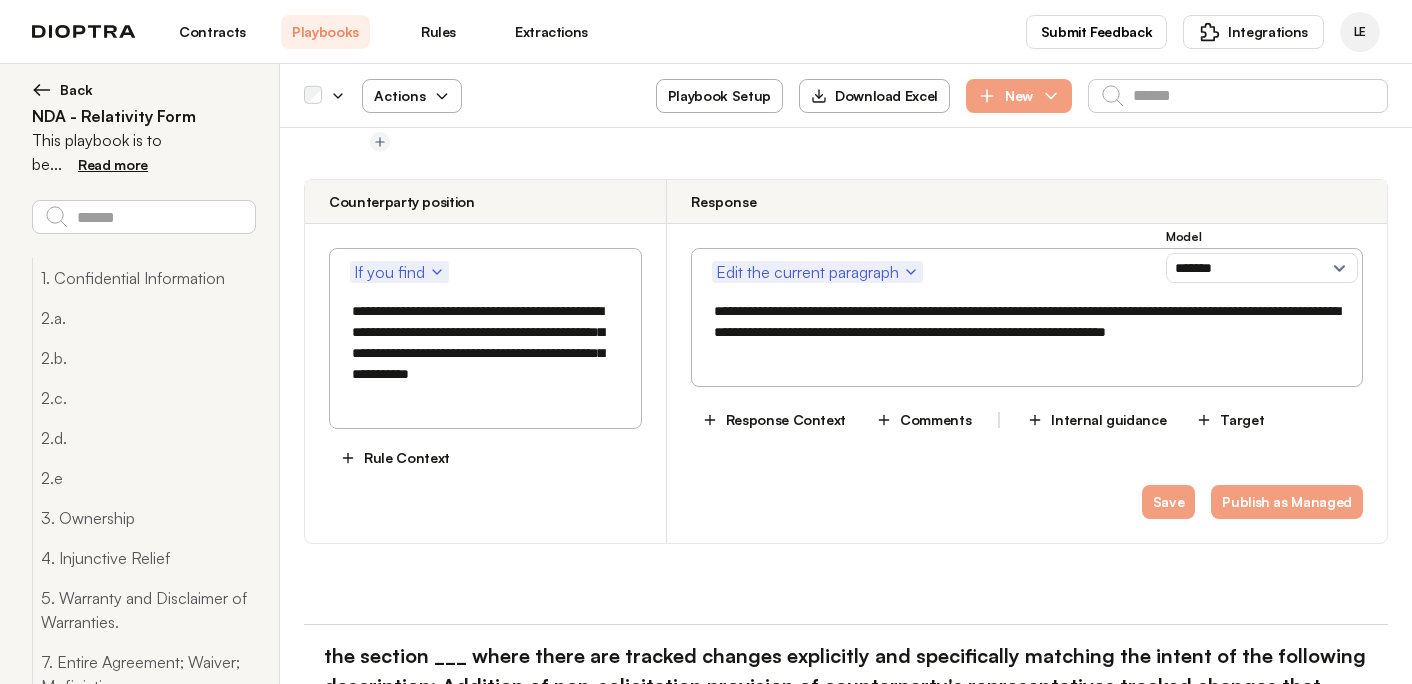 drag, startPoint x: 522, startPoint y: 607, endPoint x: 441, endPoint y: 456, distance: 171.35344 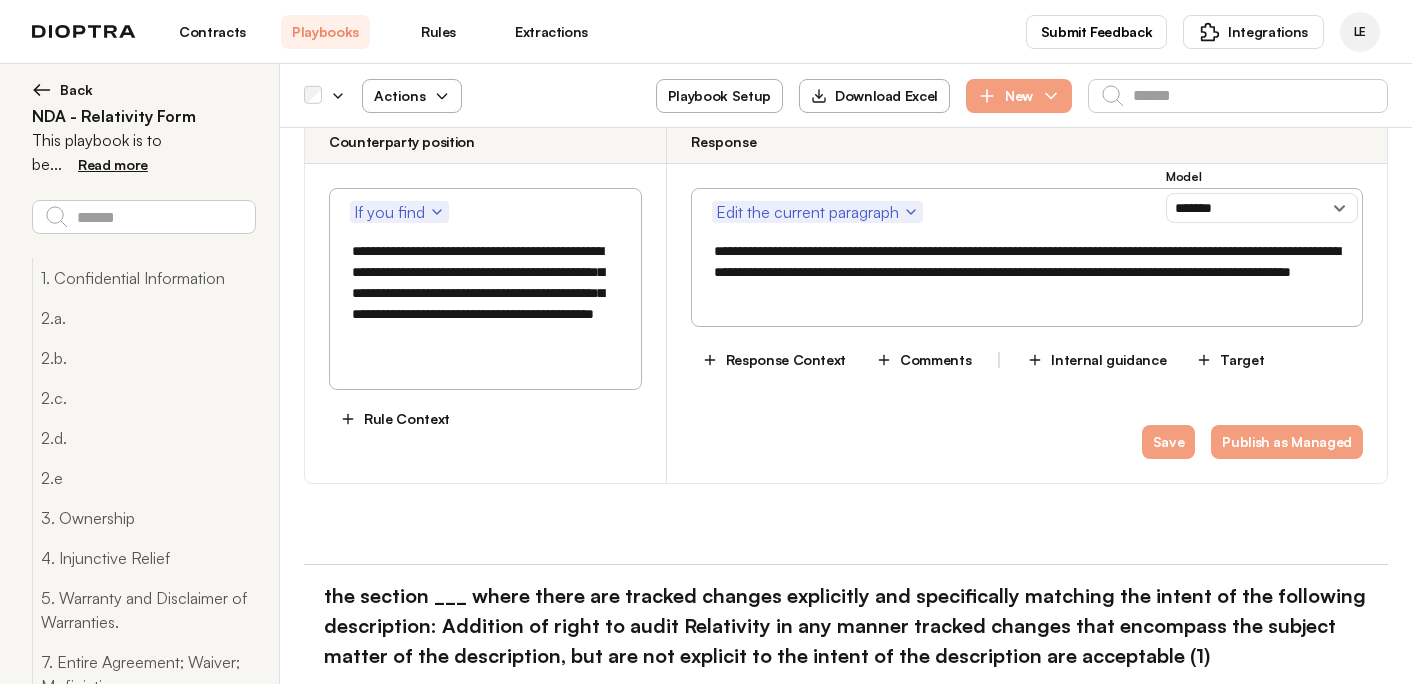 scroll, scrollTop: 34135, scrollLeft: 0, axis: vertical 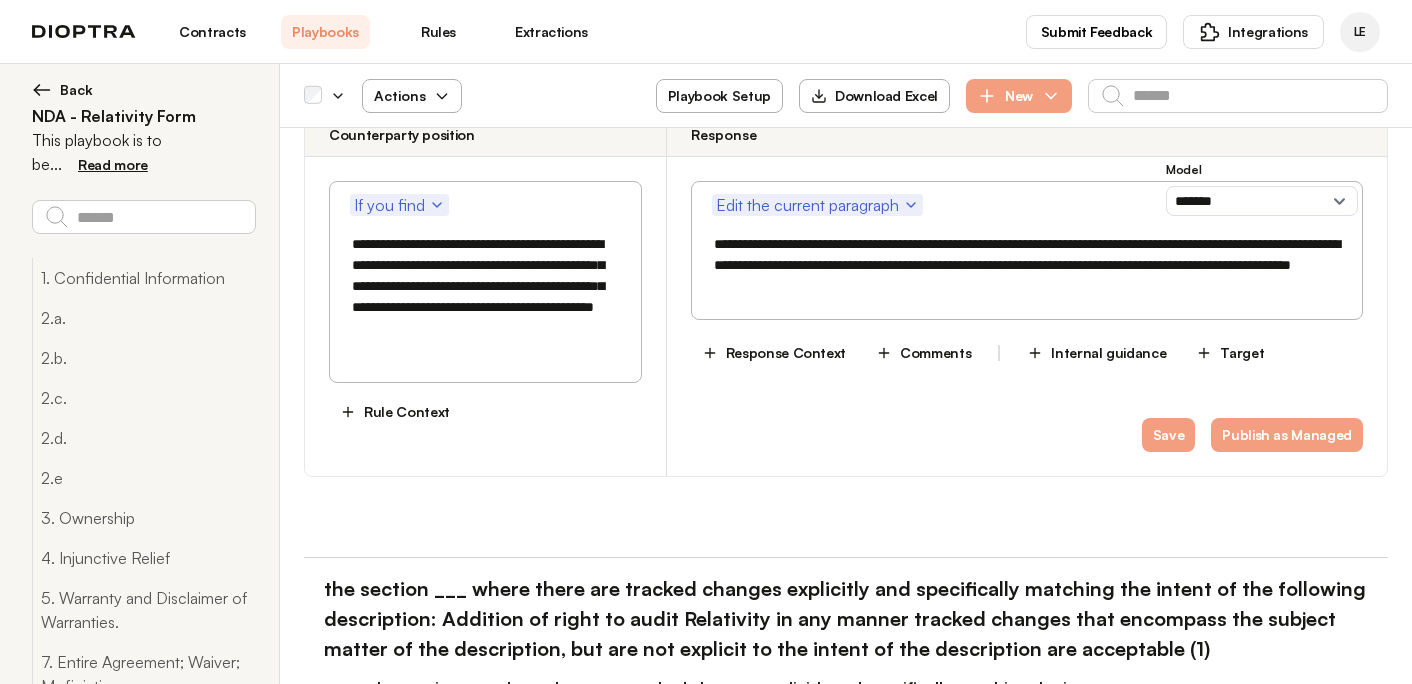 drag, startPoint x: 560, startPoint y: 586, endPoint x: 343, endPoint y: 465, distance: 248.45523 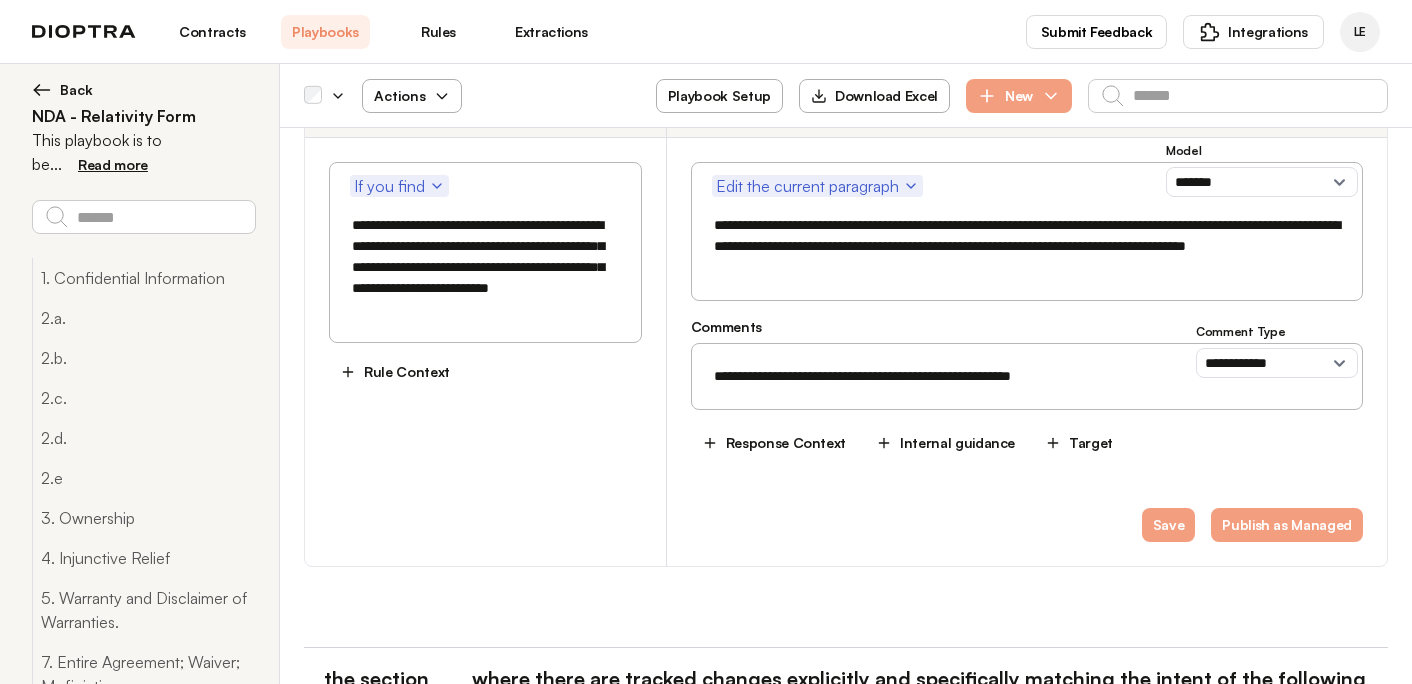 scroll, scrollTop: 34897, scrollLeft: 0, axis: vertical 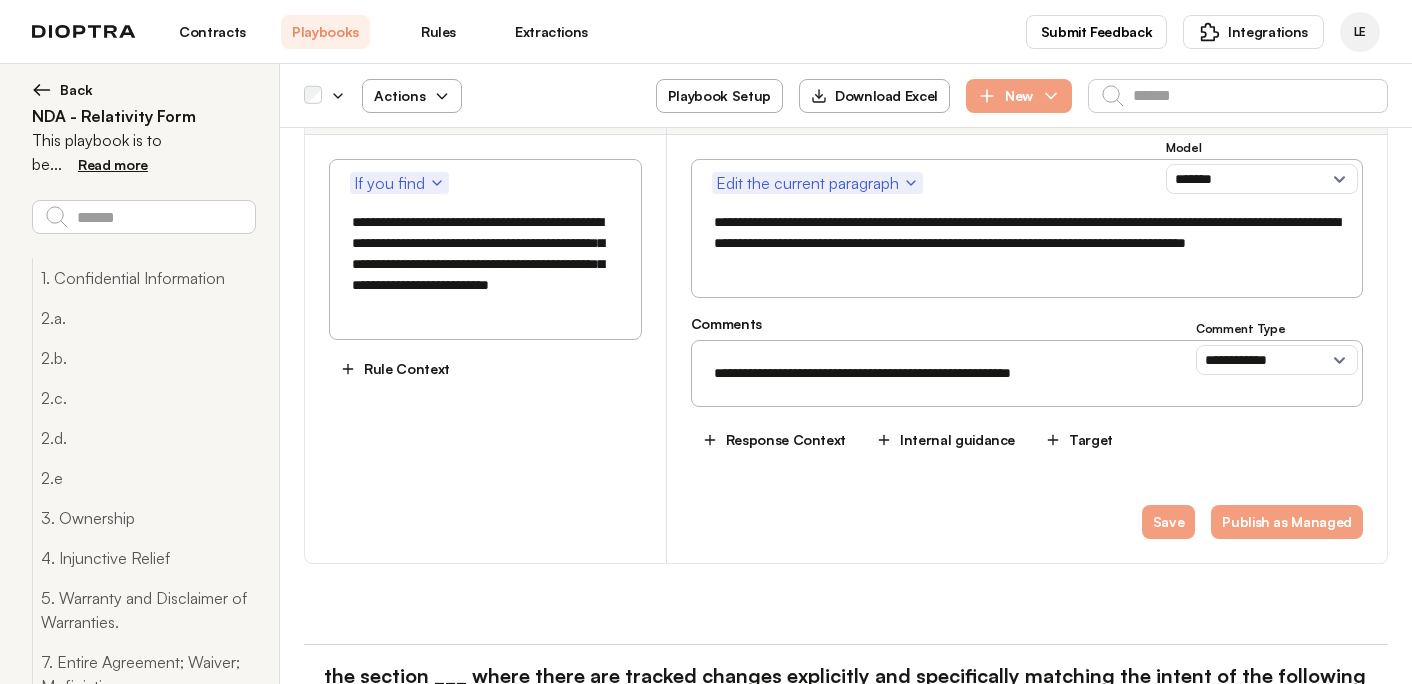 drag, startPoint x: 544, startPoint y: 615, endPoint x: 330, endPoint y: 448, distance: 271.4498 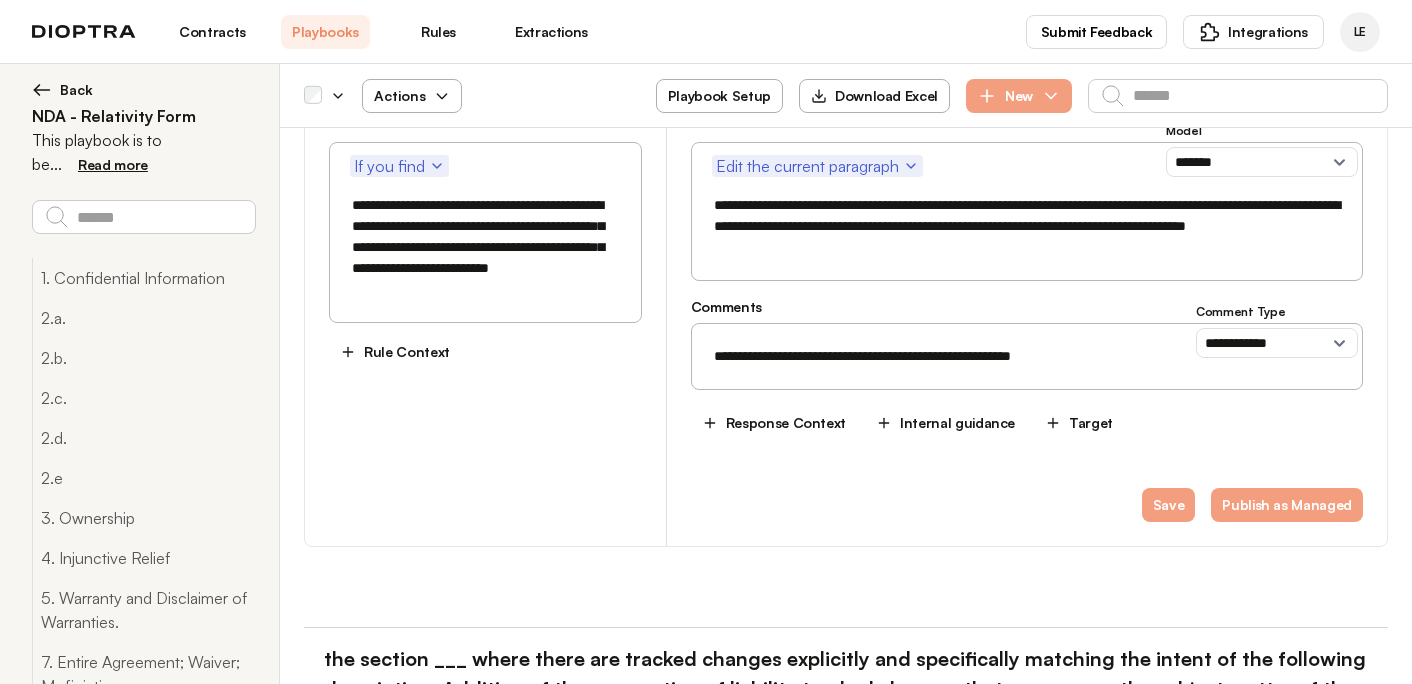 scroll, scrollTop: 34930, scrollLeft: 0, axis: vertical 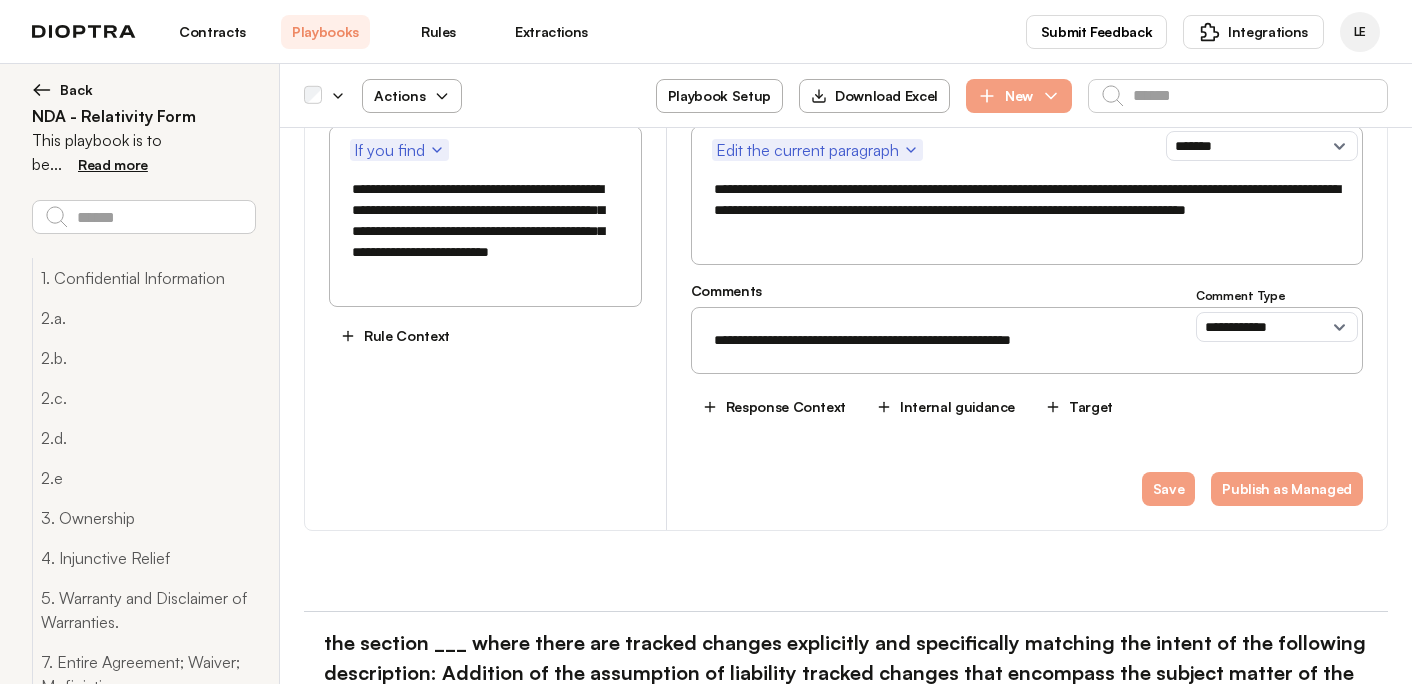 click on "Save" at bounding box center [1169, 1993] 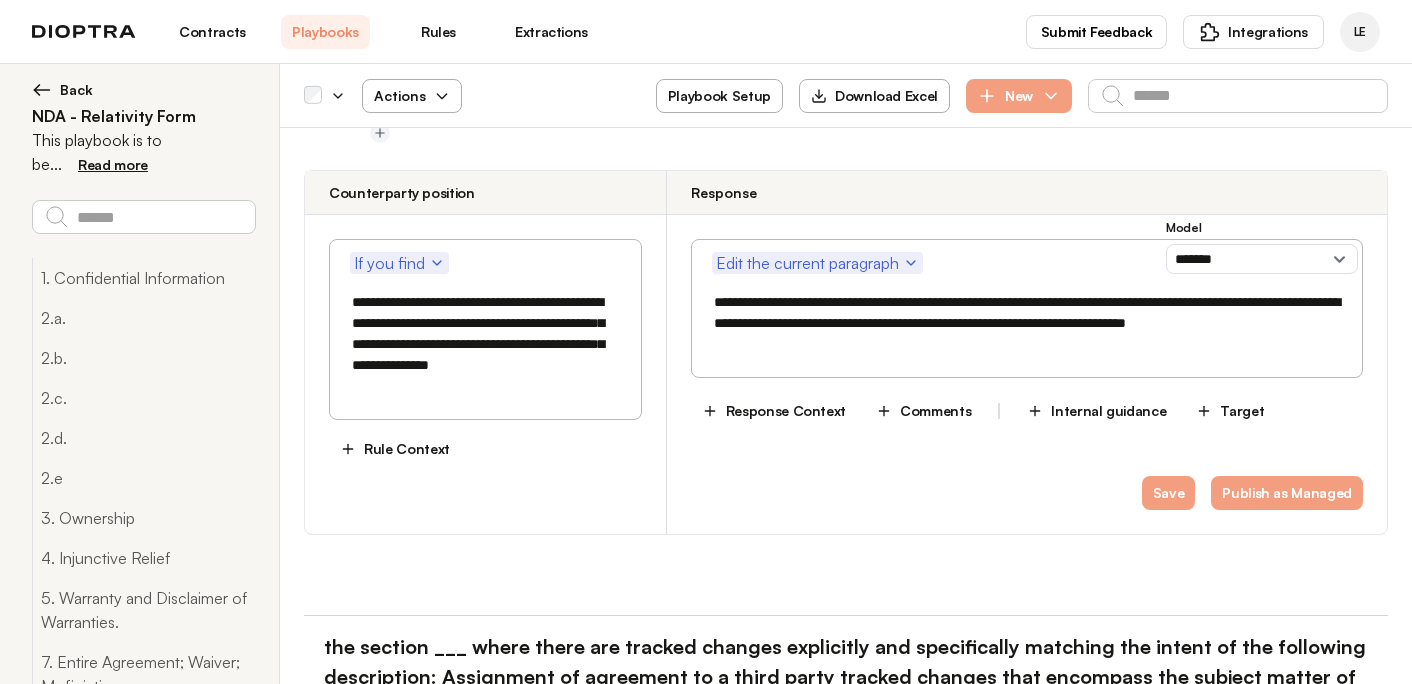 scroll, scrollTop: 35686, scrollLeft: 0, axis: vertical 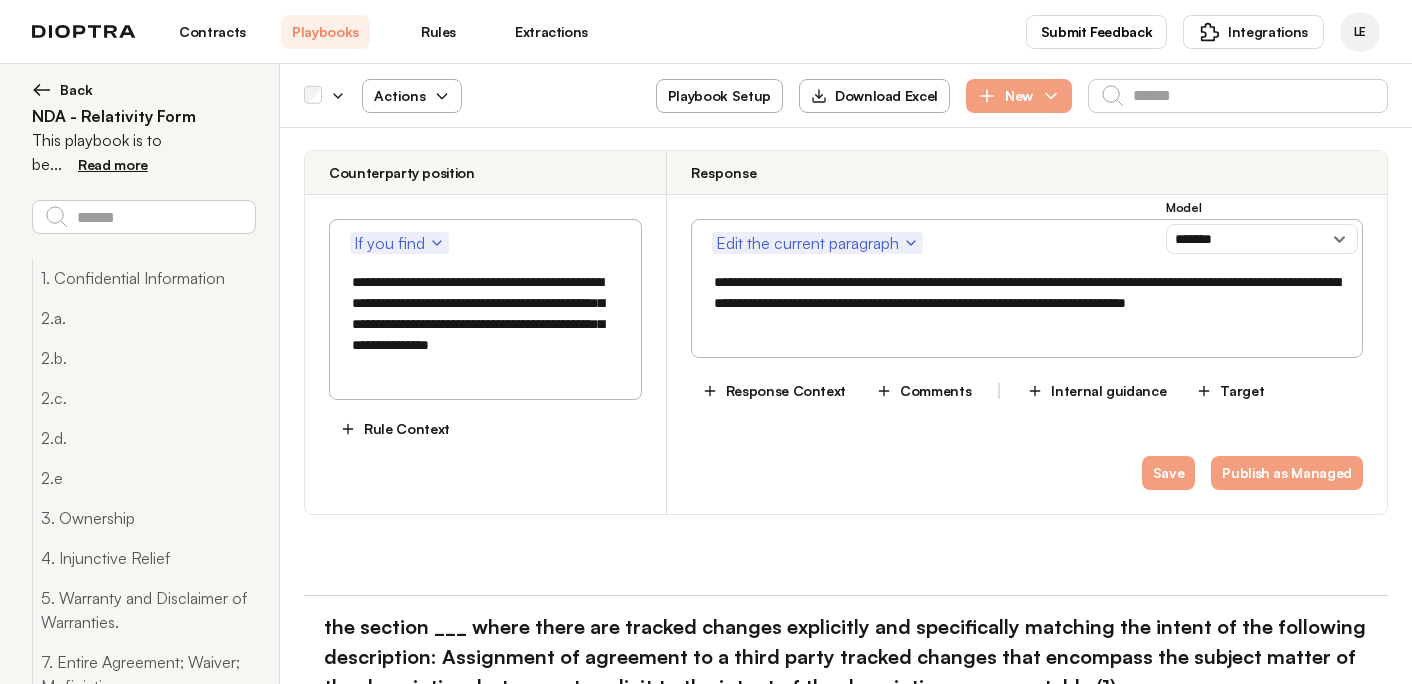 drag, startPoint x: 493, startPoint y: 566, endPoint x: 354, endPoint y: 442, distance: 186.2713 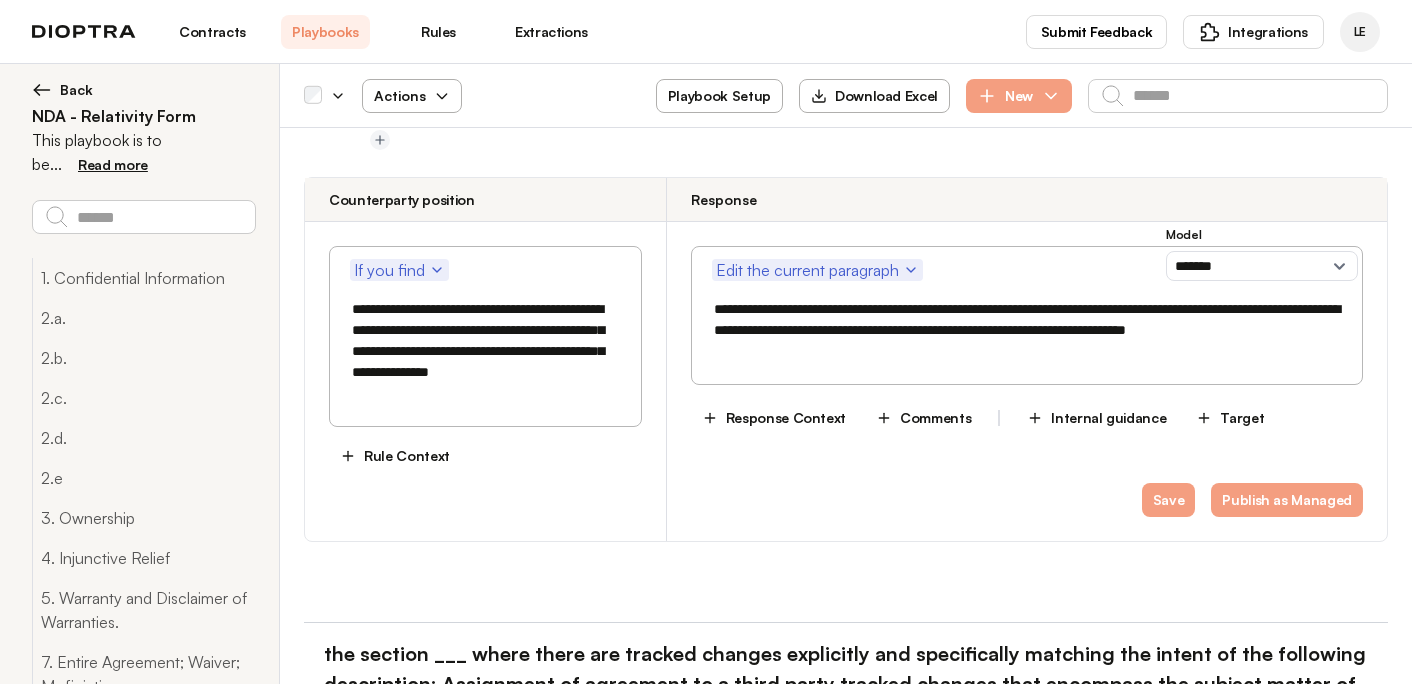 scroll, scrollTop: 35638, scrollLeft: 0, axis: vertical 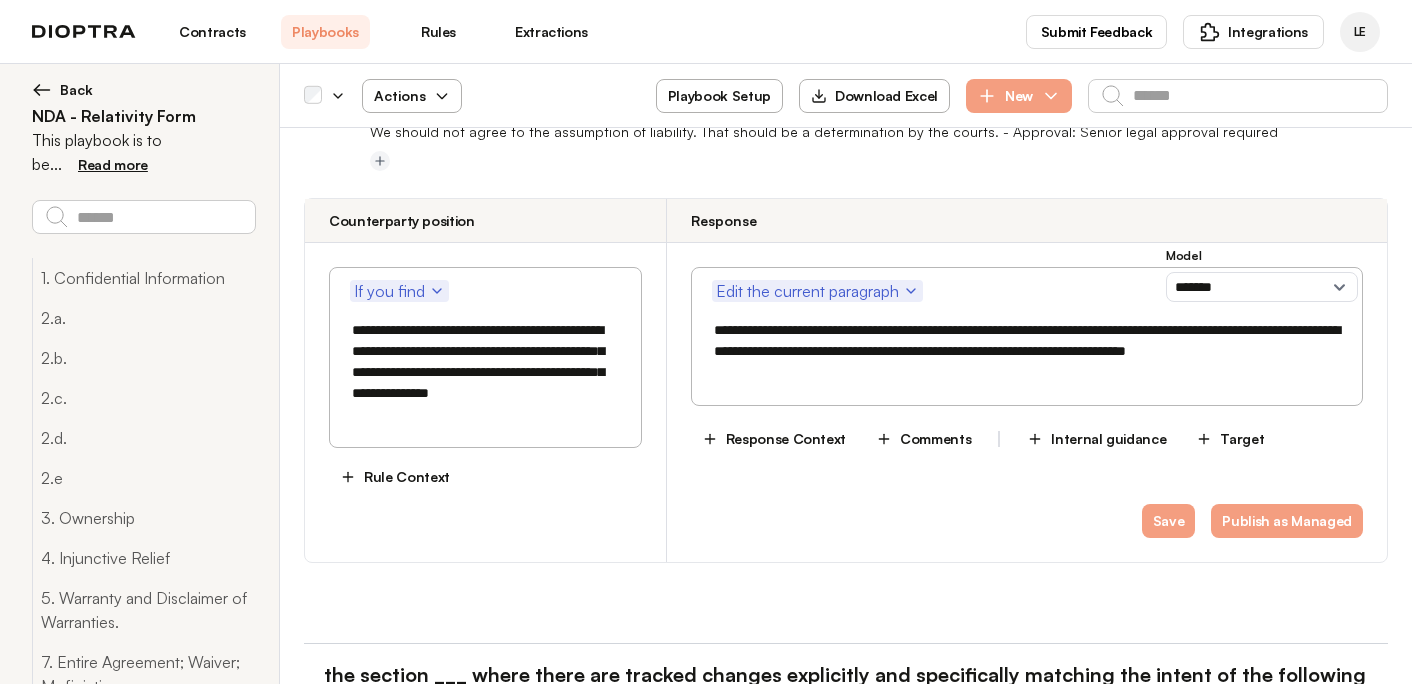 click on "**********" at bounding box center [1027, 1879] 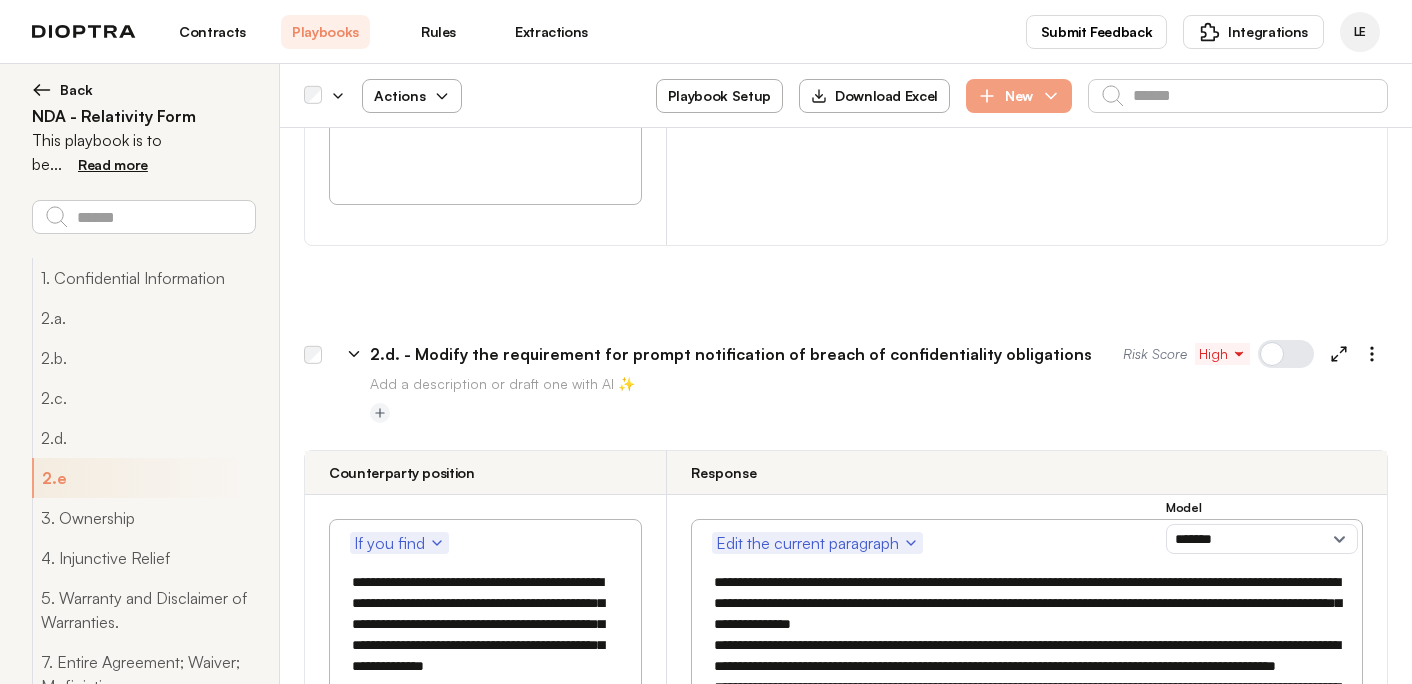 scroll, scrollTop: 16003, scrollLeft: 0, axis: vertical 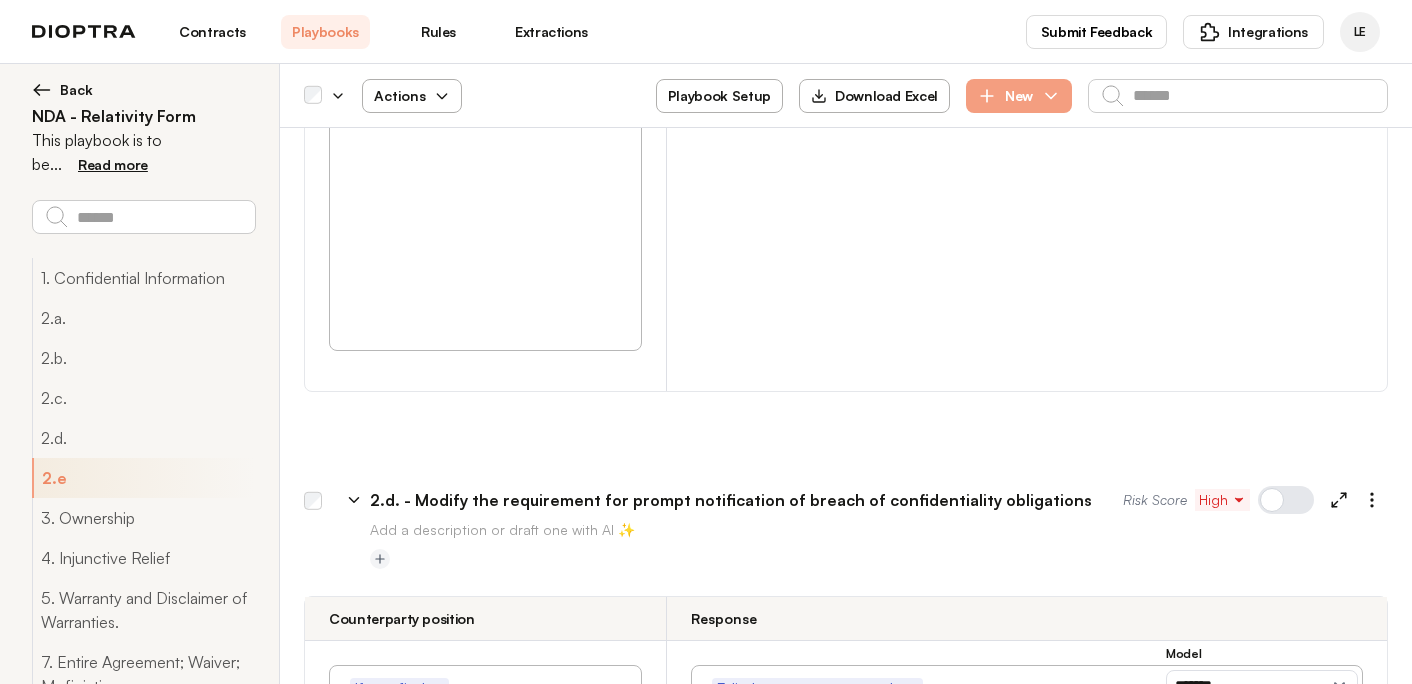 click on "Contracts" at bounding box center [212, 32] 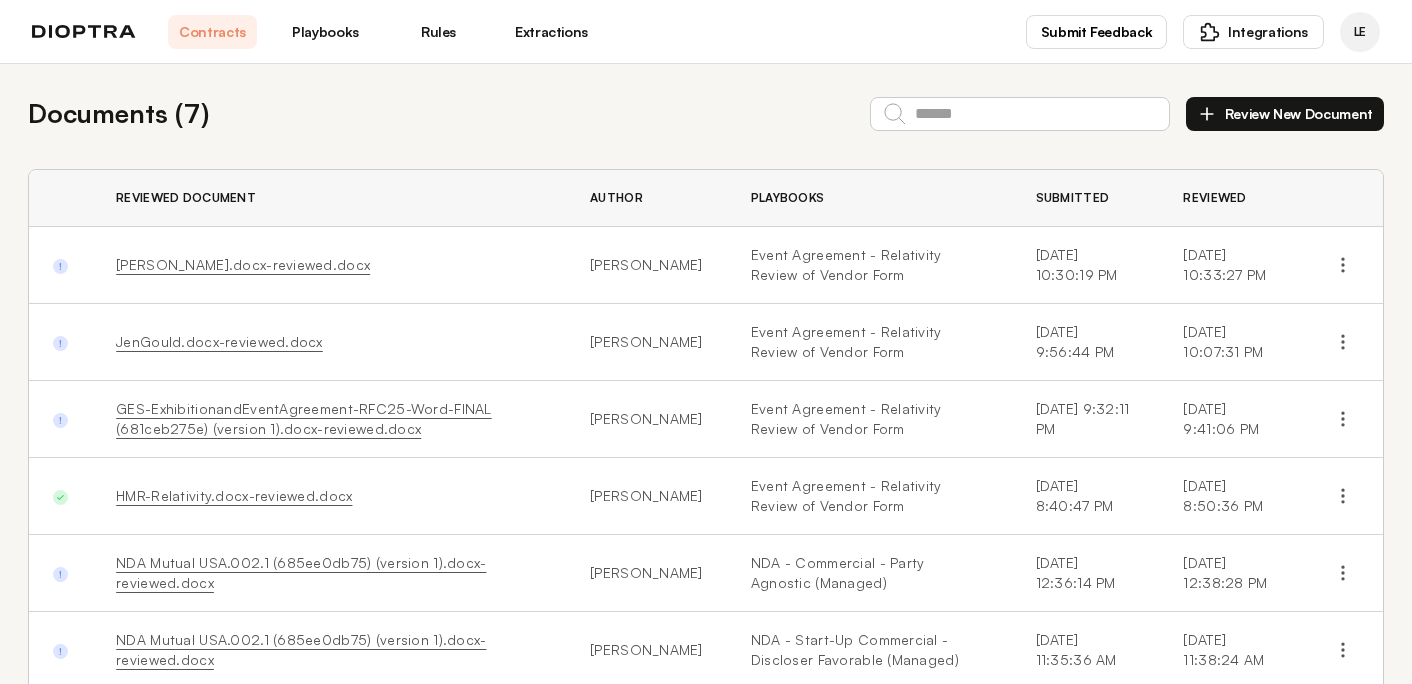 scroll, scrollTop: 0, scrollLeft: 0, axis: both 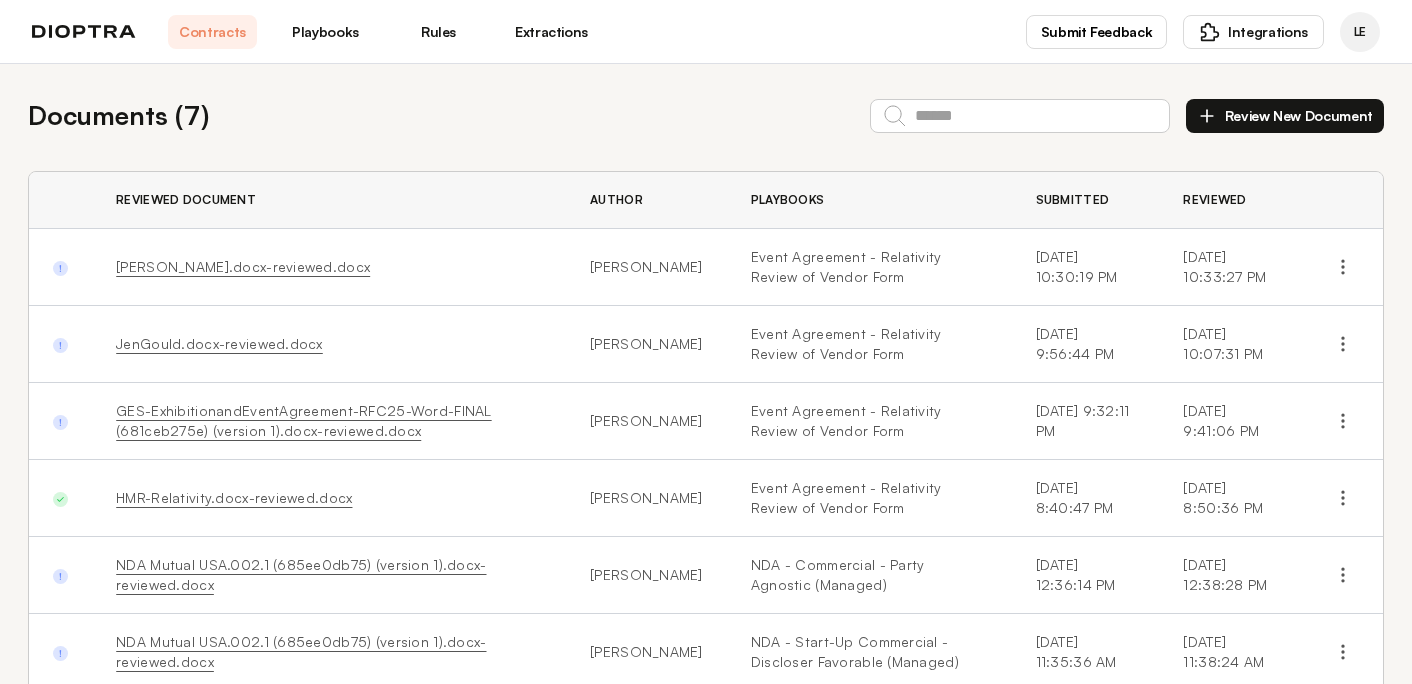 click on "Review New Document" at bounding box center [1285, 116] 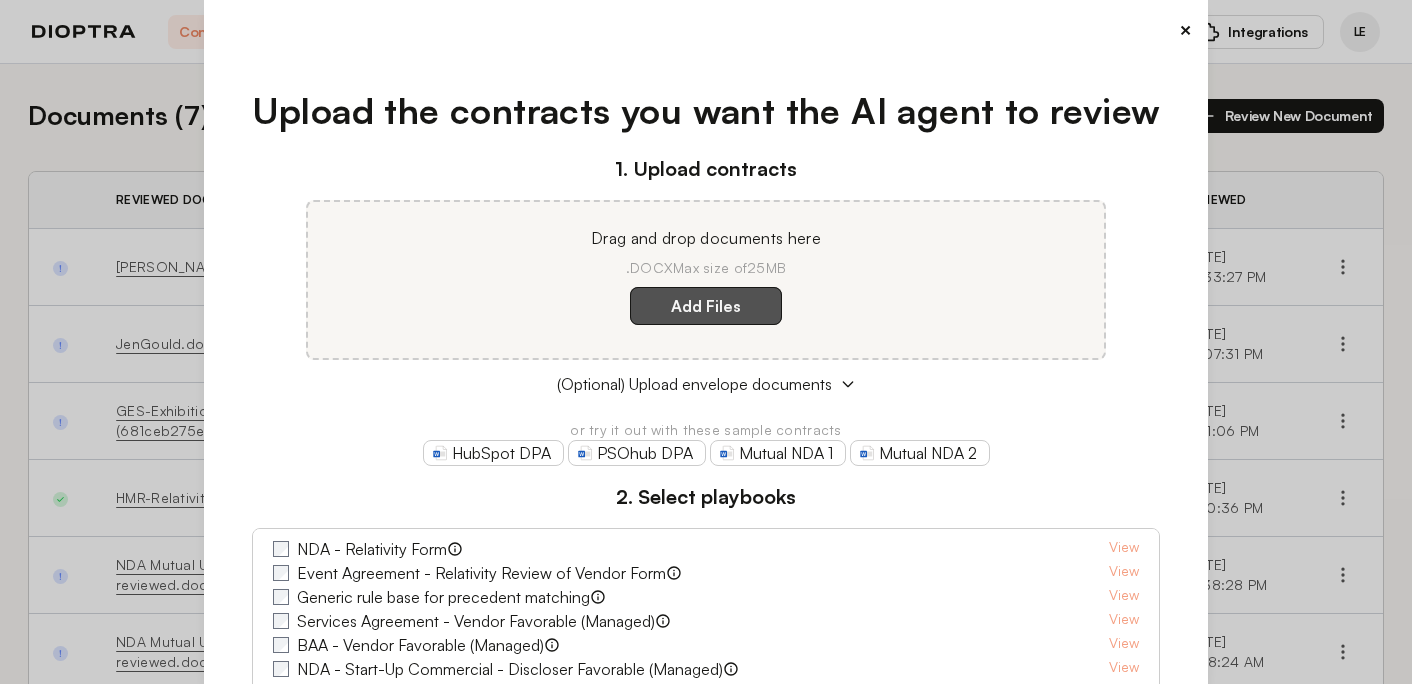 click on "Add Files" at bounding box center (706, 306) 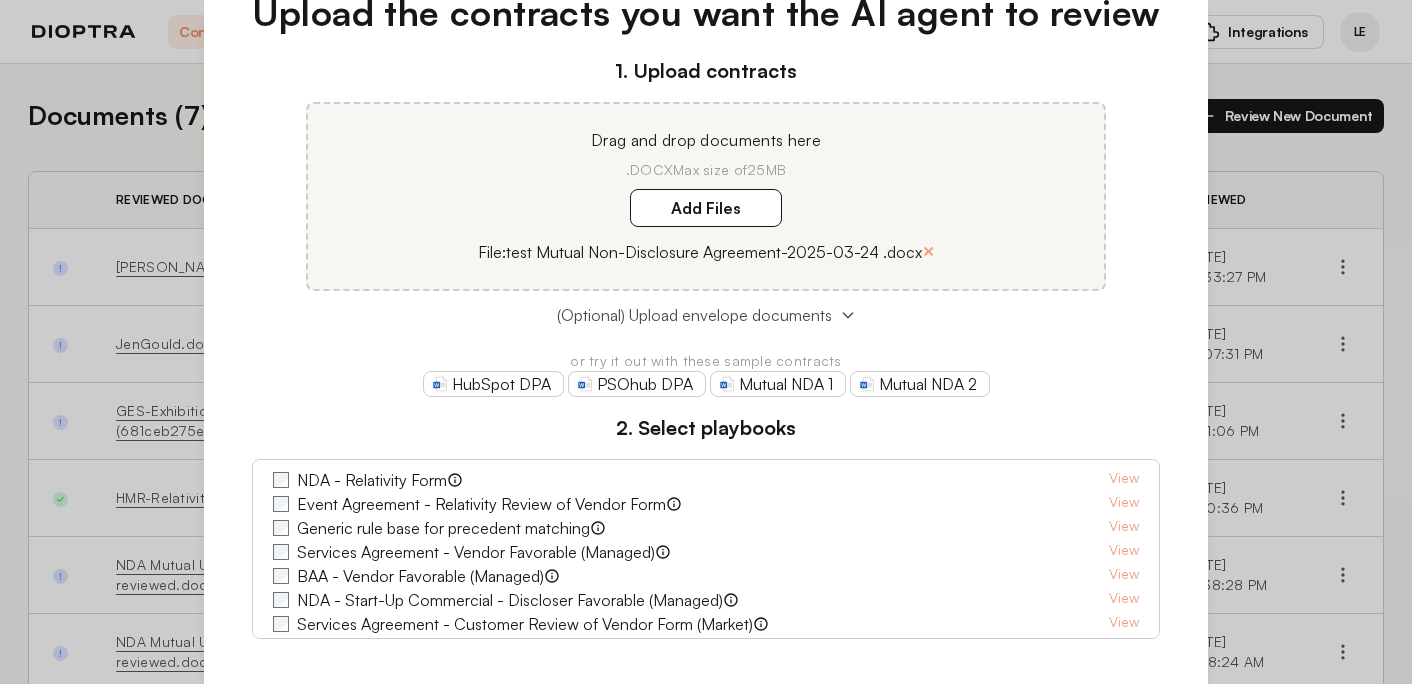 scroll, scrollTop: 116, scrollLeft: 0, axis: vertical 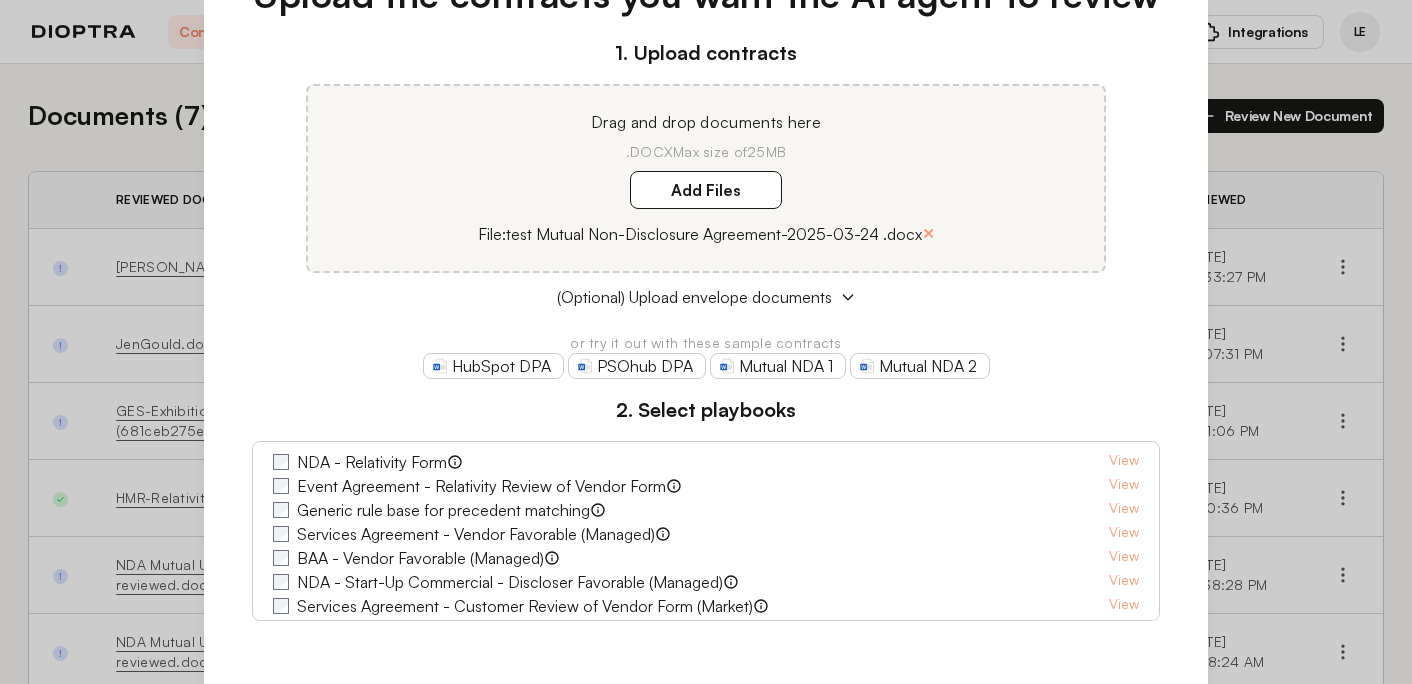 click on "NDA - Relativity Form" at bounding box center [372, 462] 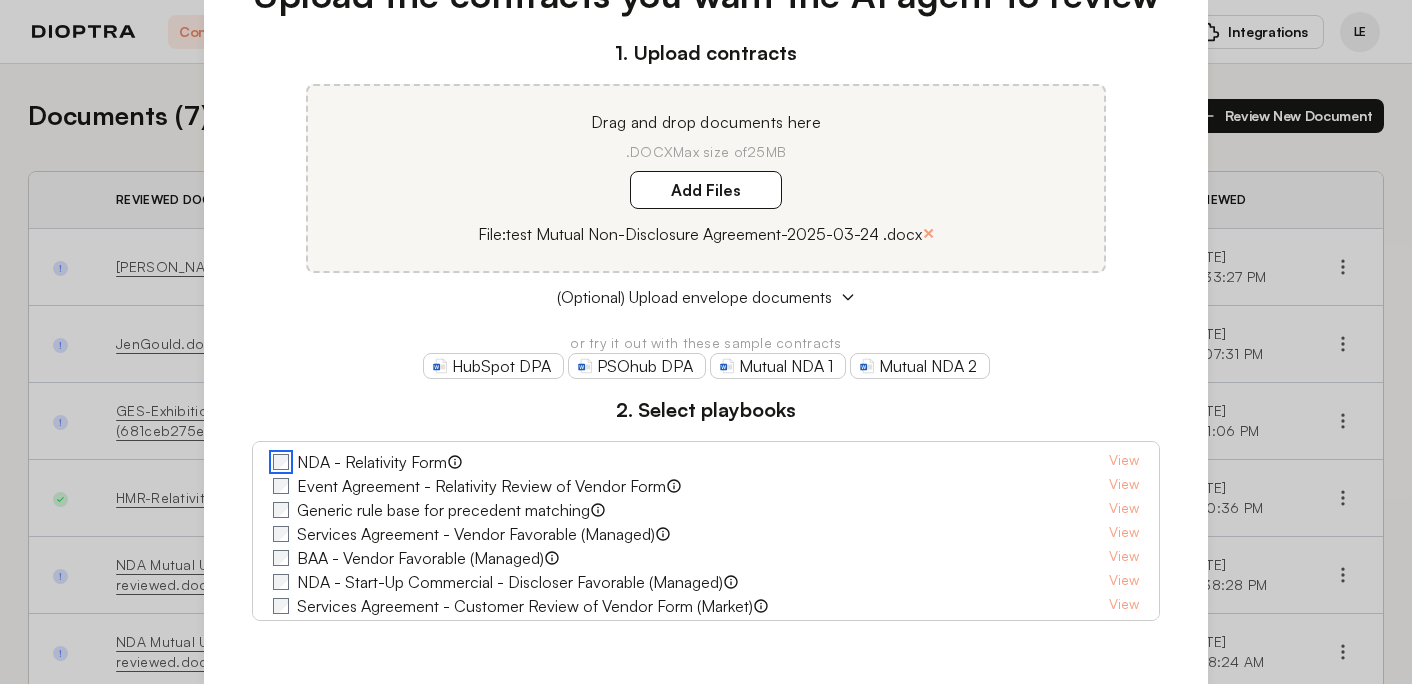 scroll, scrollTop: 174, scrollLeft: 0, axis: vertical 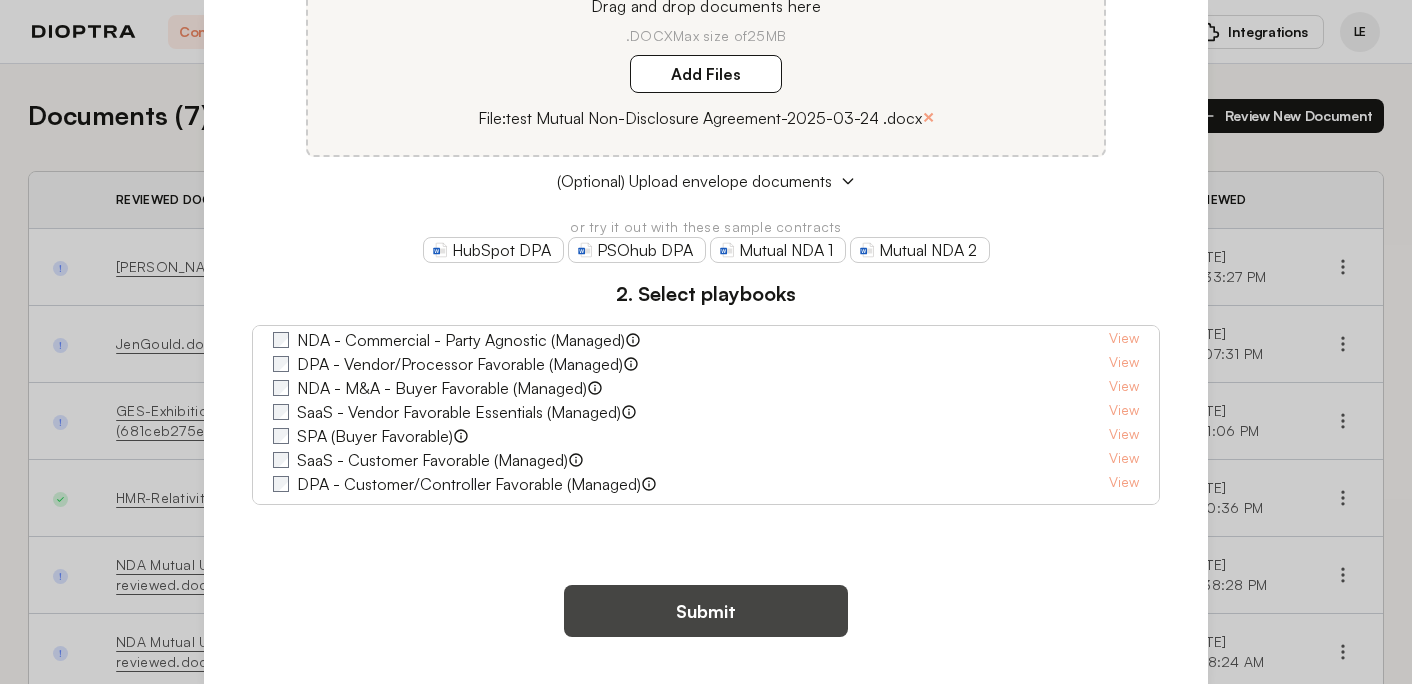 click on "Submit" at bounding box center [706, 611] 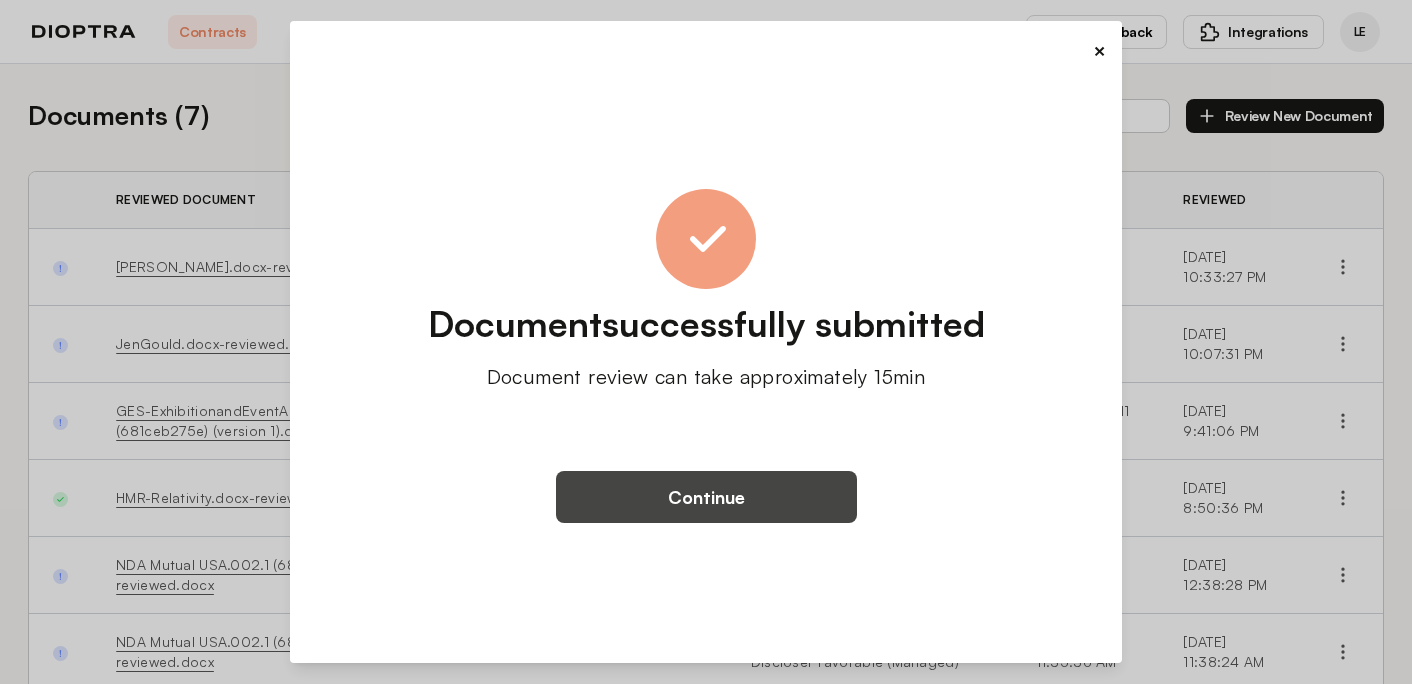 click on "Continue" at bounding box center [706, 497] 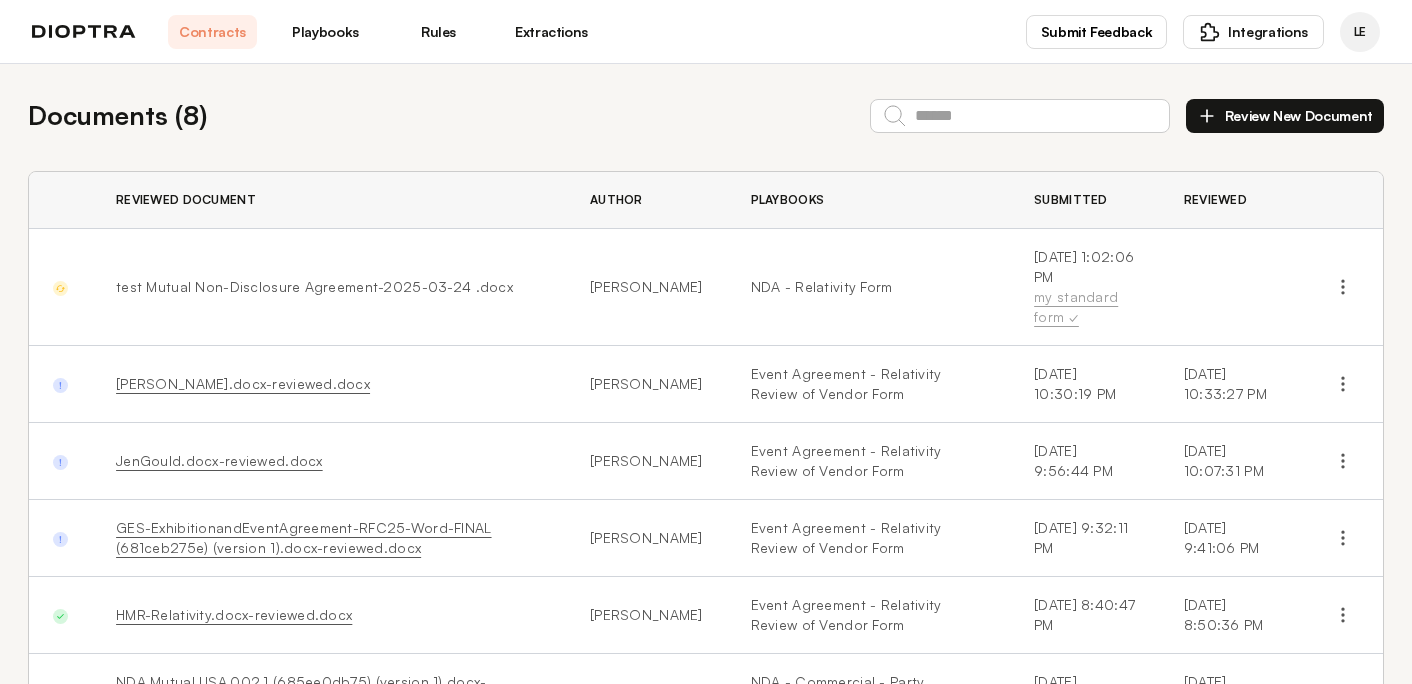 click on "[PERSON_NAME]" at bounding box center [646, 538] 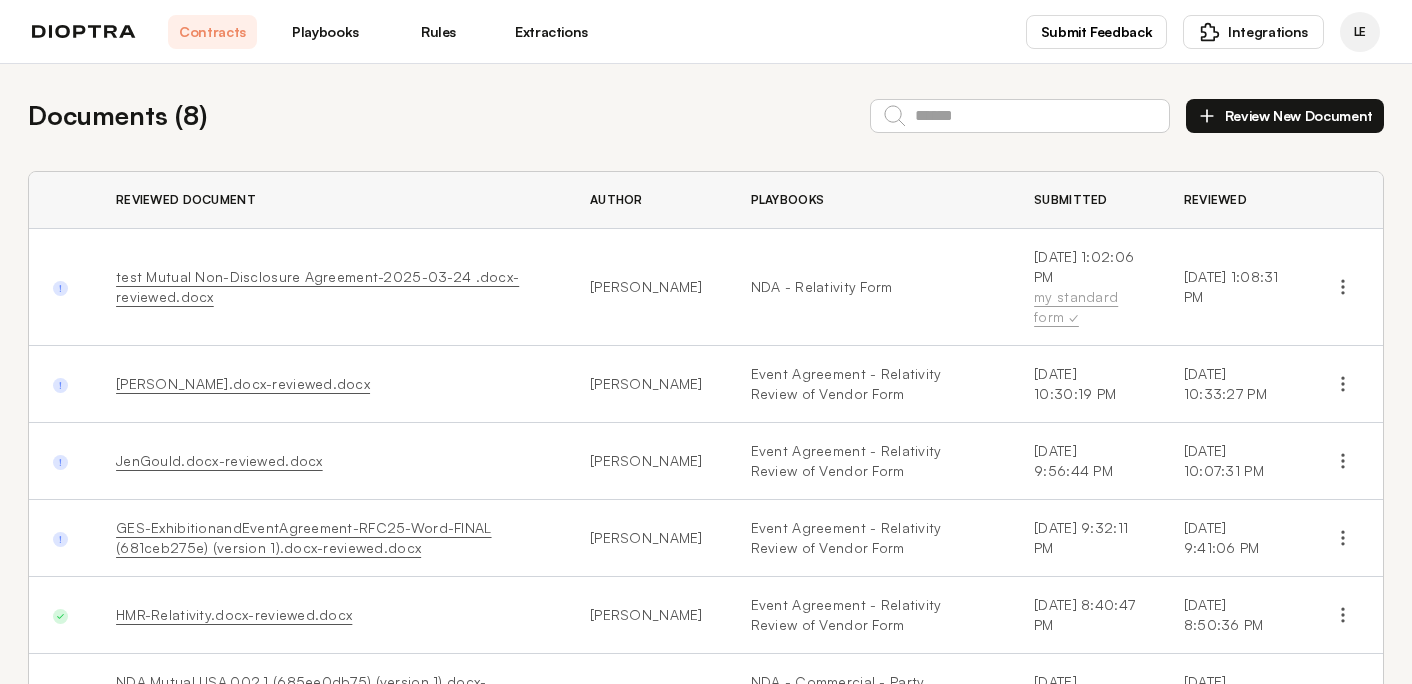 click on "Contracts" at bounding box center [212, 32] 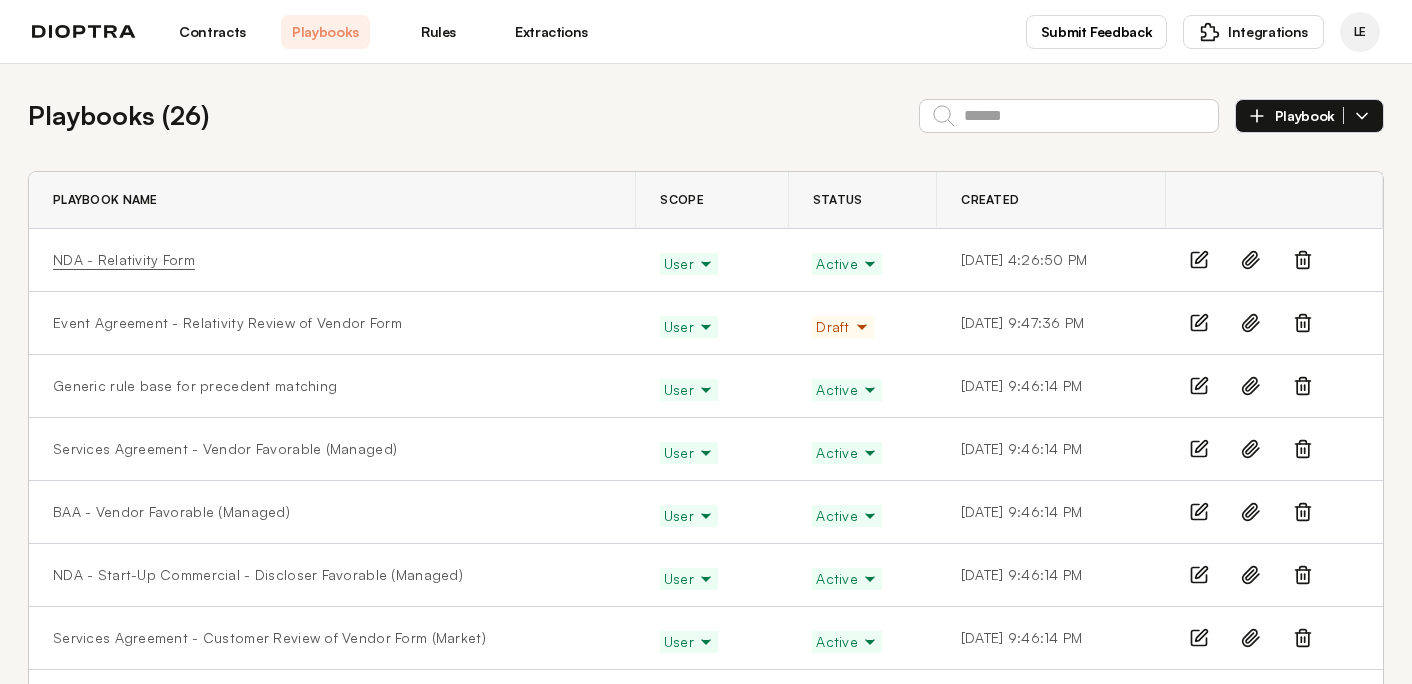 click on "NDA - Relativity Form" at bounding box center [124, 260] 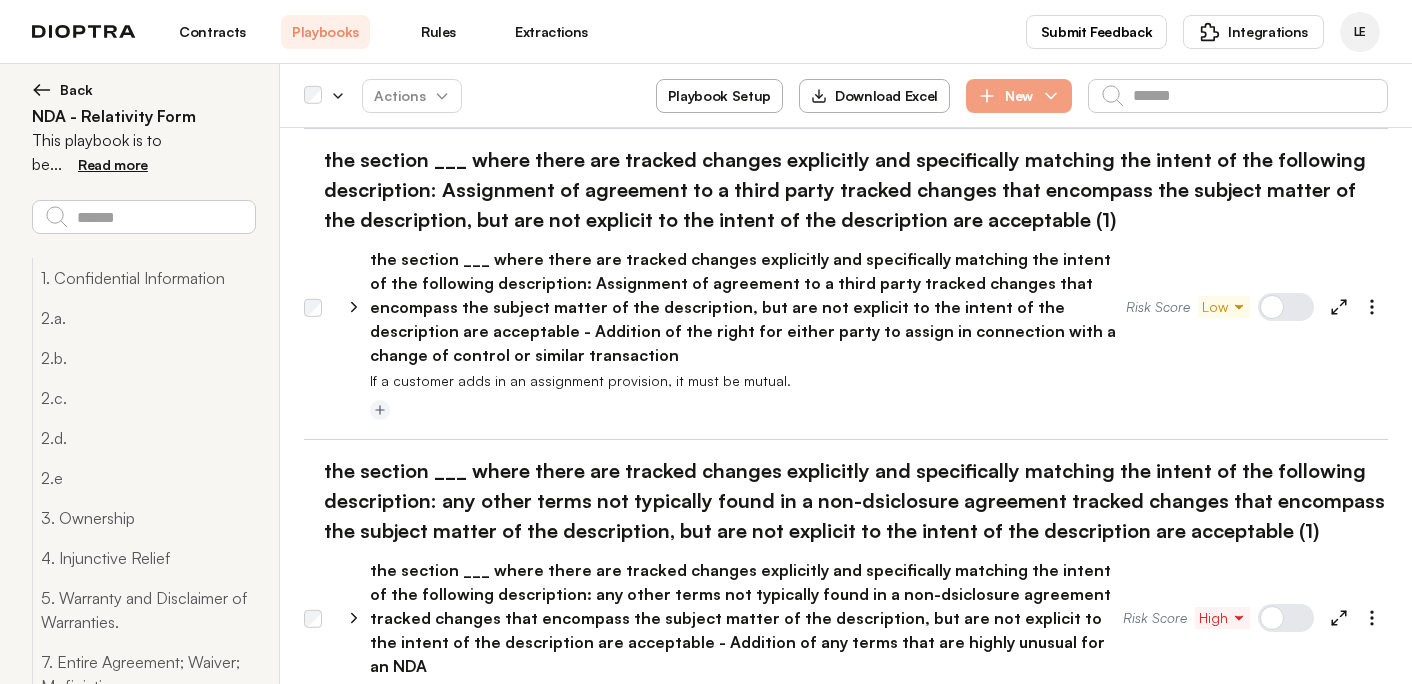 scroll, scrollTop: 5723, scrollLeft: 0, axis: vertical 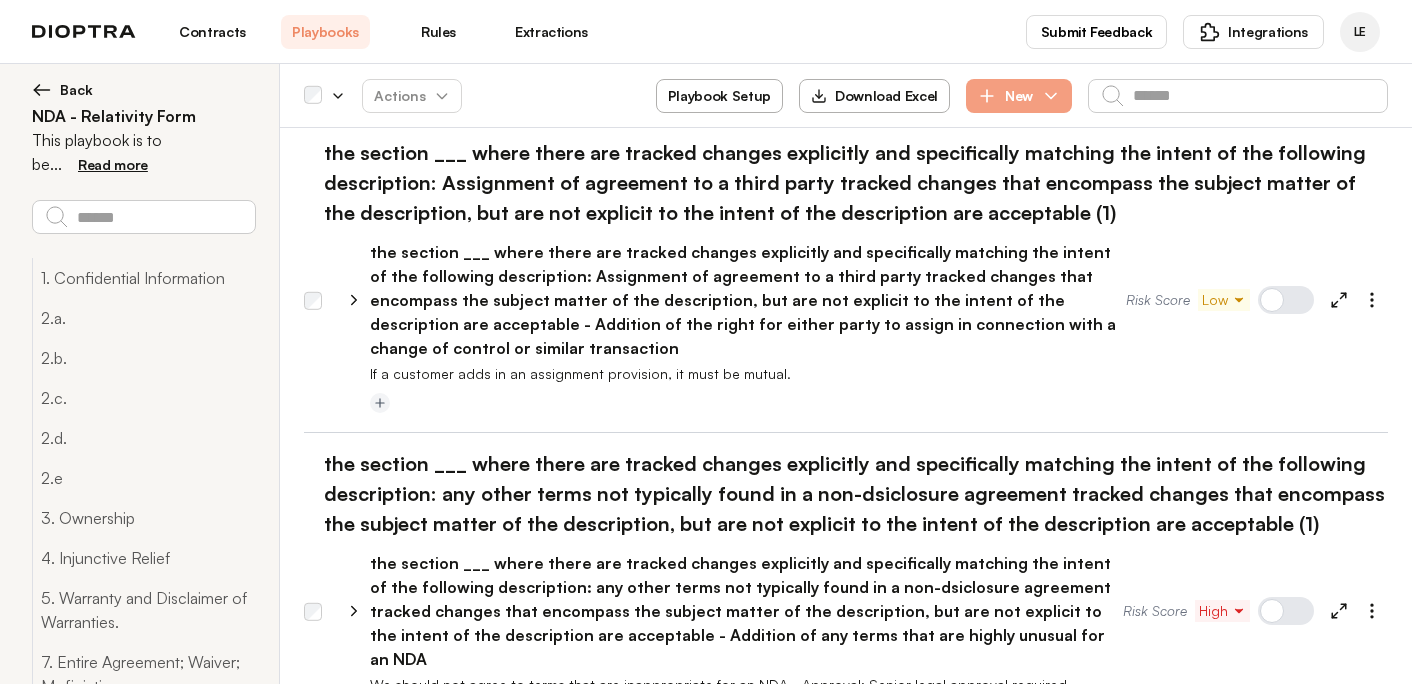 click on "the section ___ where there are tracked changes explicitly and specifically matching the intent of the following description: any other terms not typically found in a non-dsiclosure agreement
tracked changes that encompass the subject matter of the description, but are not explicit to the intent of the description are acceptable   (1)" at bounding box center (846, 494) 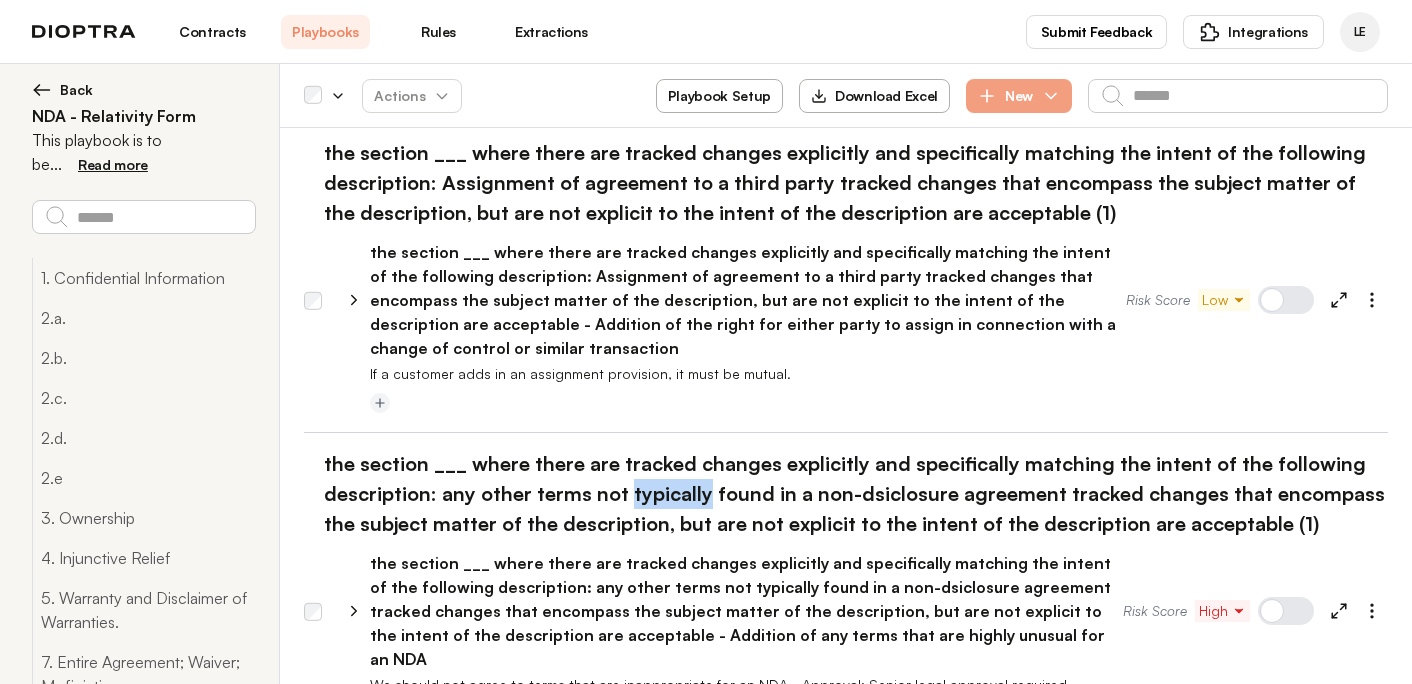 click on "the section ___ where there are tracked changes explicitly and specifically matching the intent of the following description: any other terms not typically found in a non-dsiclosure agreement
tracked changes that encompass the subject matter of the description, but are not explicit to the intent of the description are acceptable   (1)" at bounding box center [846, 494] 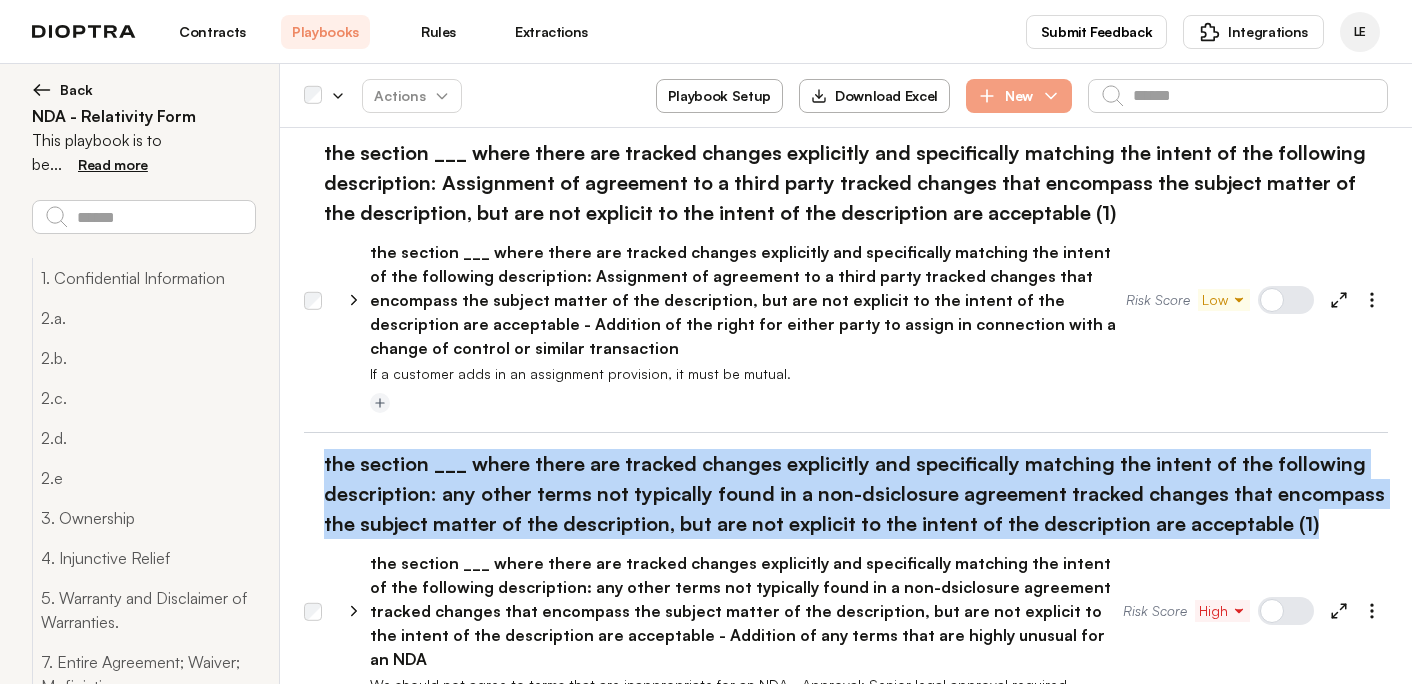 click on "the section ___ where there are tracked changes explicitly and specifically matching the intent of the following description: any other terms not typically found in a non-dsiclosure agreement
tracked changes that encompass the subject matter of the description, but are not explicit to the intent of the description are acceptable   (1)" at bounding box center [846, 494] 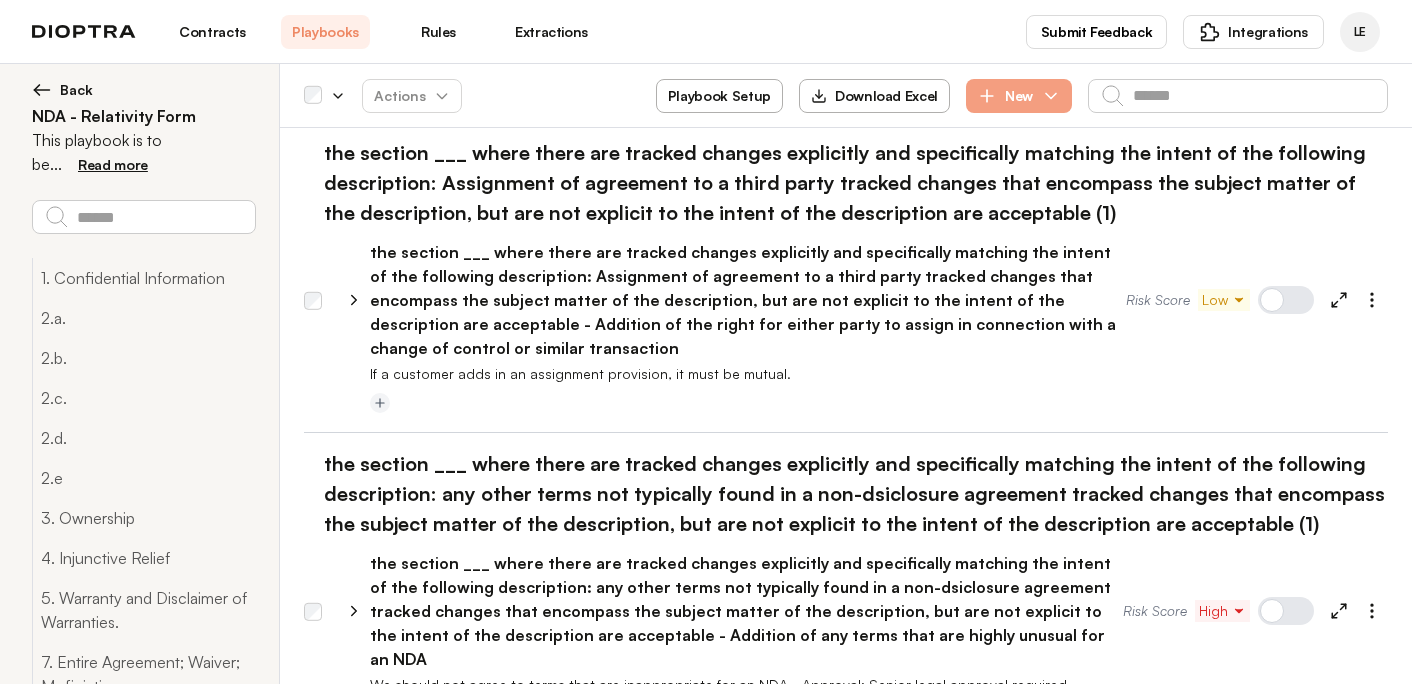 click on "the section ___ where there are tracked changes explicitly and specifically matching the intent of the following description: any other terms not typically found in a non-dsiclosure agreement
tracked changes that encompass the subject matter of the description, but are not explicit to the intent of the description are acceptable   (1)" at bounding box center (846, 494) 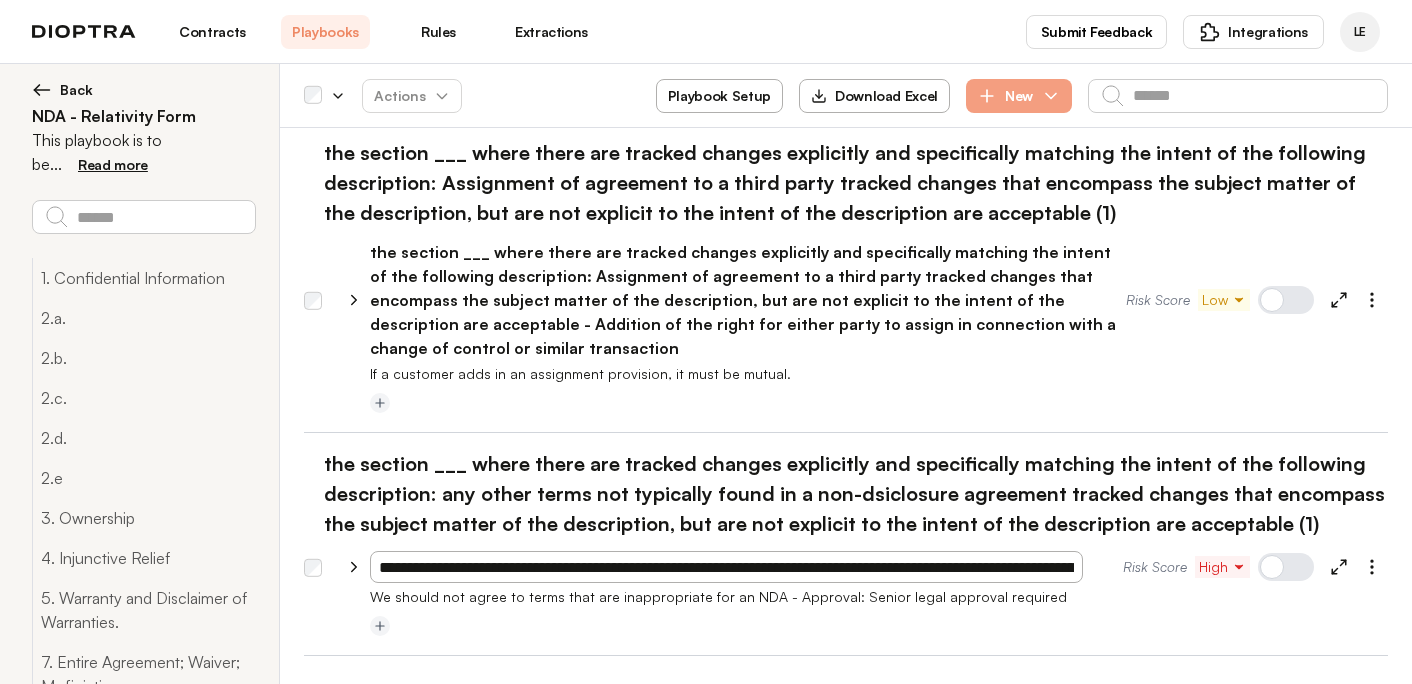 scroll, scrollTop: 0, scrollLeft: 1981, axis: horizontal 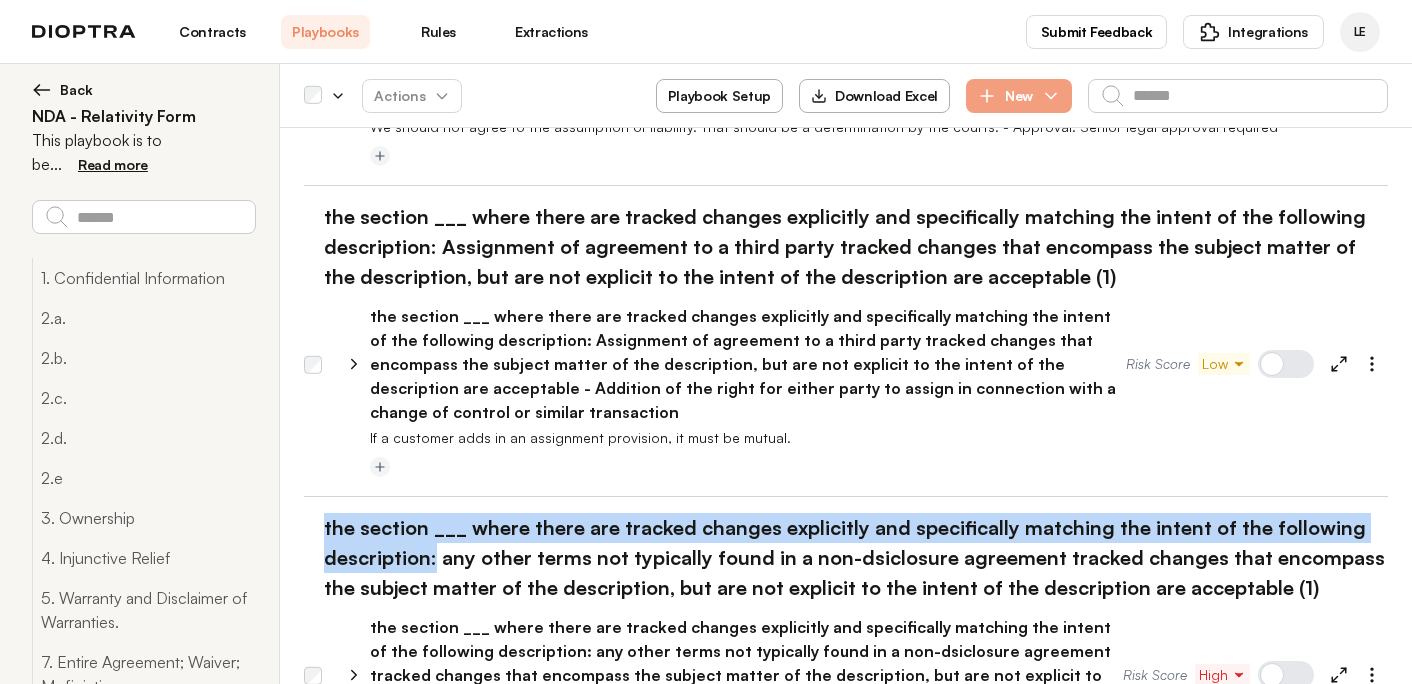 drag, startPoint x: 416, startPoint y: 492, endPoint x: 311, endPoint y: 456, distance: 111 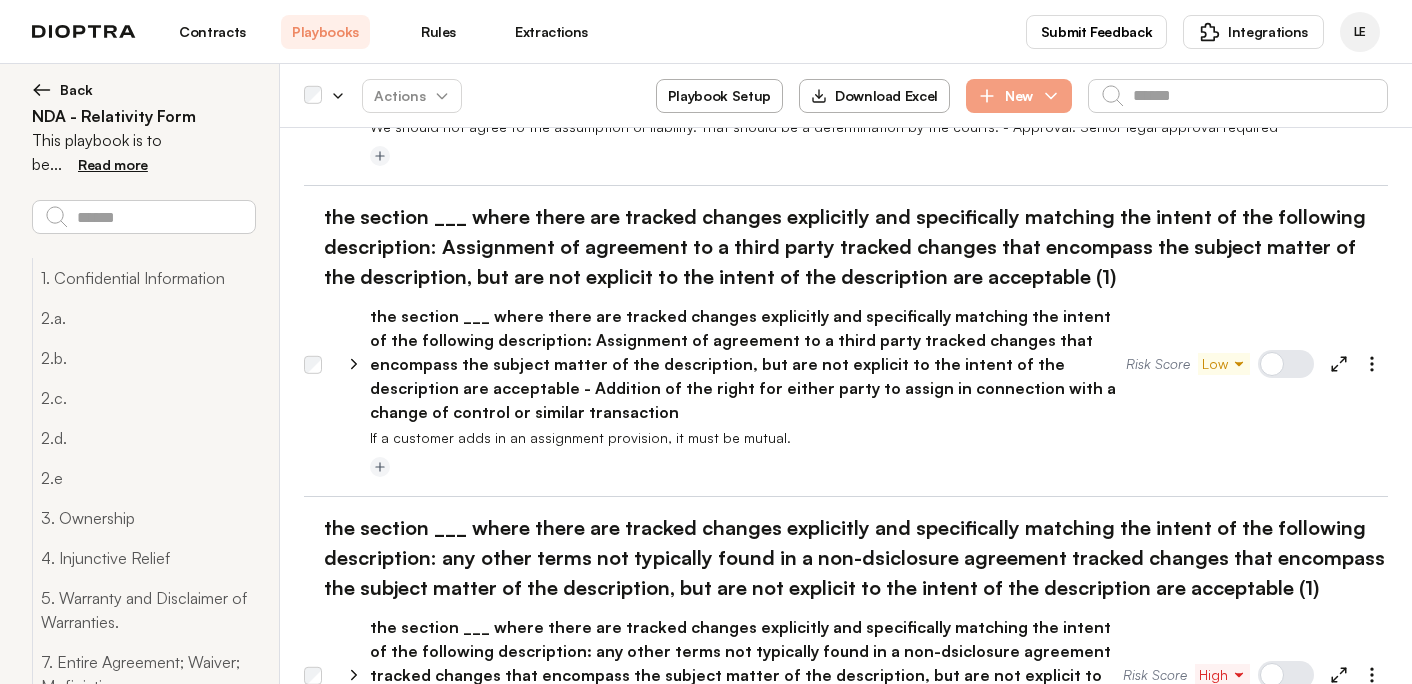 click on "the section ___ where there are tracked changes explicitly and specifically matching the intent of the following description: any other terms not typically found in a non-dsiclosure agreement
tracked changes that encompass the subject matter of the description, but are not explicit to the intent of the description are acceptable - Addition of any terms that are highly unusual for an NDA" at bounding box center (746, 675) 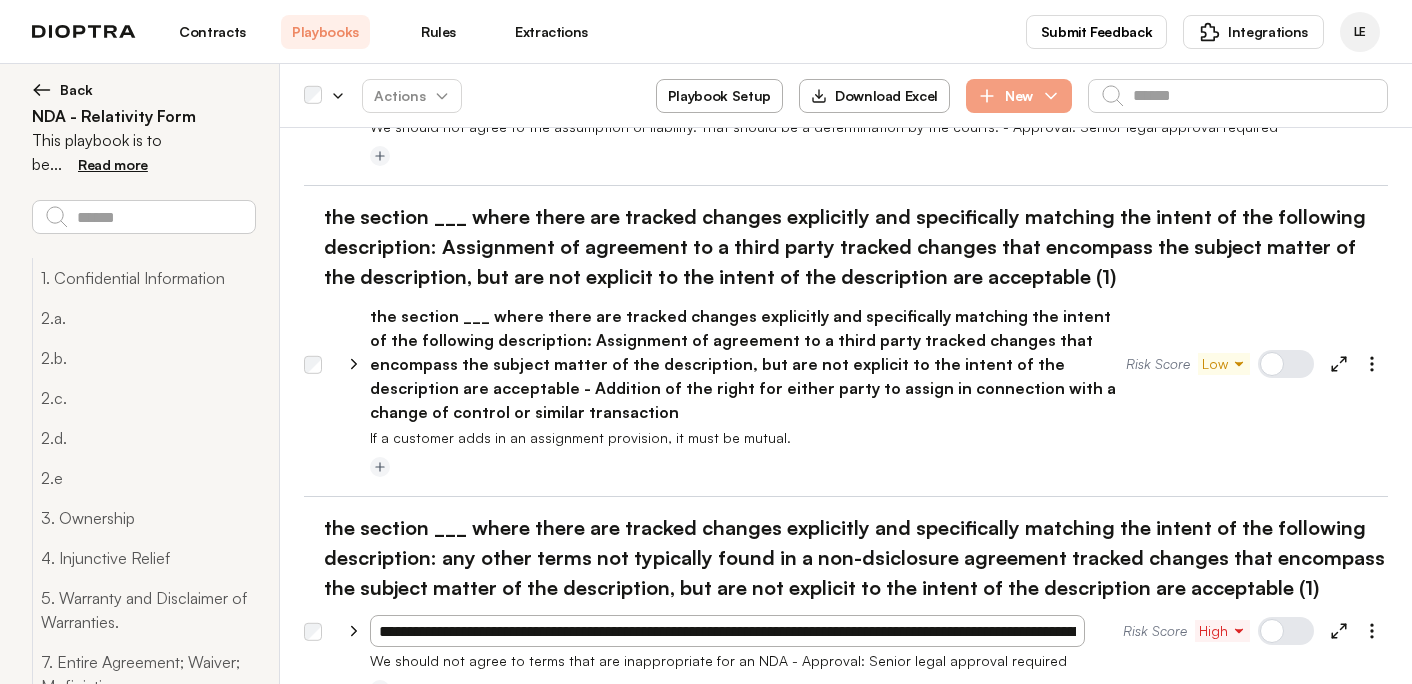 scroll, scrollTop: 0, scrollLeft: 1981, axis: horizontal 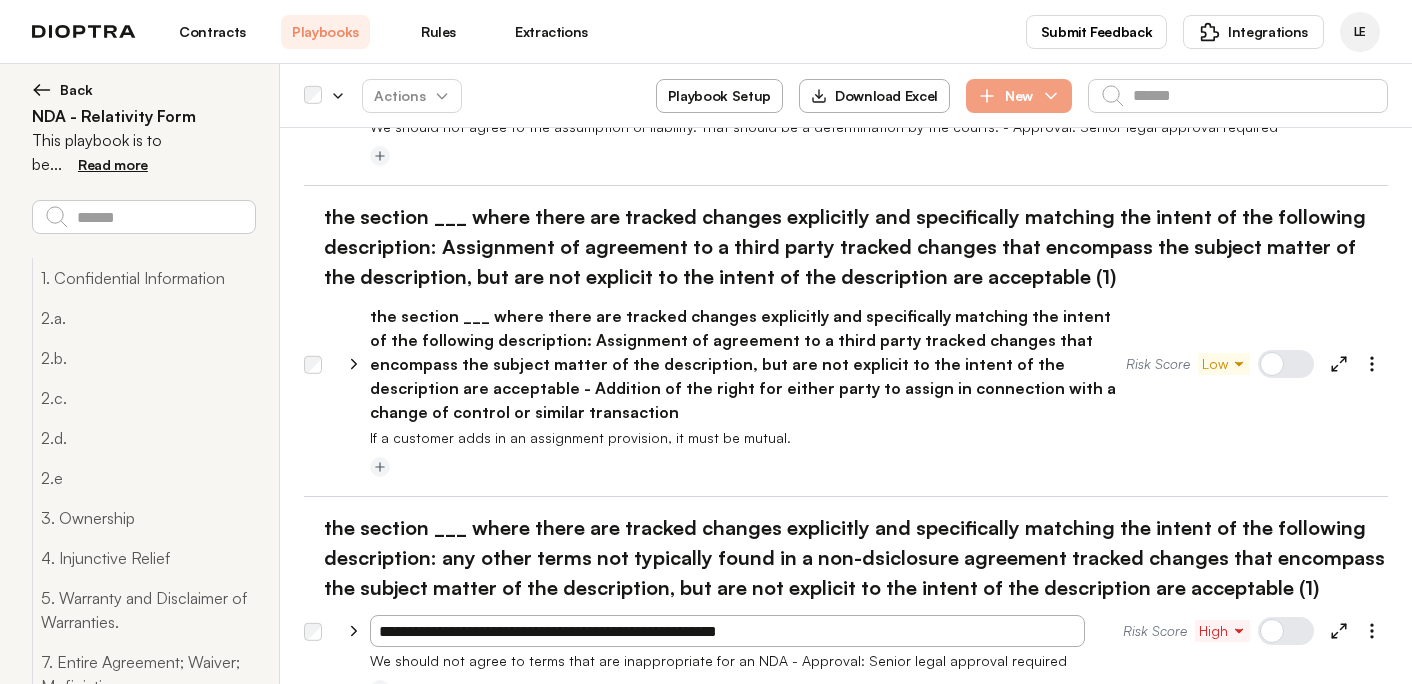 type on "**********" 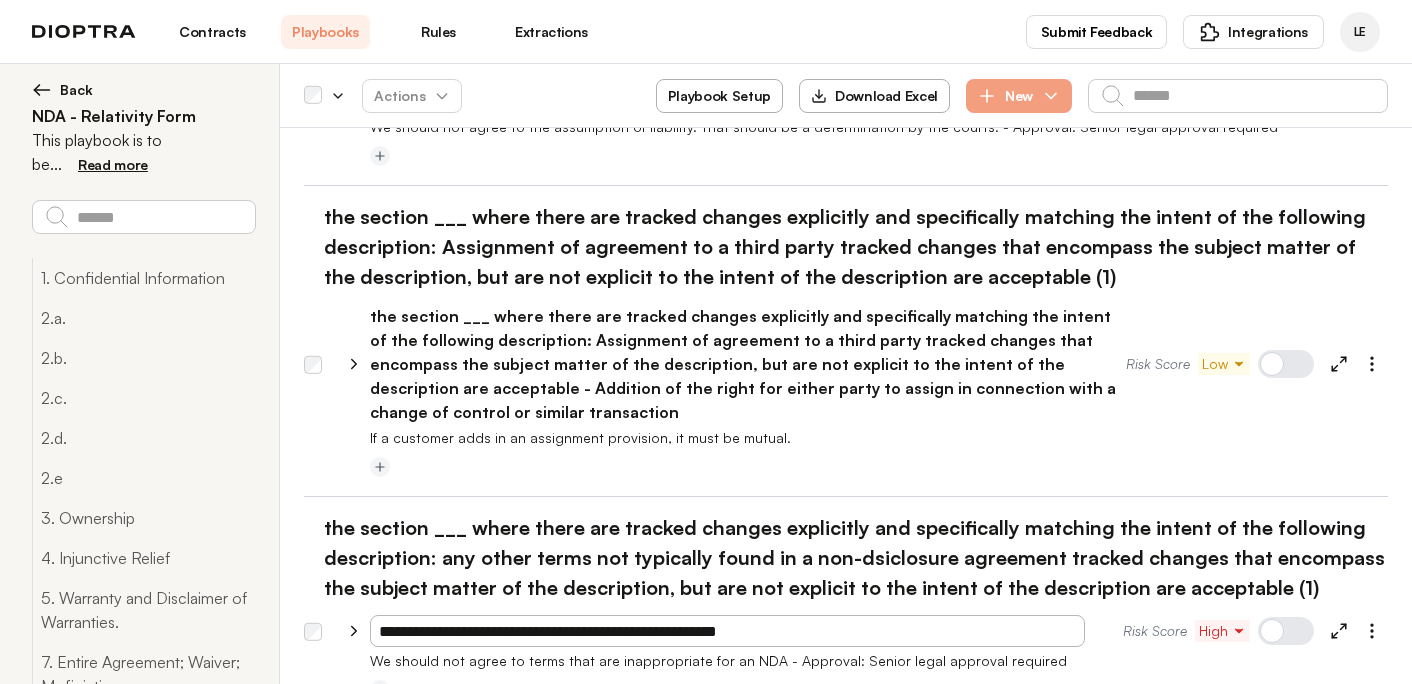click at bounding box center (846, 711) 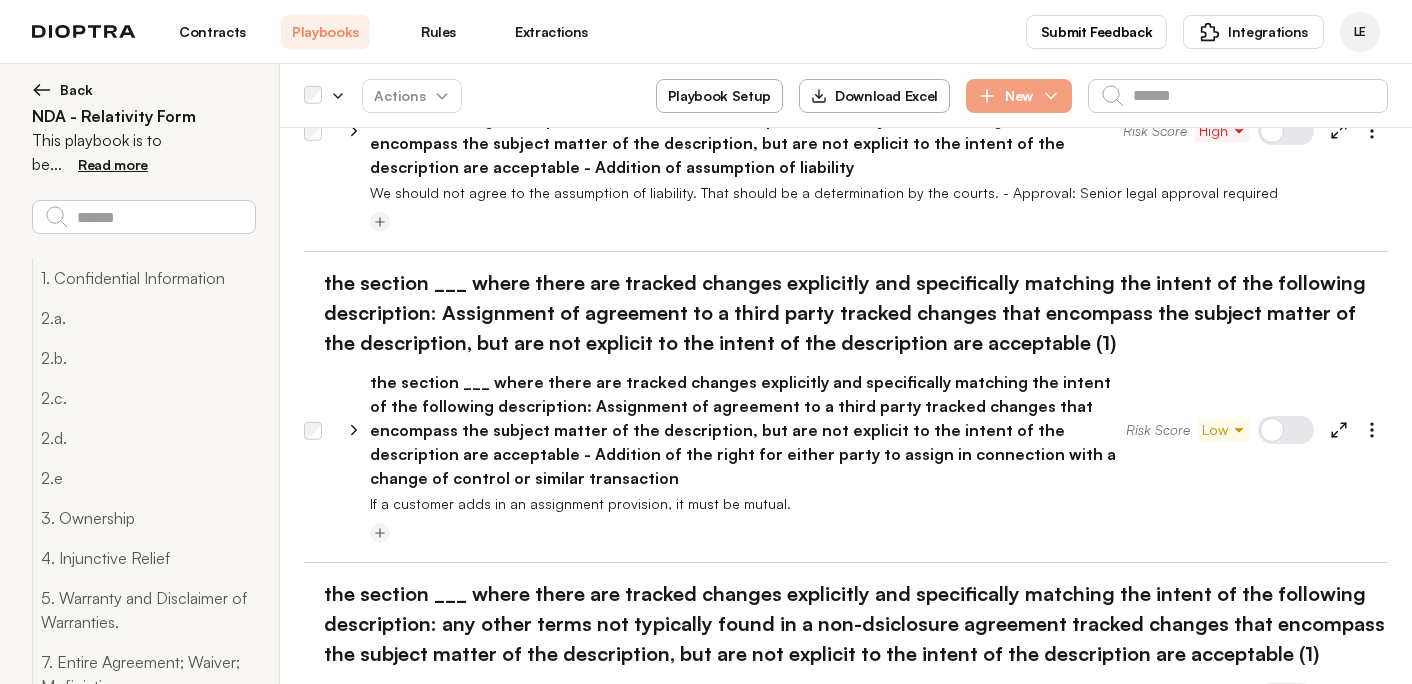scroll, scrollTop: 5579, scrollLeft: 0, axis: vertical 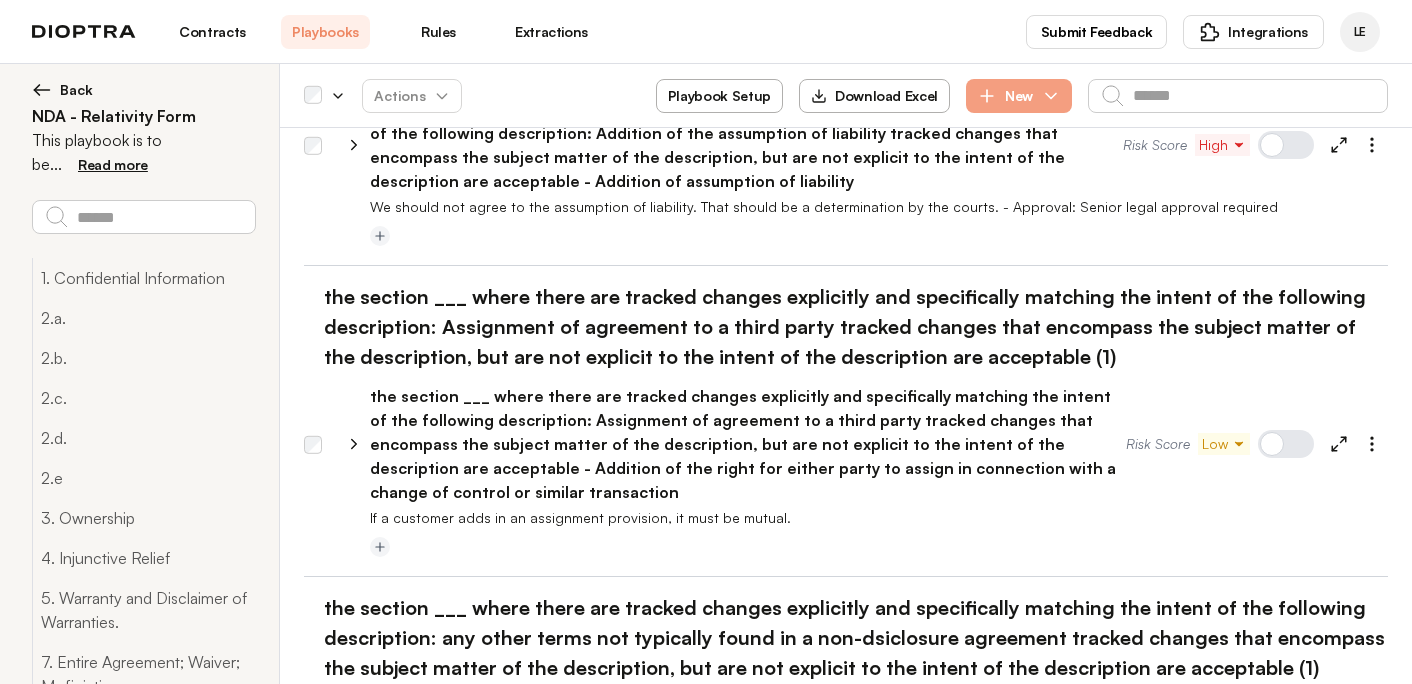 click on "the section ___ where there are tracked changes explicitly and specifically matching the intent of the following description: Assignment of agreement to a third party
tracked changes that encompass the subject matter of the description, but are not explicit to the intent of the description are acceptable - Addition of the right for either party to assign in connection with a change of control or similar transaction" at bounding box center (748, 444) 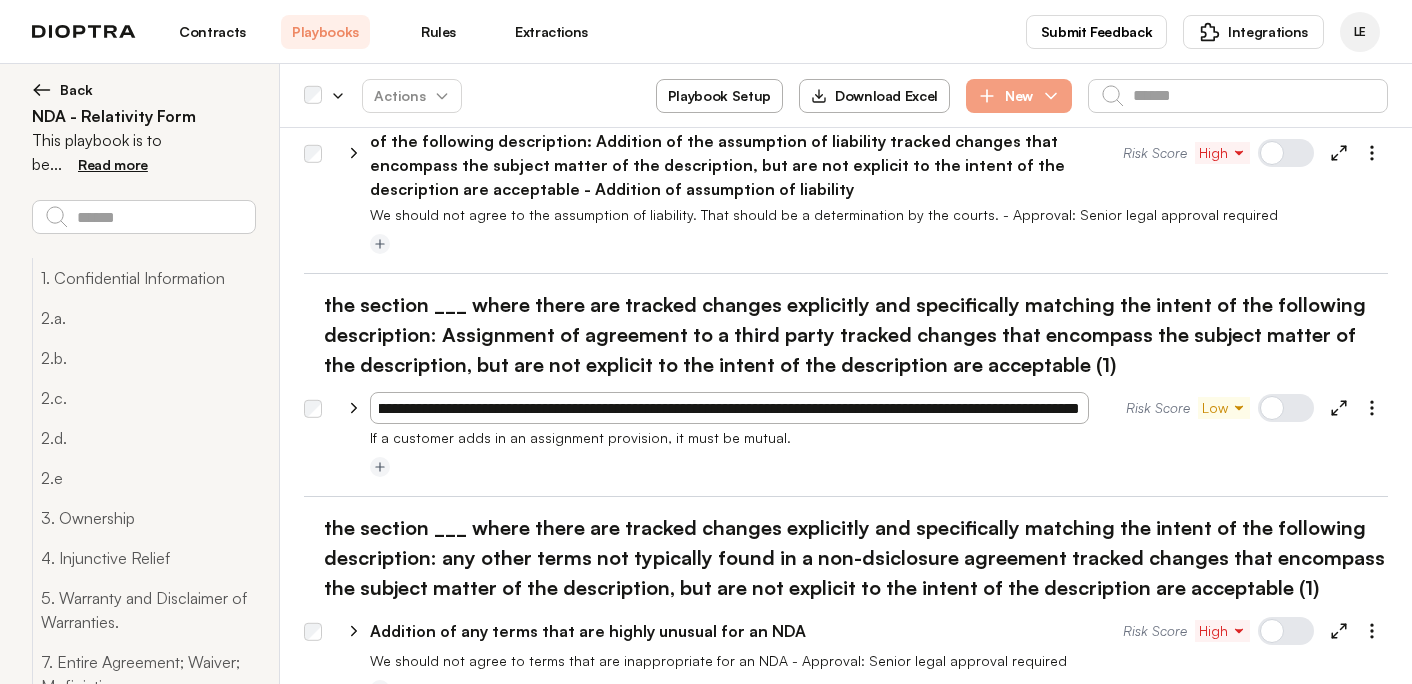 click on "**********" at bounding box center (729, 408) 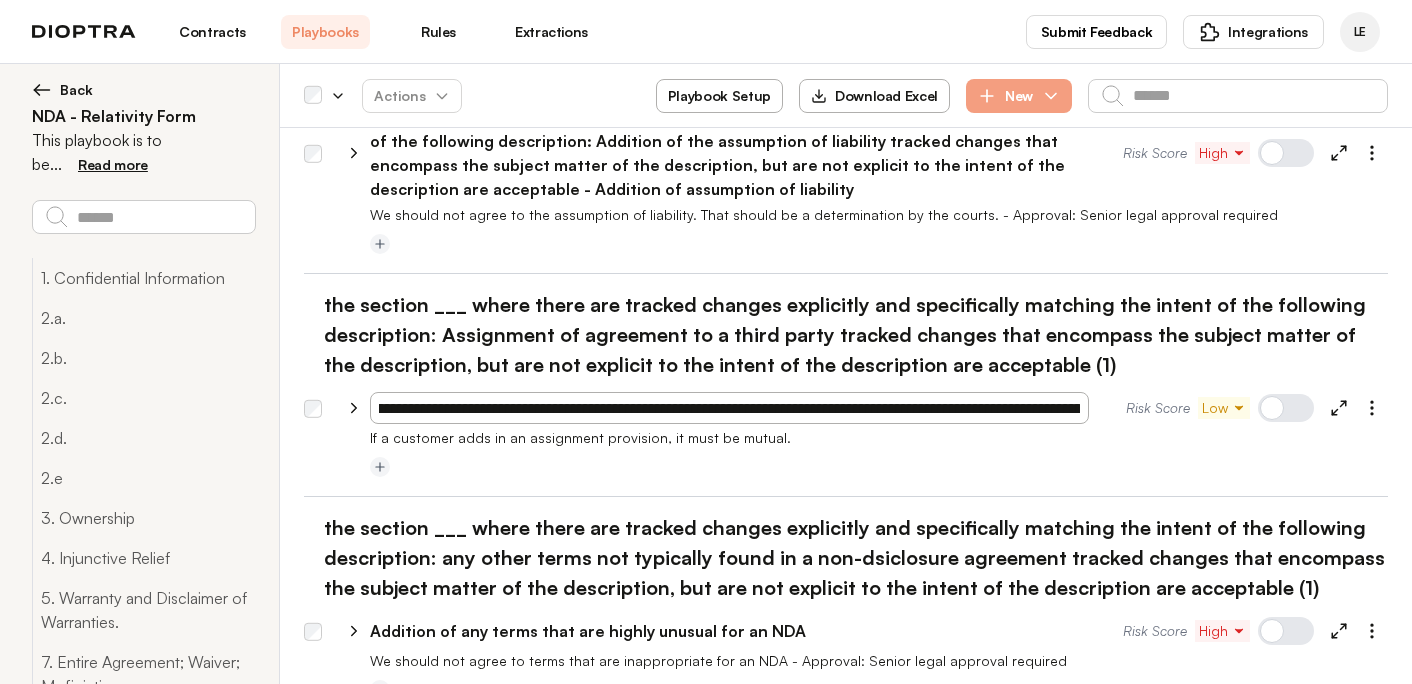 scroll, scrollTop: 0, scrollLeft: 0, axis: both 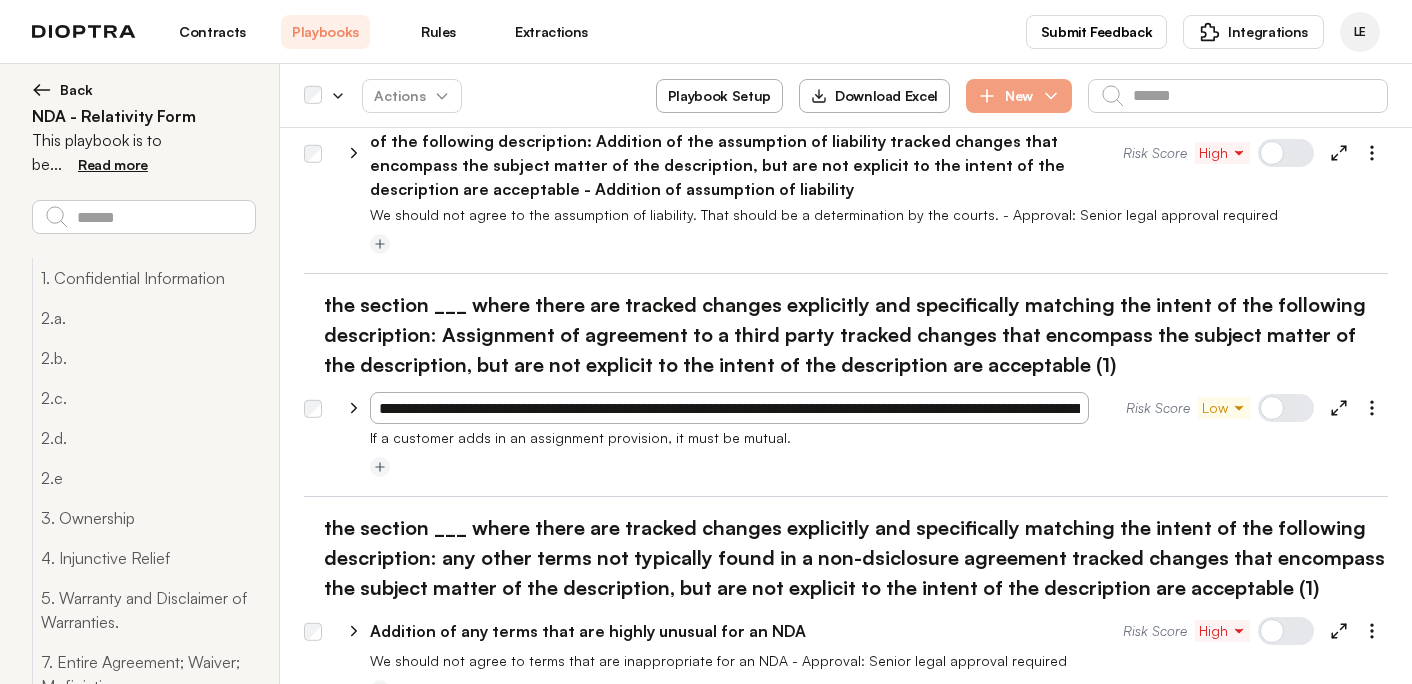 drag, startPoint x: 690, startPoint y: 341, endPoint x: 276, endPoint y: 334, distance: 414.05917 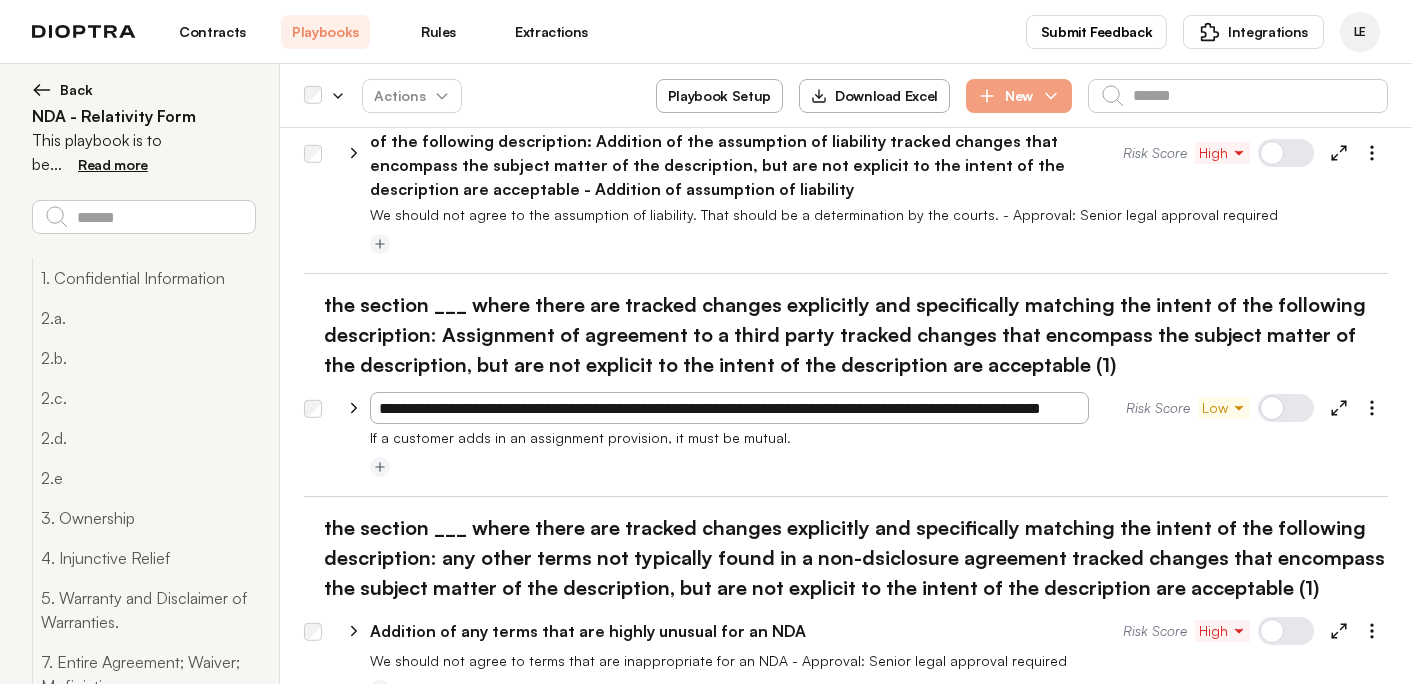 type on "**********" 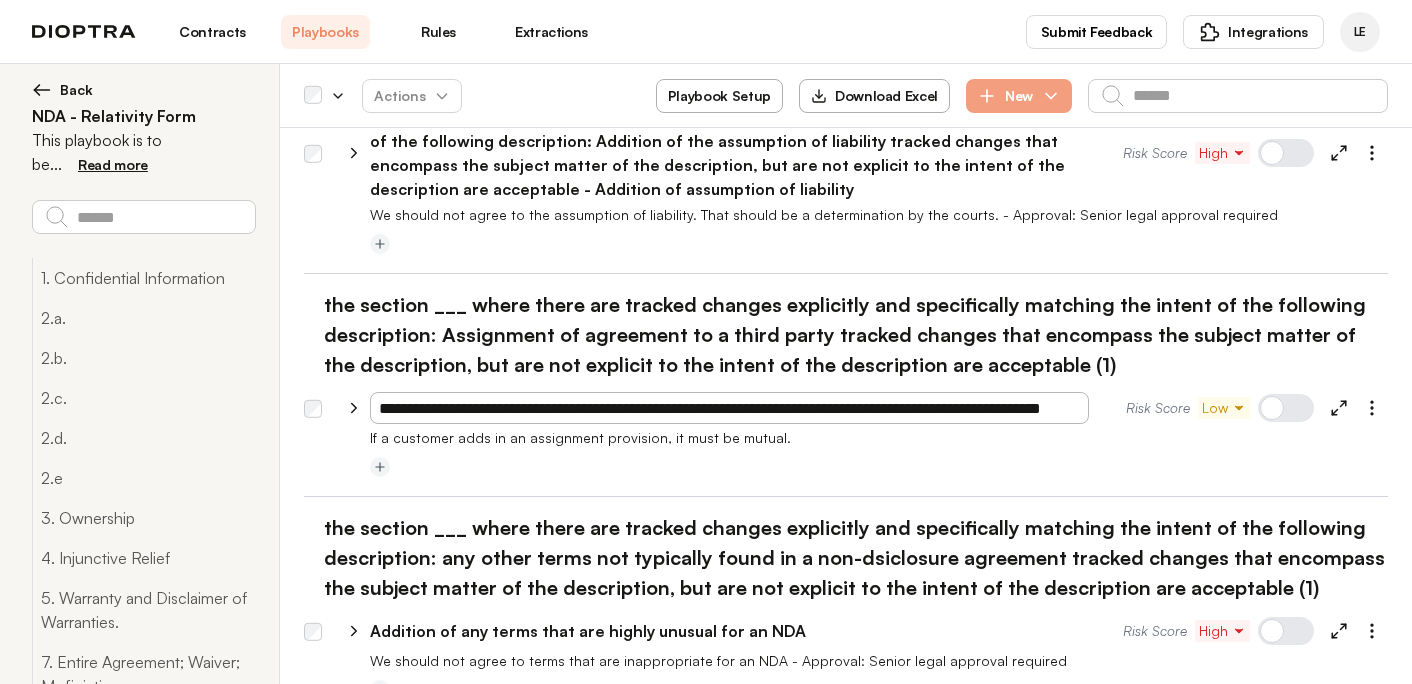 click on "**********" at bounding box center [846, 454] 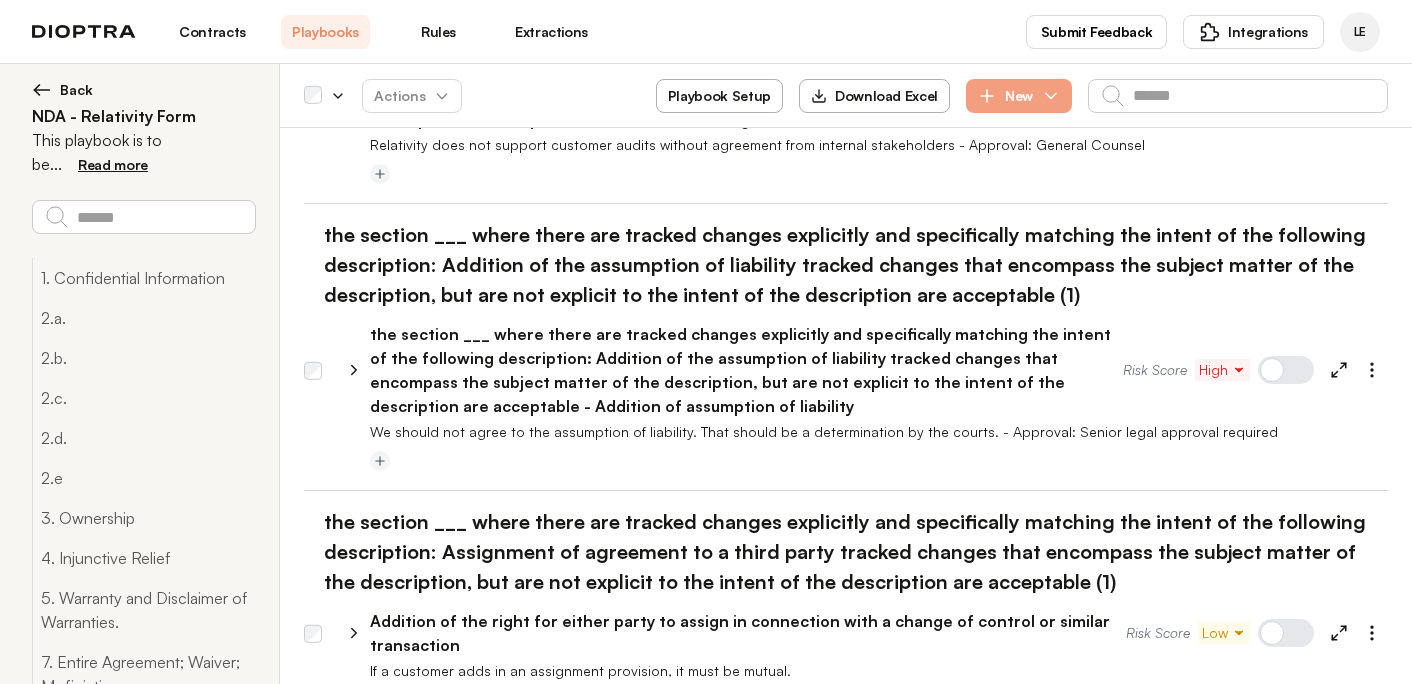 scroll, scrollTop: 5307, scrollLeft: 0, axis: vertical 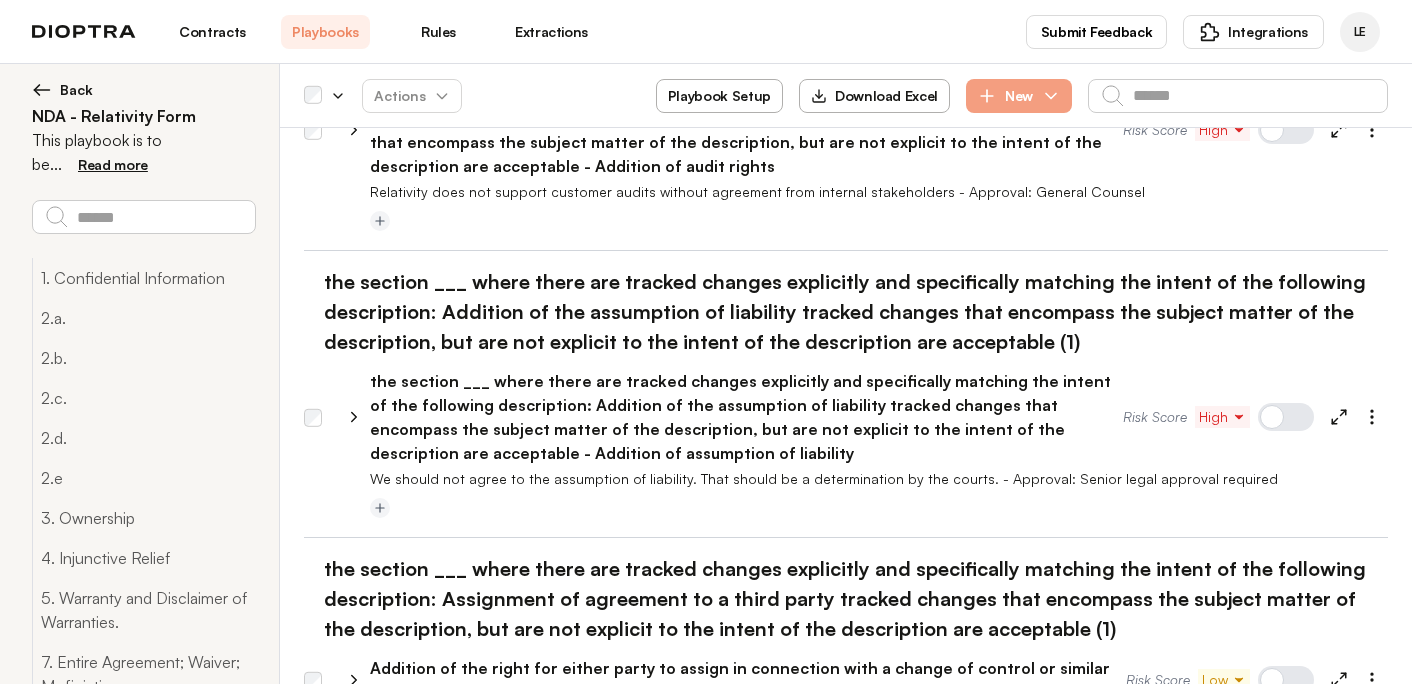 click on "the section ___ where there are tracked changes explicitly and specifically matching the intent of the following description: Addition of the assumption of liability
tracked changes that encompass the subject matter of the description, but are not explicit to the intent of the description are acceptable - Addition of assumption of liability" at bounding box center [746, 417] 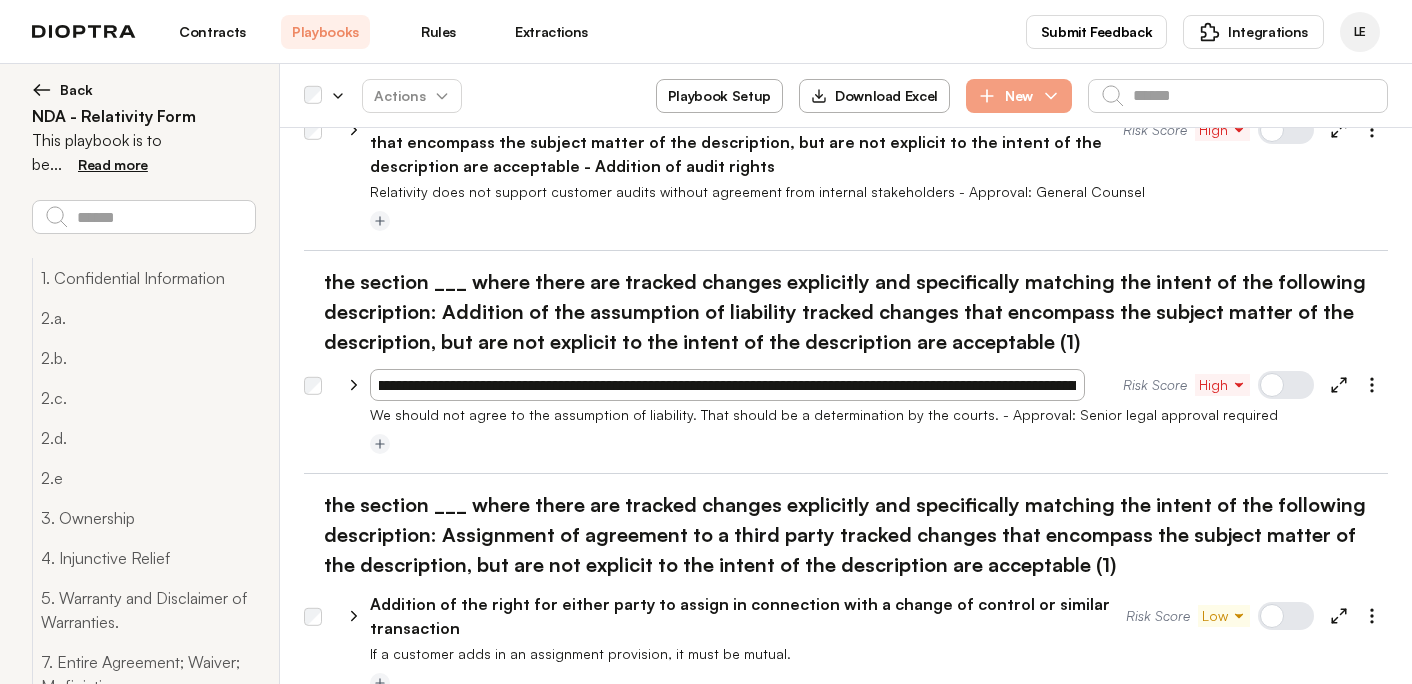 scroll, scrollTop: 0, scrollLeft: 0, axis: both 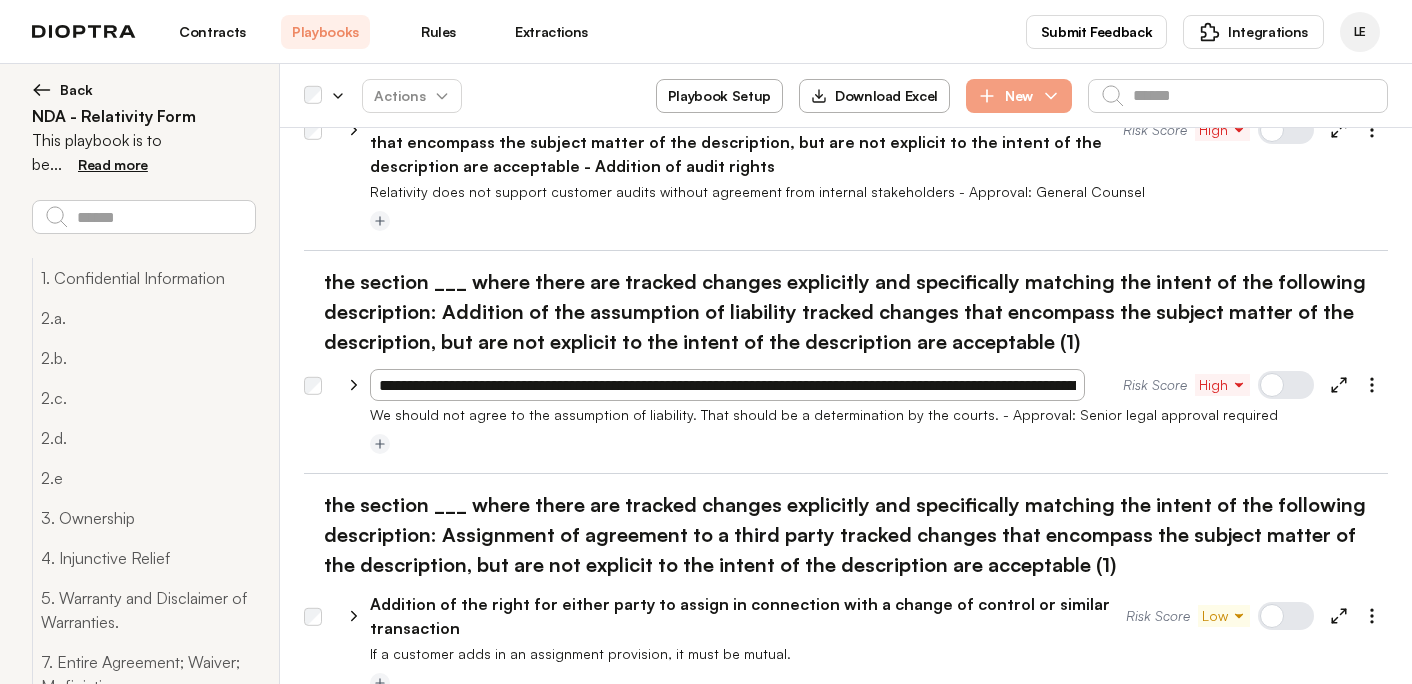 drag, startPoint x: 844, startPoint y: 318, endPoint x: 290, endPoint y: 301, distance: 554.26074 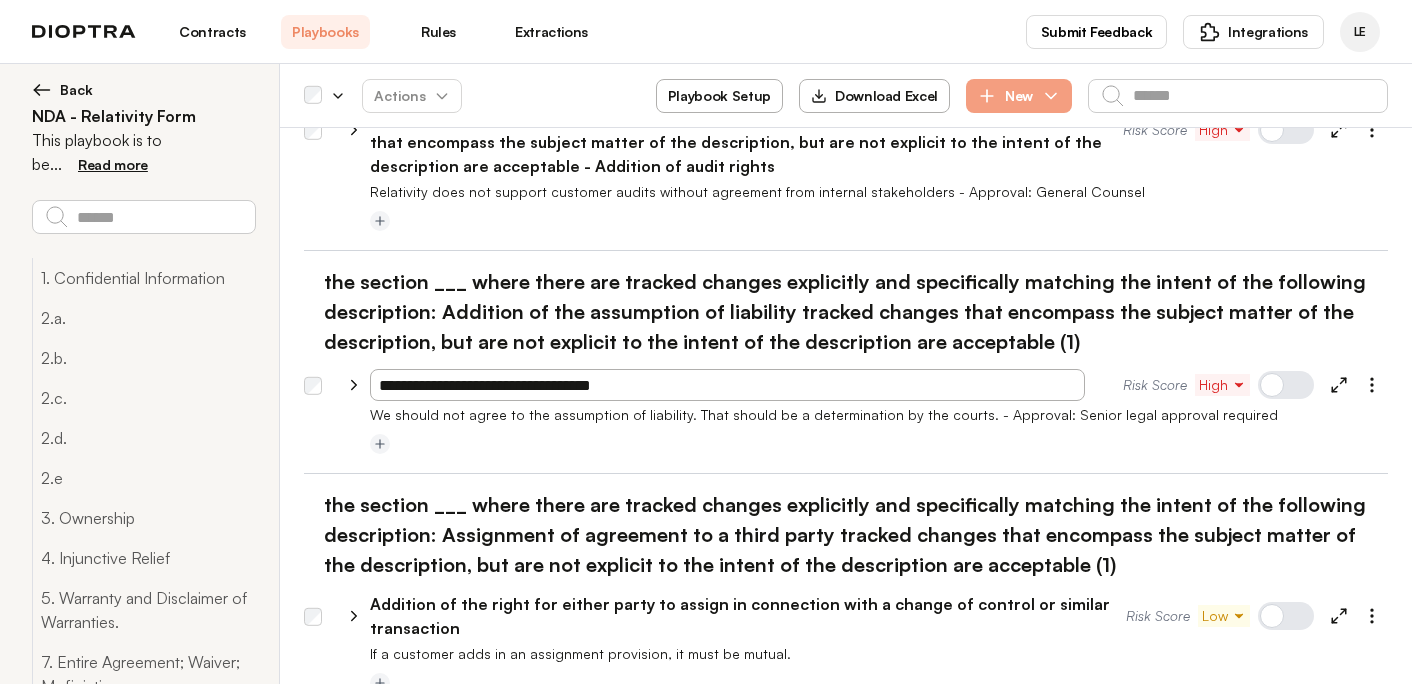 type on "**********" 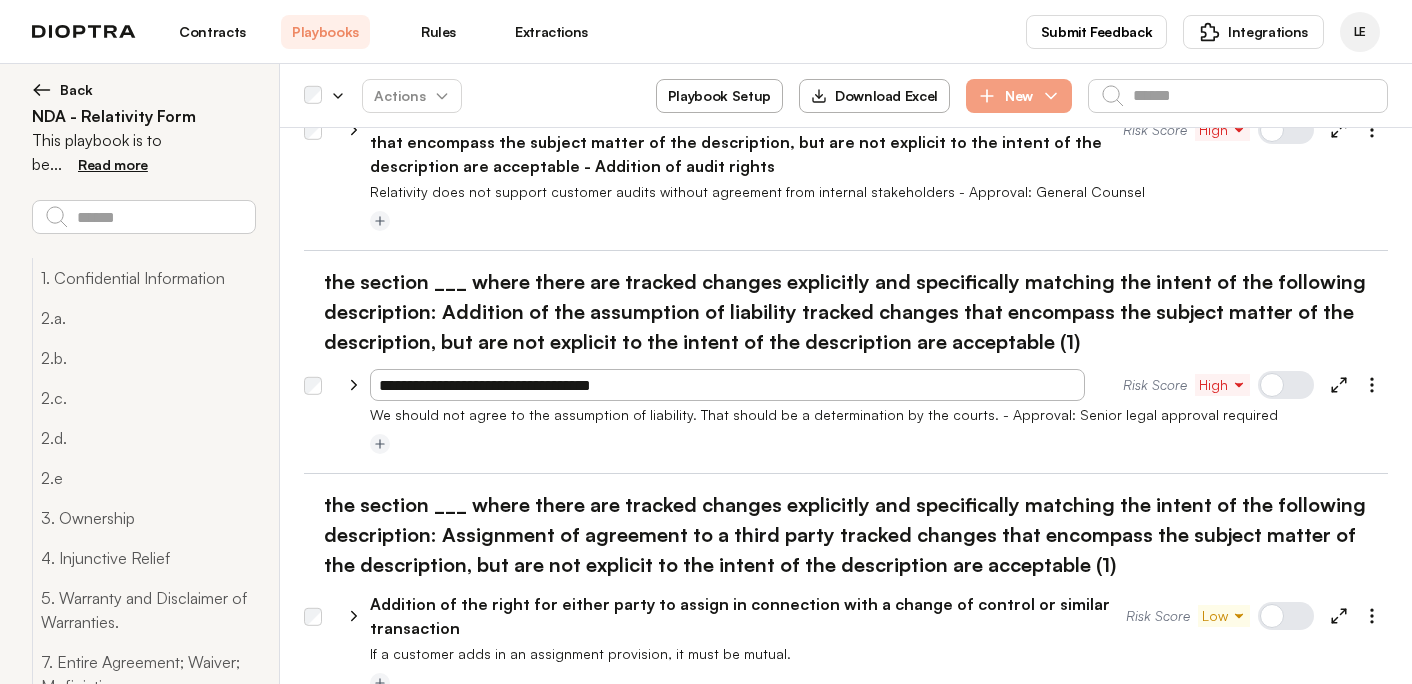click on "**********" at bounding box center (846, 431) 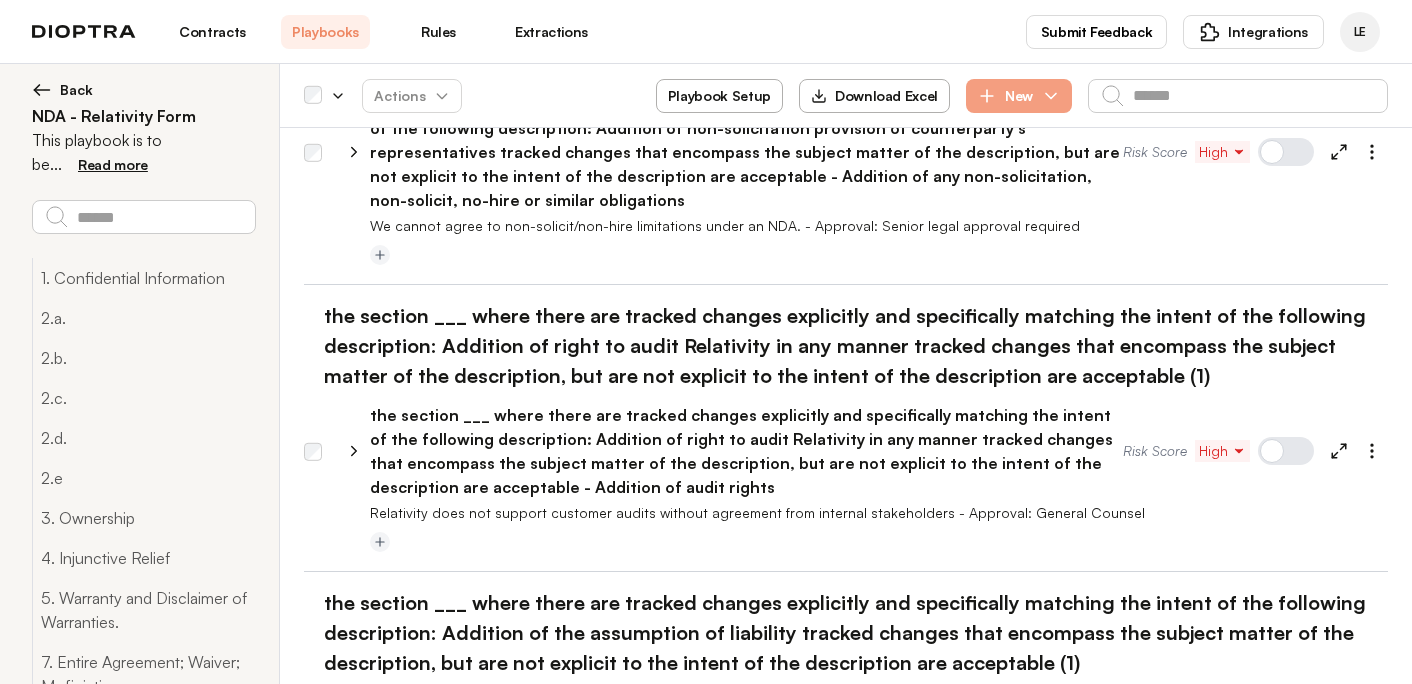scroll, scrollTop: 4977, scrollLeft: 0, axis: vertical 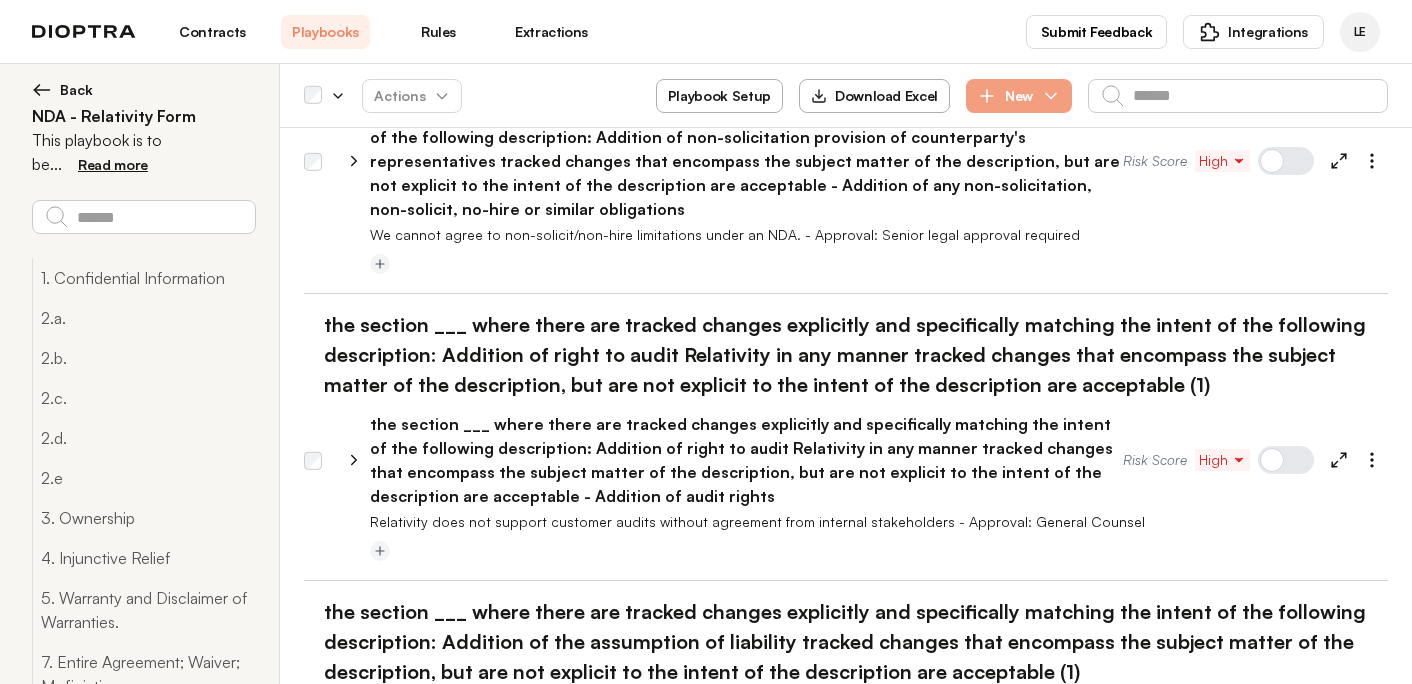 click on "the section ___ where there are tracked changes explicitly and specifically matching the intent of the following description: Addition of right to audit Relativity in any manner
tracked changes that encompass the subject matter of the description, but are not explicit to the intent of the description are acceptable - Addition of audit rights" at bounding box center [746, 460] 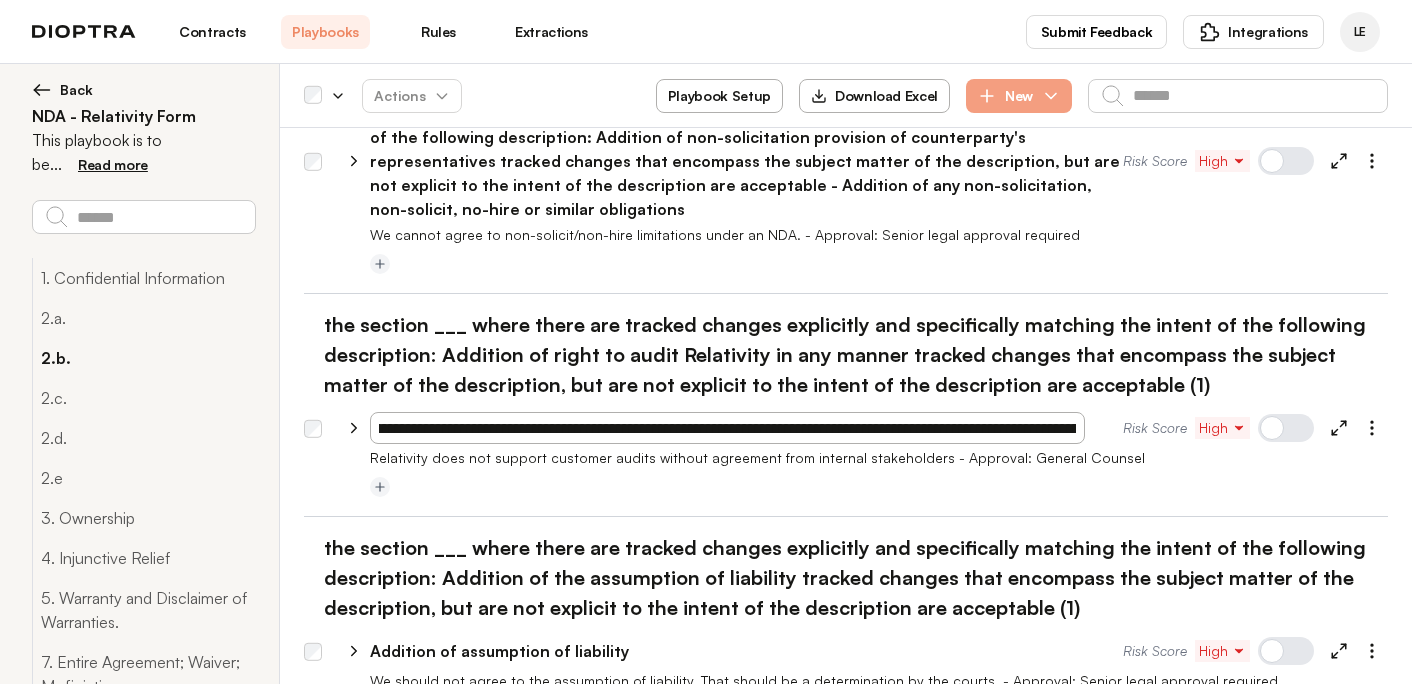 scroll, scrollTop: 0, scrollLeft: 0, axis: both 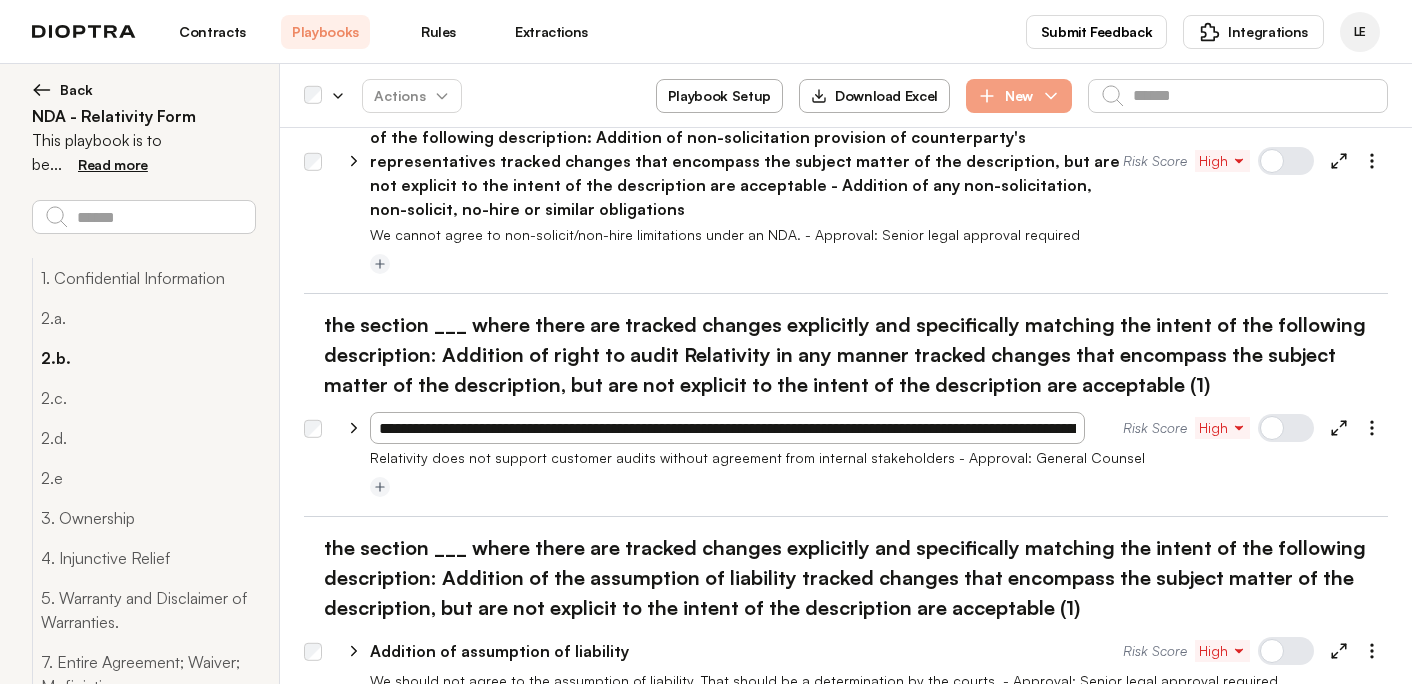drag, startPoint x: 908, startPoint y: 358, endPoint x: 251, endPoint y: 342, distance: 657.1948 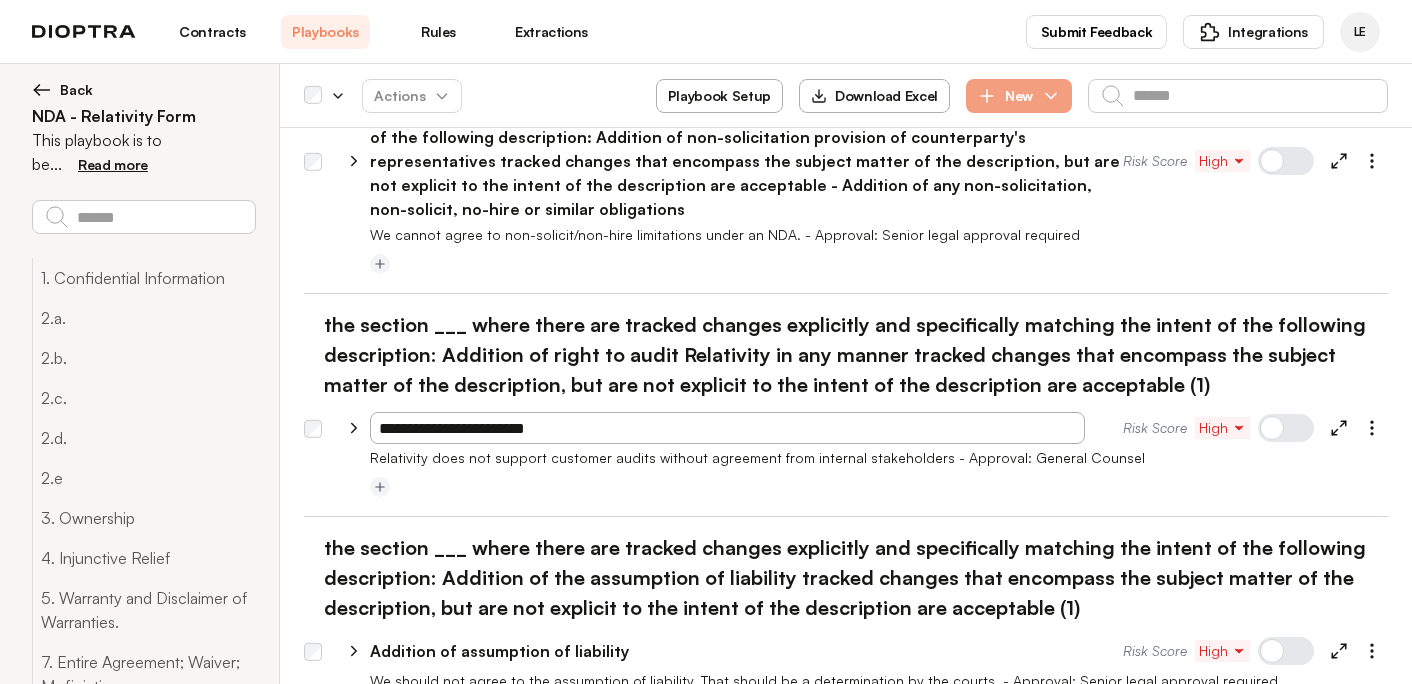 type on "**********" 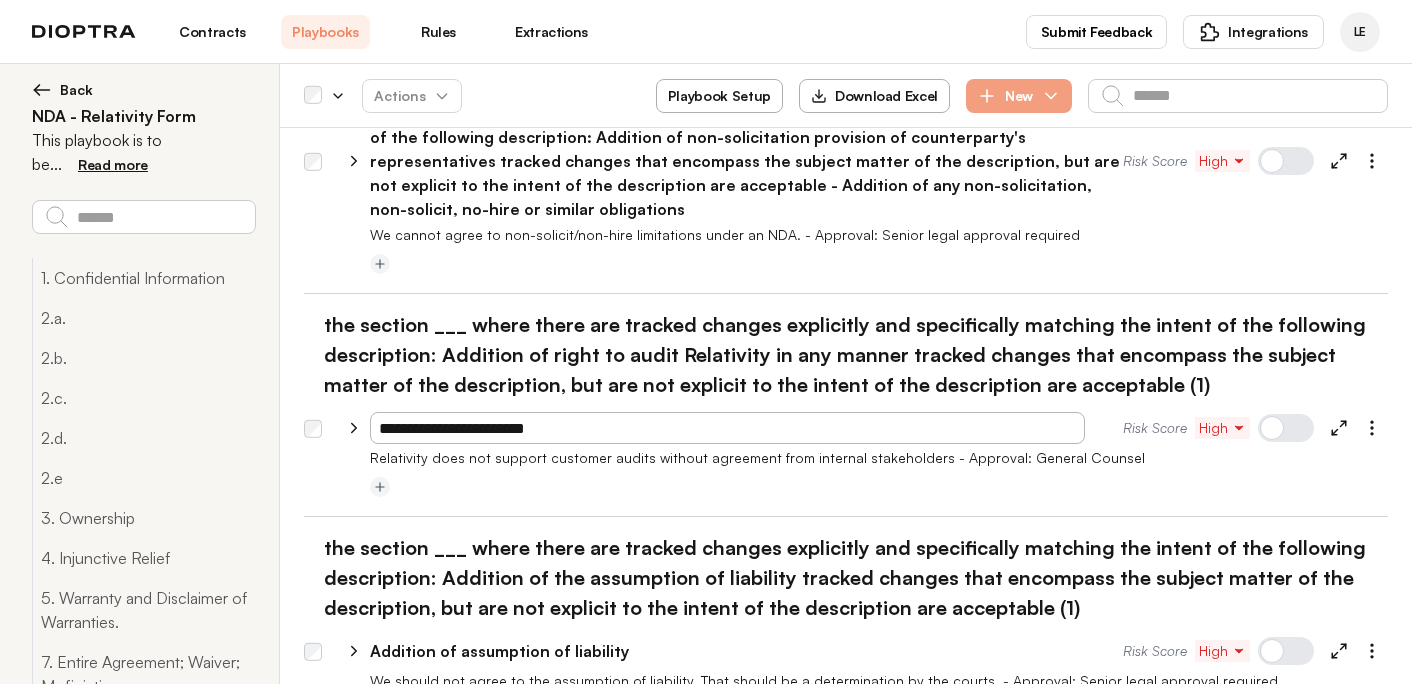 click at bounding box center (846, 508) 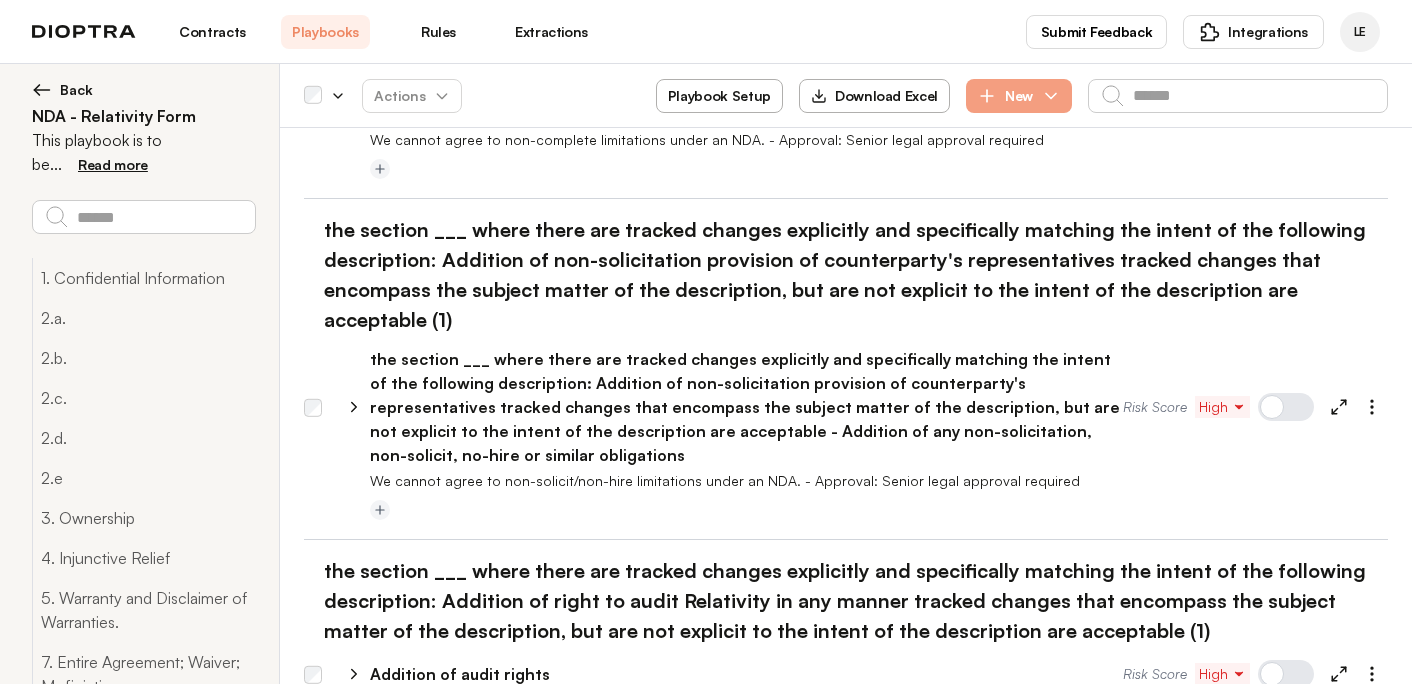 scroll, scrollTop: 4730, scrollLeft: 0, axis: vertical 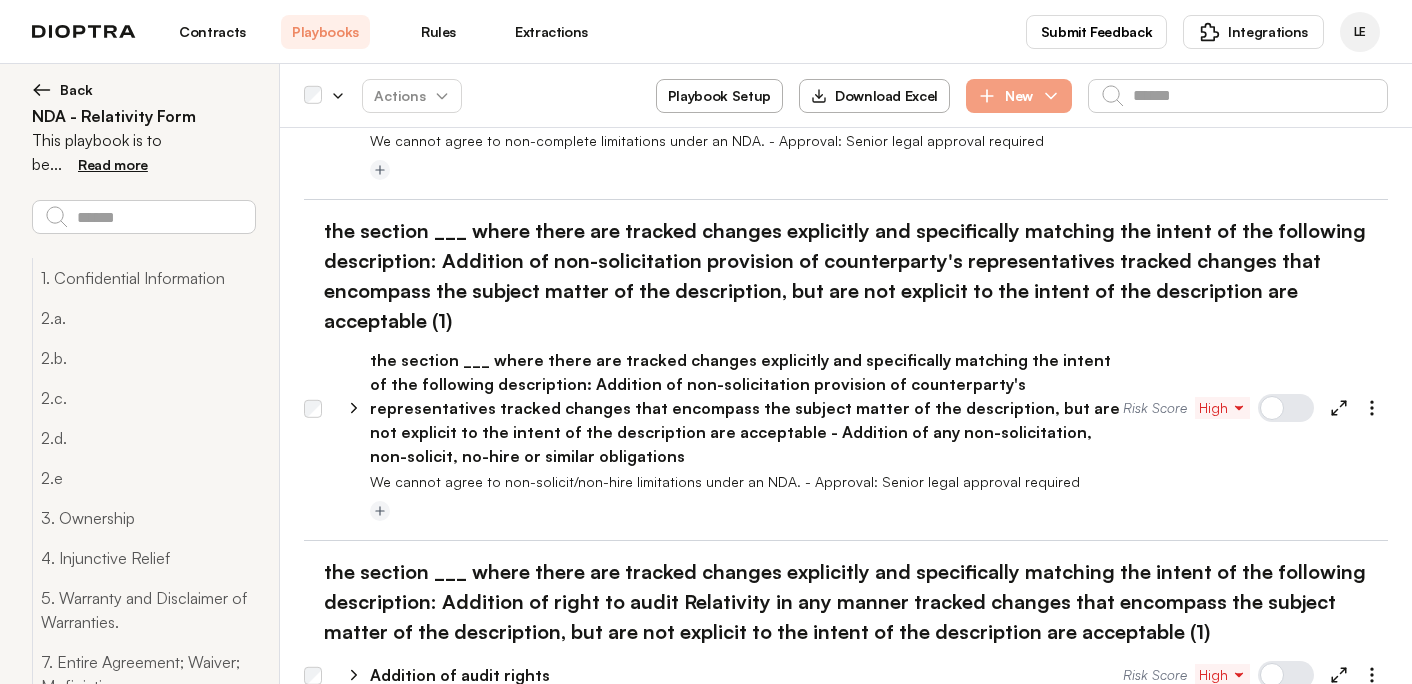 click on "the section ___ where there are tracked changes explicitly and specifically matching the intent of the following description: Addition of non-solicitation provision of counterparty's representatives
tracked changes that encompass the subject matter of the description, but are not explicit to the intent of the description are acceptable - Addition of any non-solicitation, non-solicit, no-hire or similar obligations" at bounding box center [746, 408] 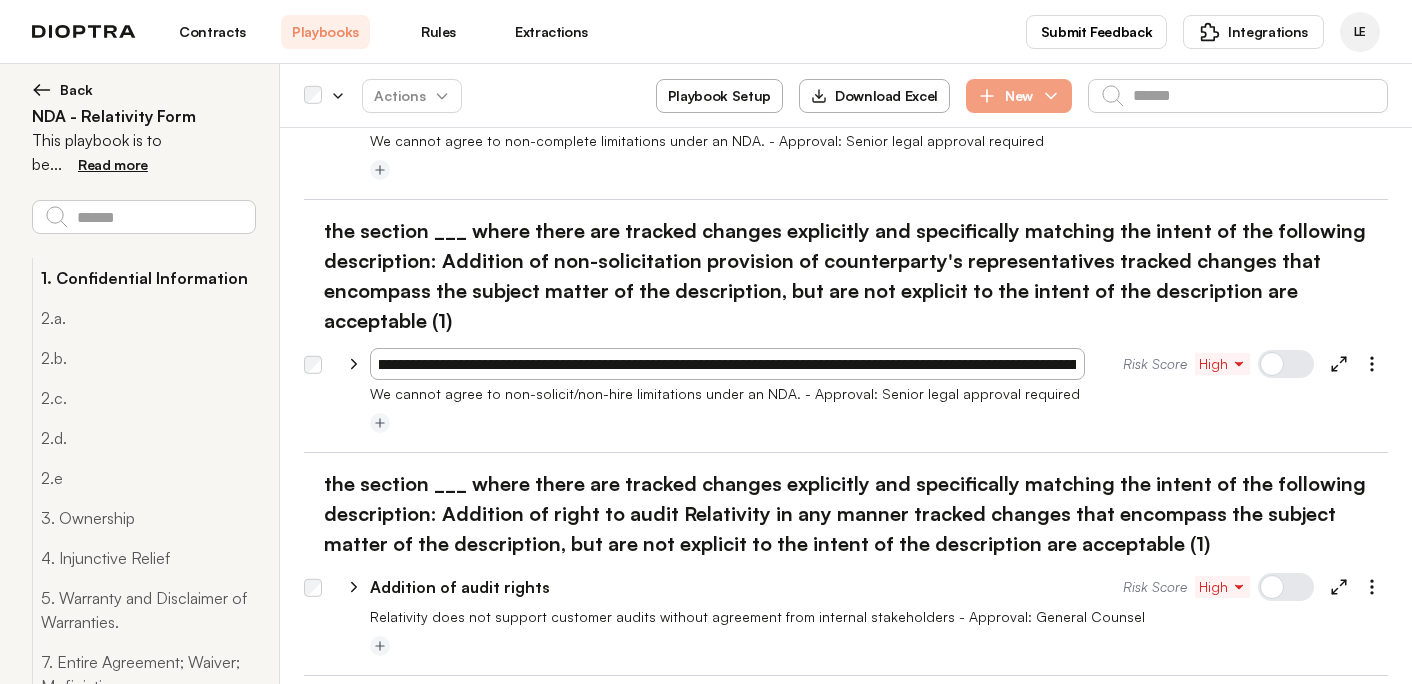 scroll, scrollTop: 0, scrollLeft: 0, axis: both 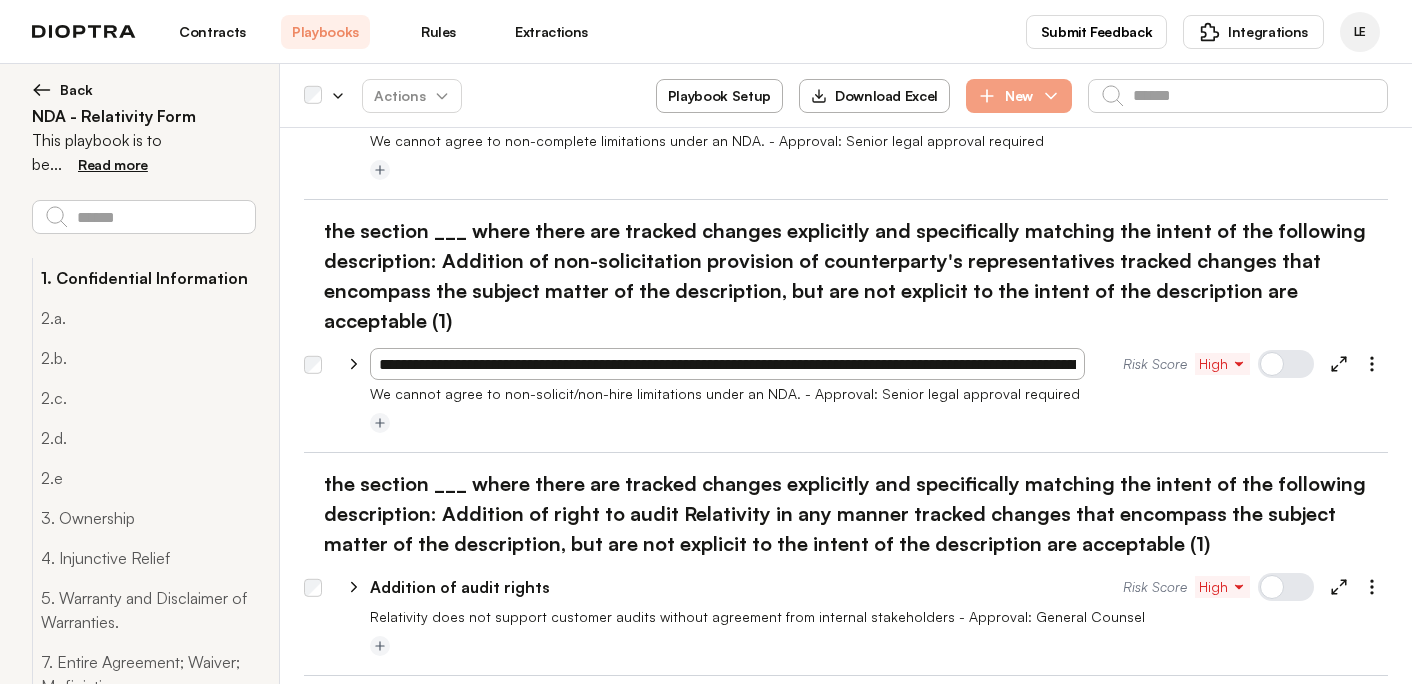 drag, startPoint x: 571, startPoint y: 296, endPoint x: 241, endPoint y: 293, distance: 330.01364 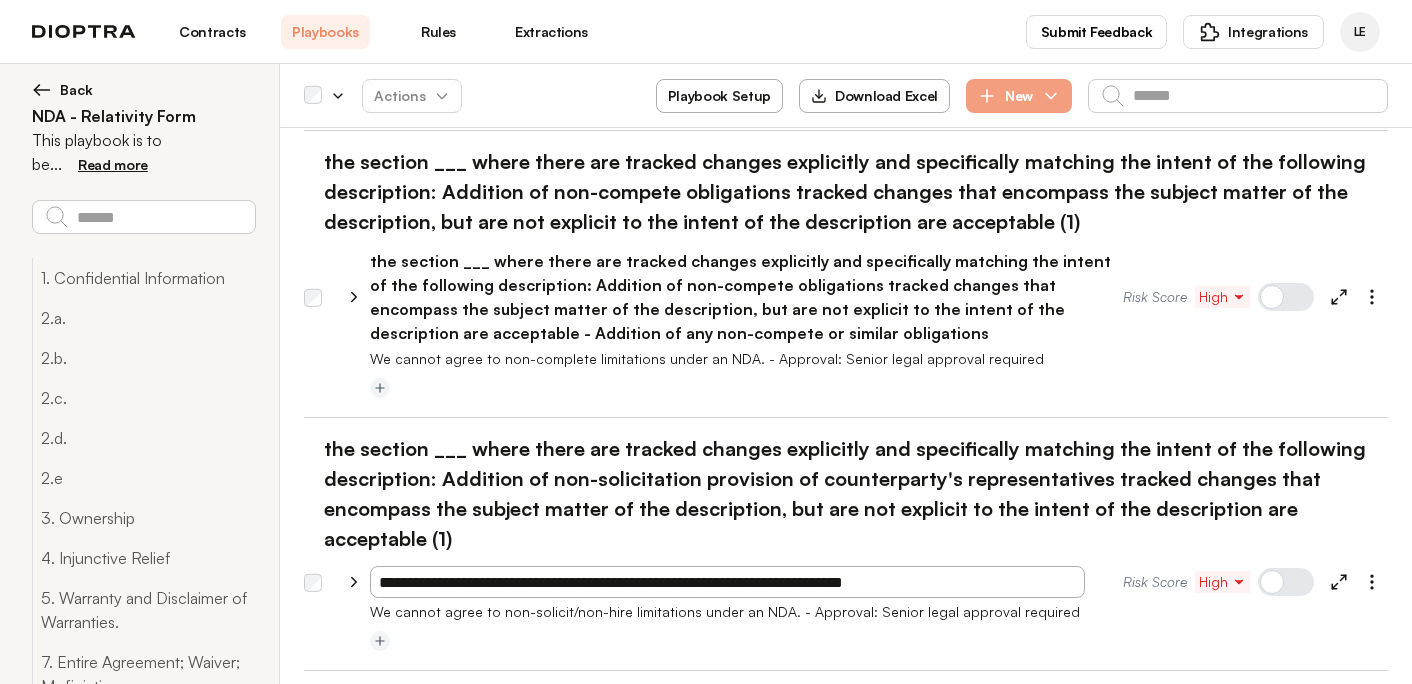 type on "**********" 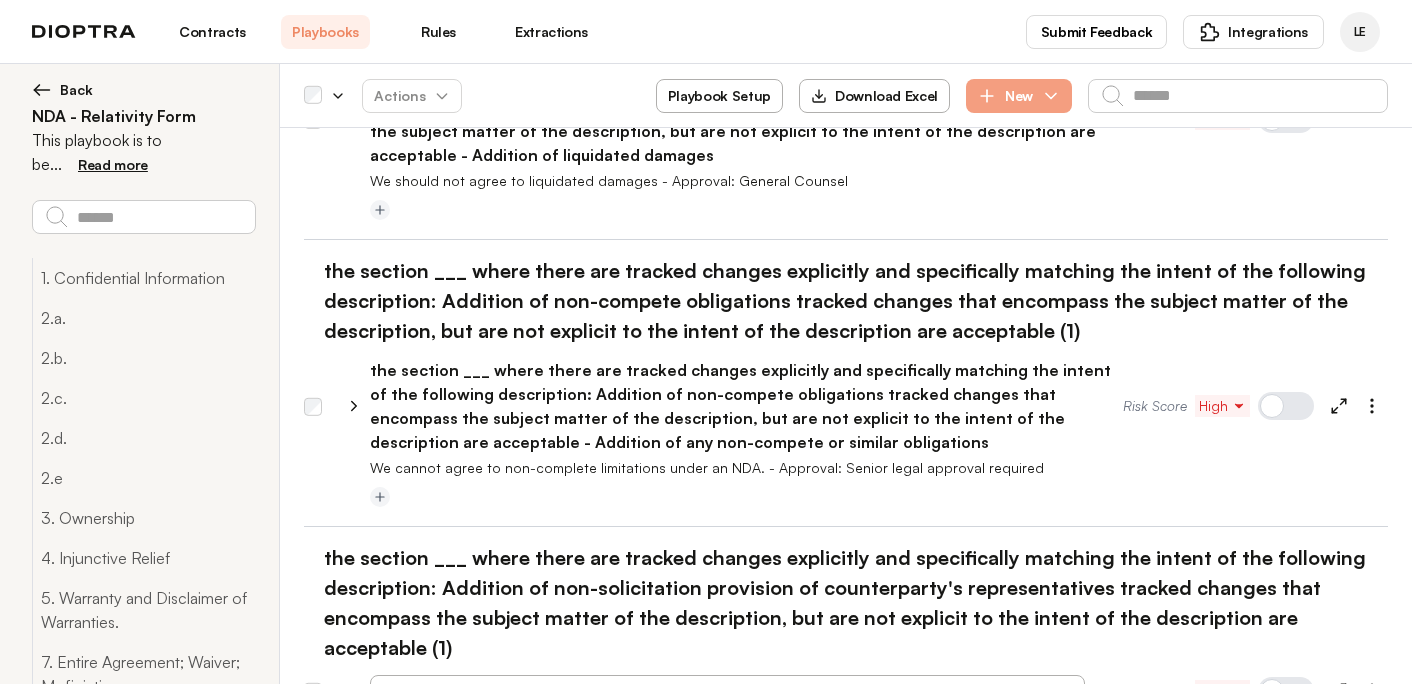 scroll, scrollTop: 4390, scrollLeft: 0, axis: vertical 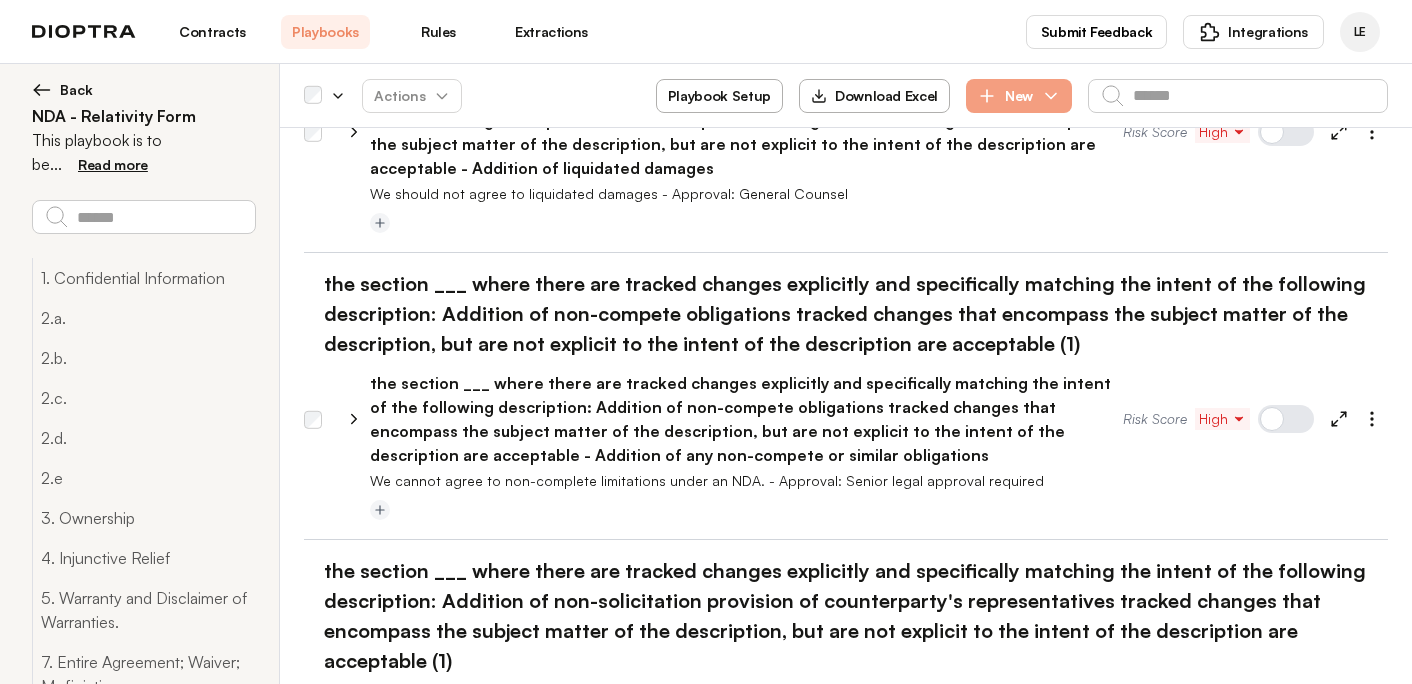 type on "**********" 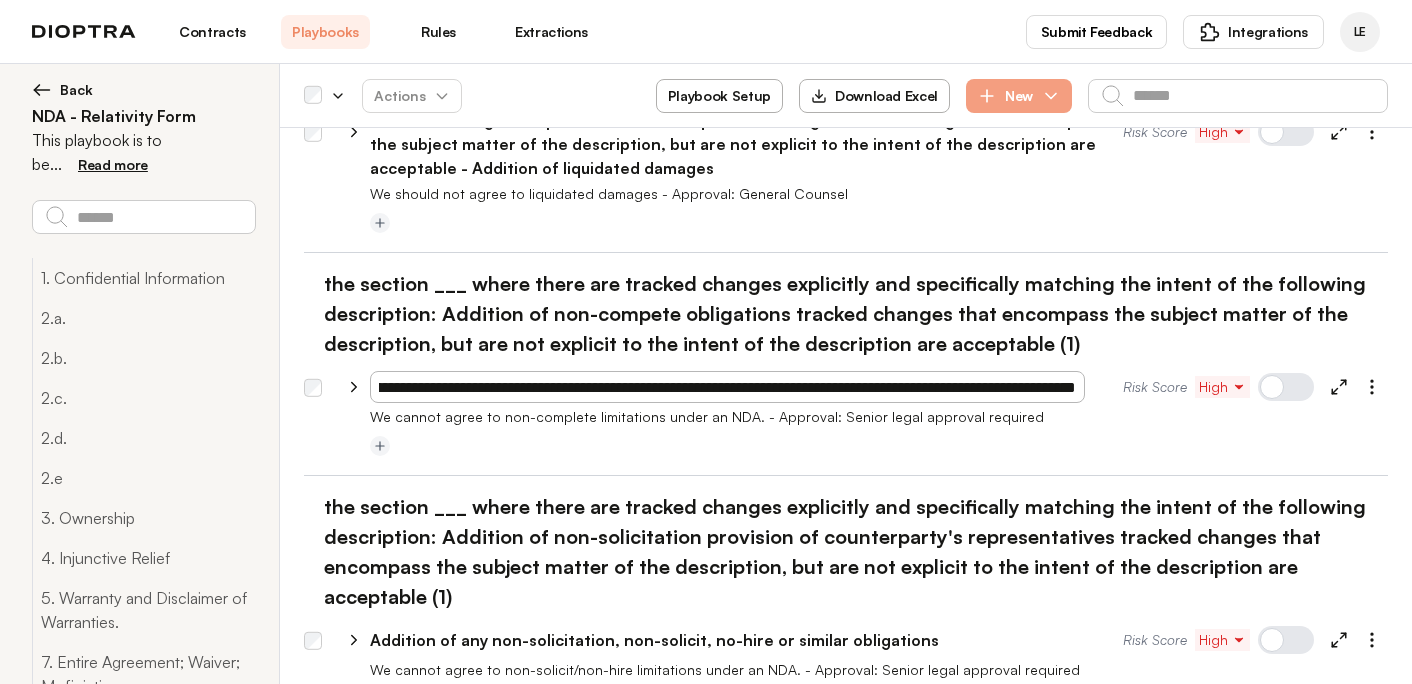scroll, scrollTop: 0, scrollLeft: 0, axis: both 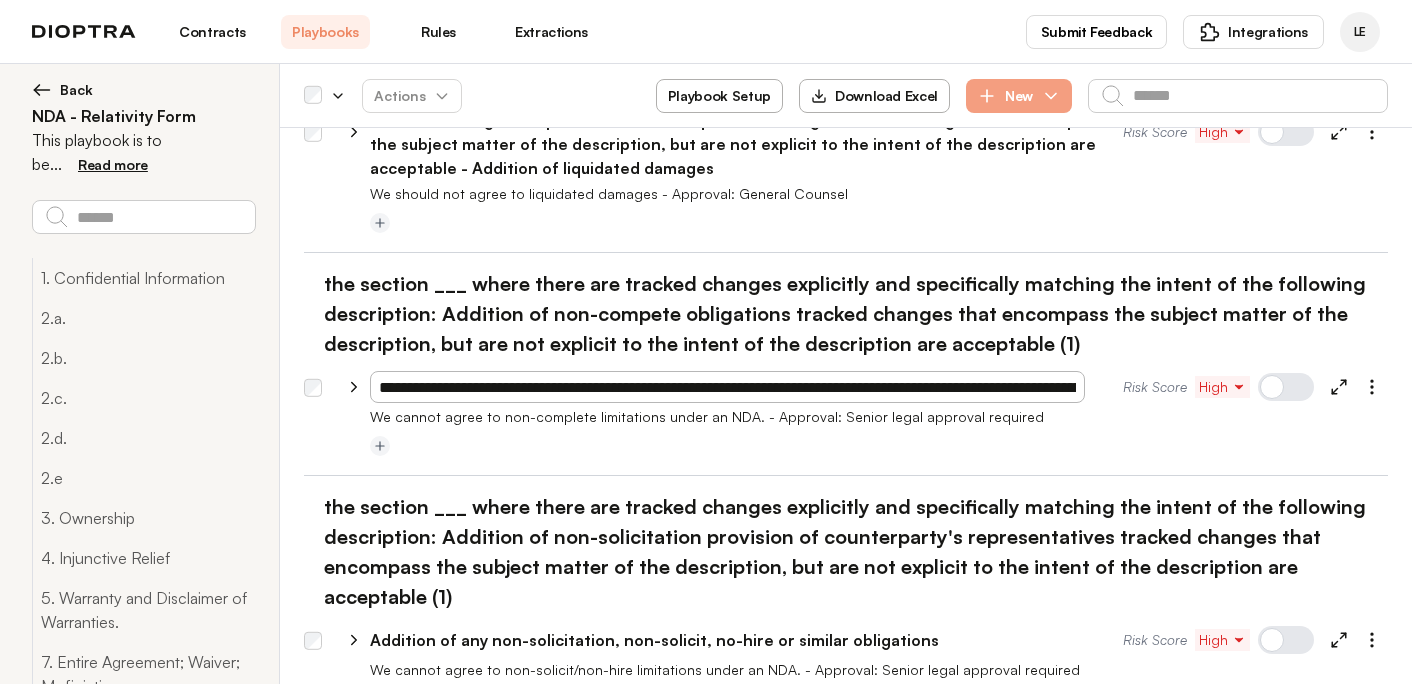 click on "**********" at bounding box center (846, 417) 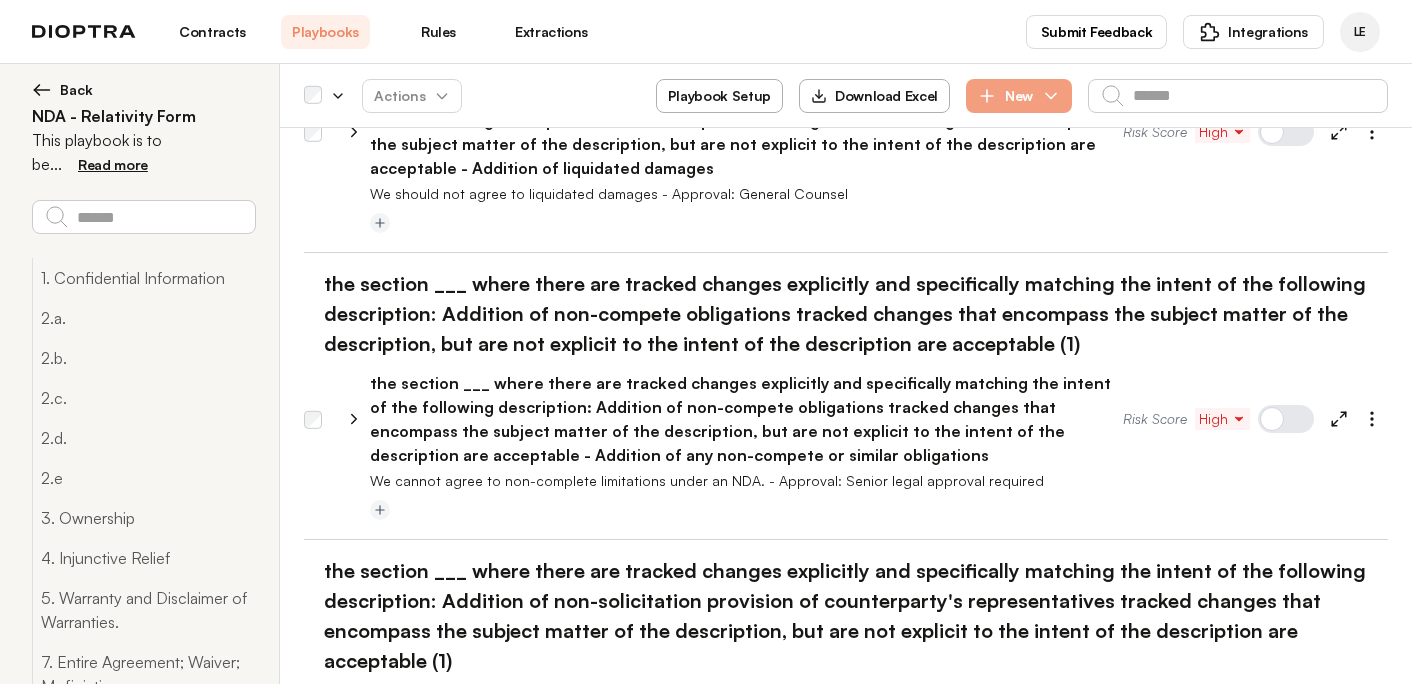 click on "the section ___ where there are tracked changes explicitly and specifically matching the intent of the following description: Addition of non-compete obligations
tracked changes that encompass the subject matter of the description, but are not explicit to the intent of the description are acceptable - Addition of any non-compete or similar obligations" at bounding box center [746, 419] 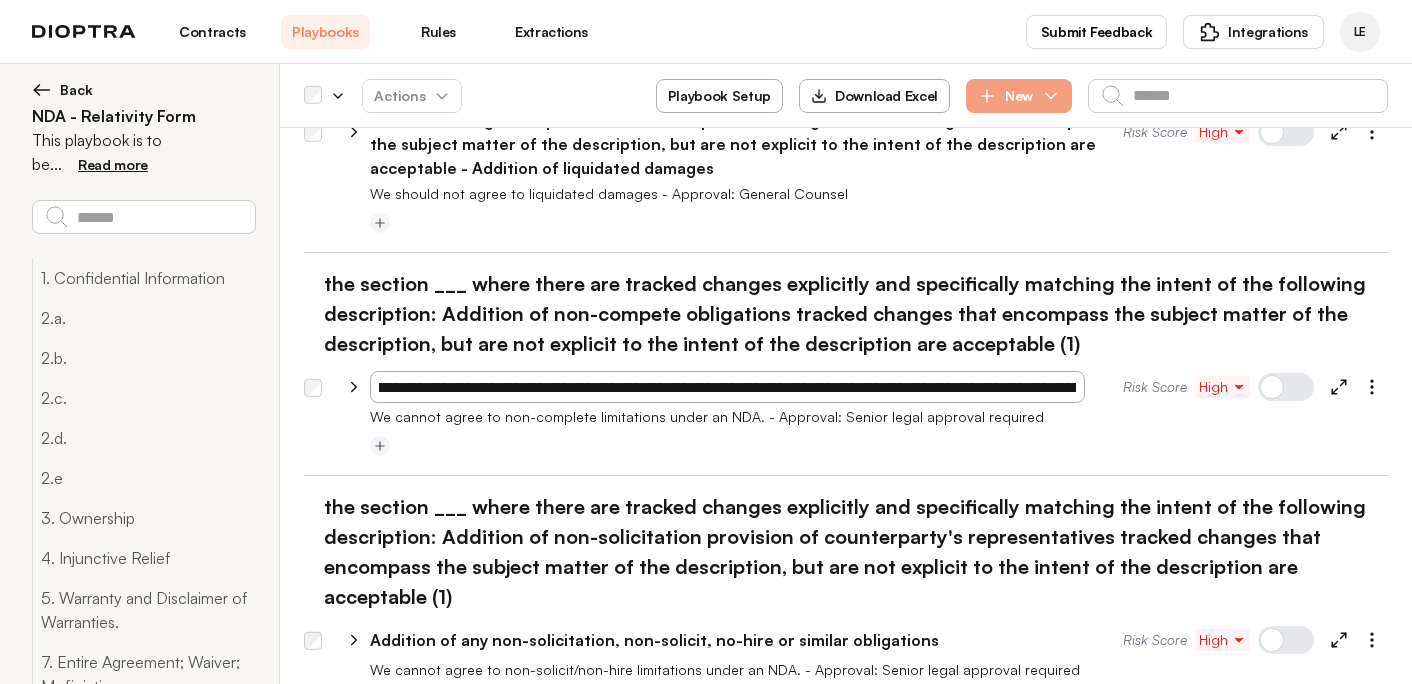 scroll, scrollTop: 0, scrollLeft: 0, axis: both 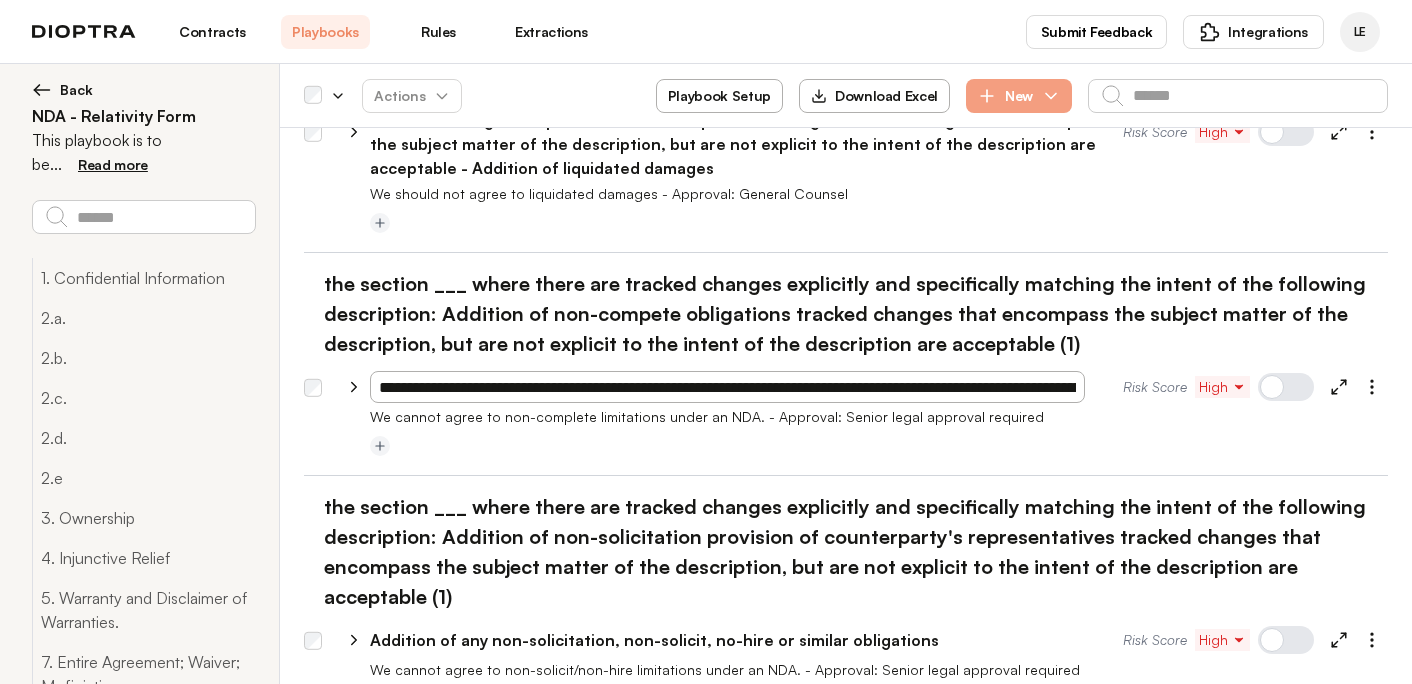 drag, startPoint x: 721, startPoint y: 320, endPoint x: 347, endPoint y: 306, distance: 374.26193 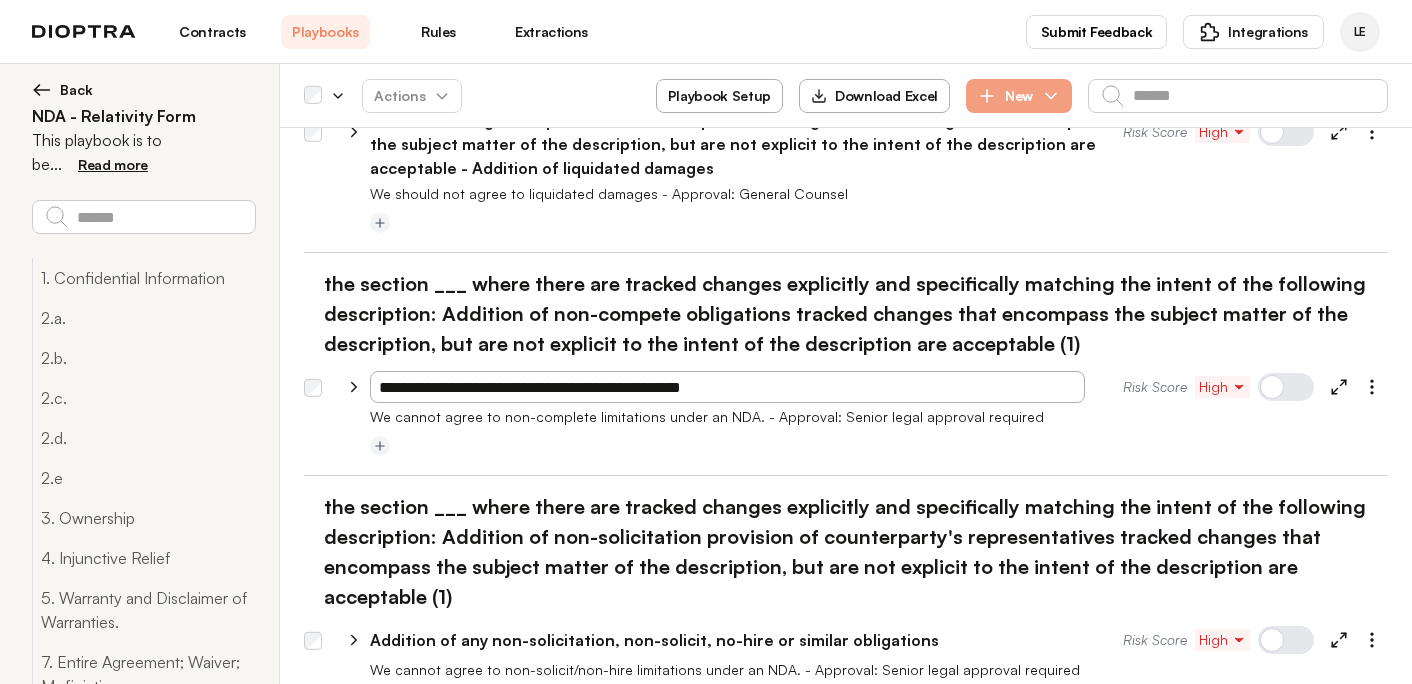 type on "**********" 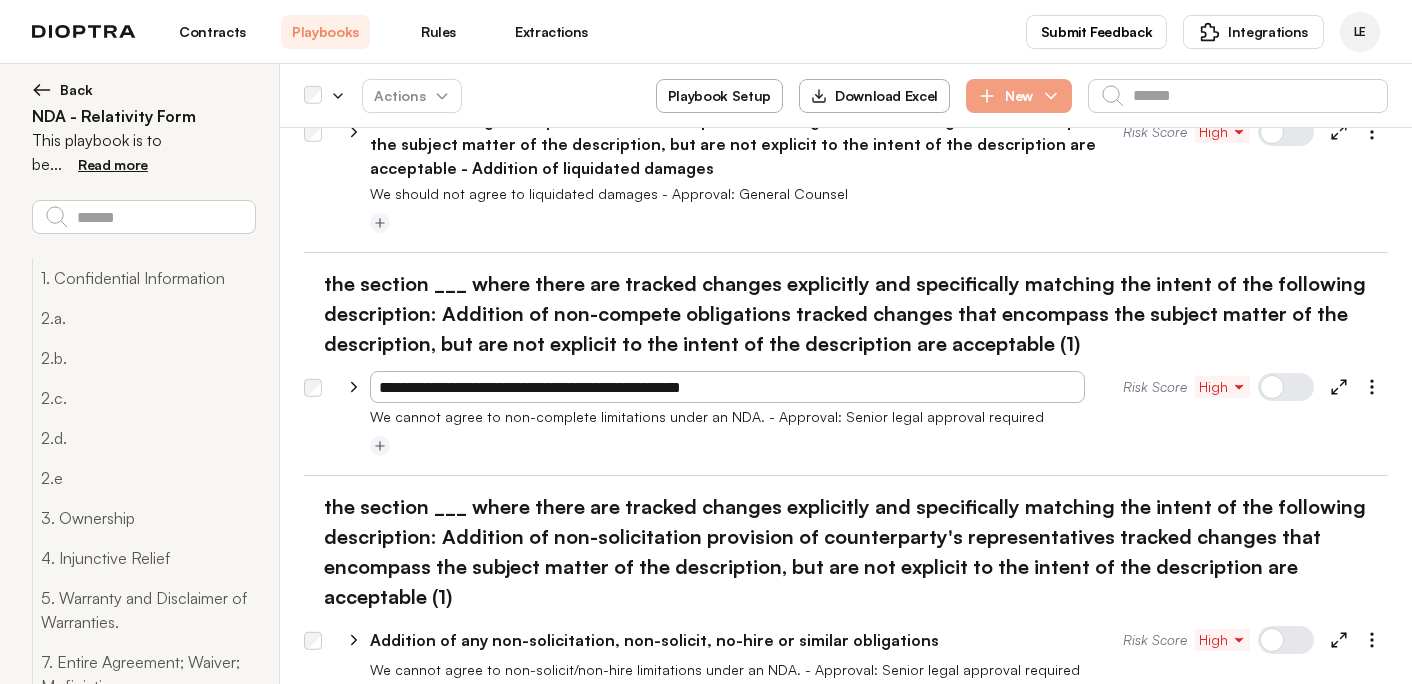 click at bounding box center [879, 447] 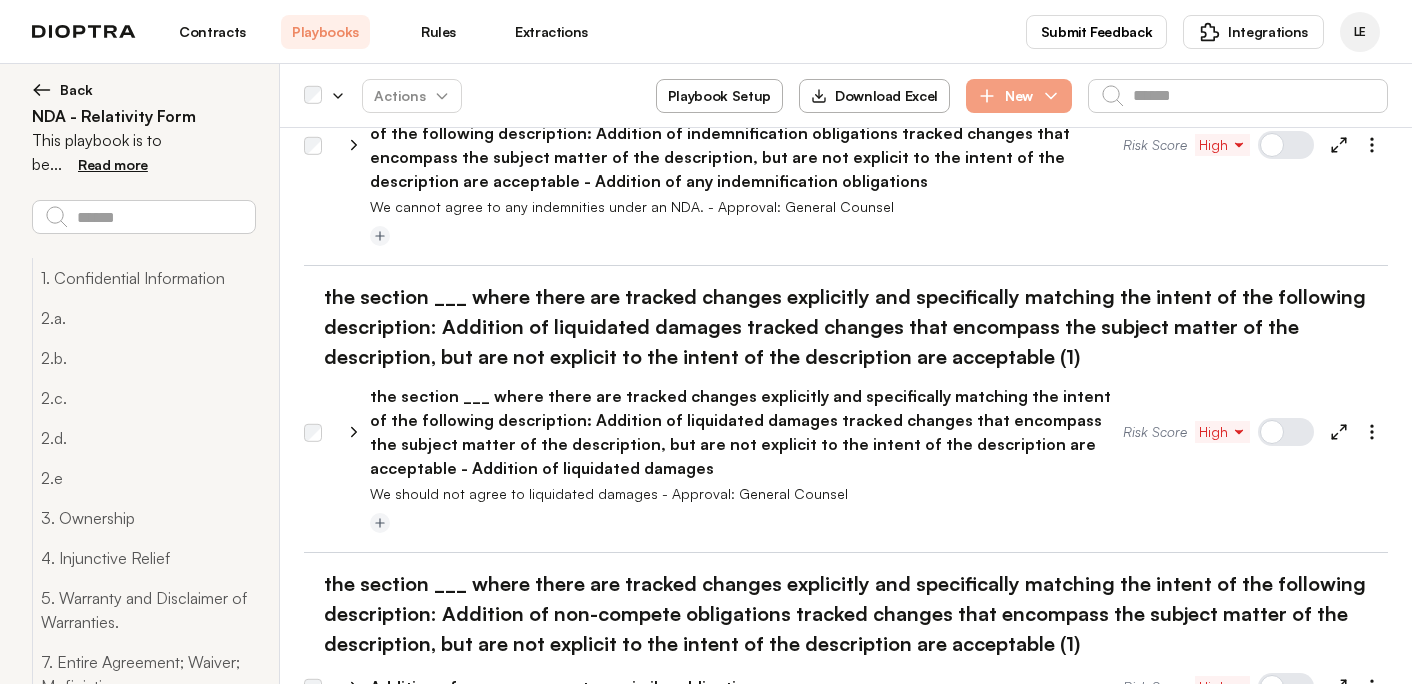 scroll, scrollTop: 4089, scrollLeft: 0, axis: vertical 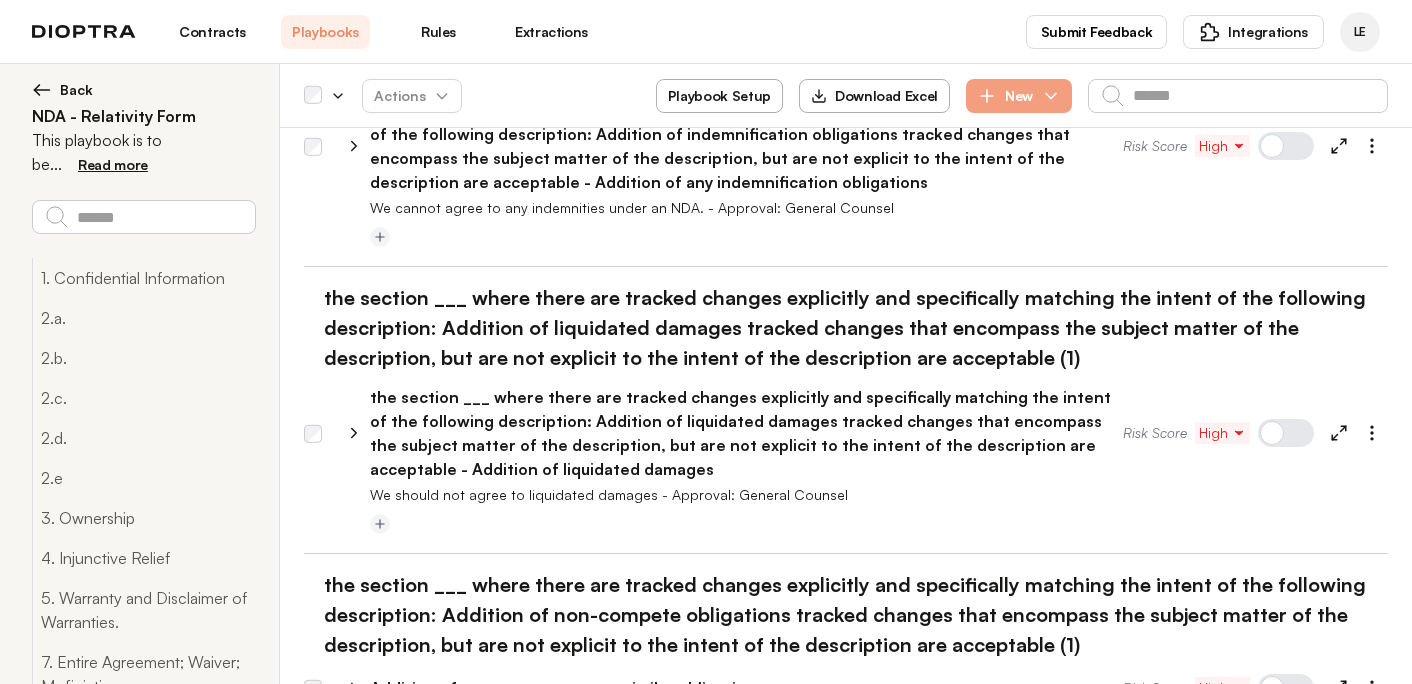 click on "the section ___ where there are tracked changes explicitly and specifically matching the intent of the following description: Addition of liquidated damages
tracked changes that encompass the subject matter of the description, but are not explicit to the intent of the description are acceptable - Addition of liquidated damages" at bounding box center (746, 433) 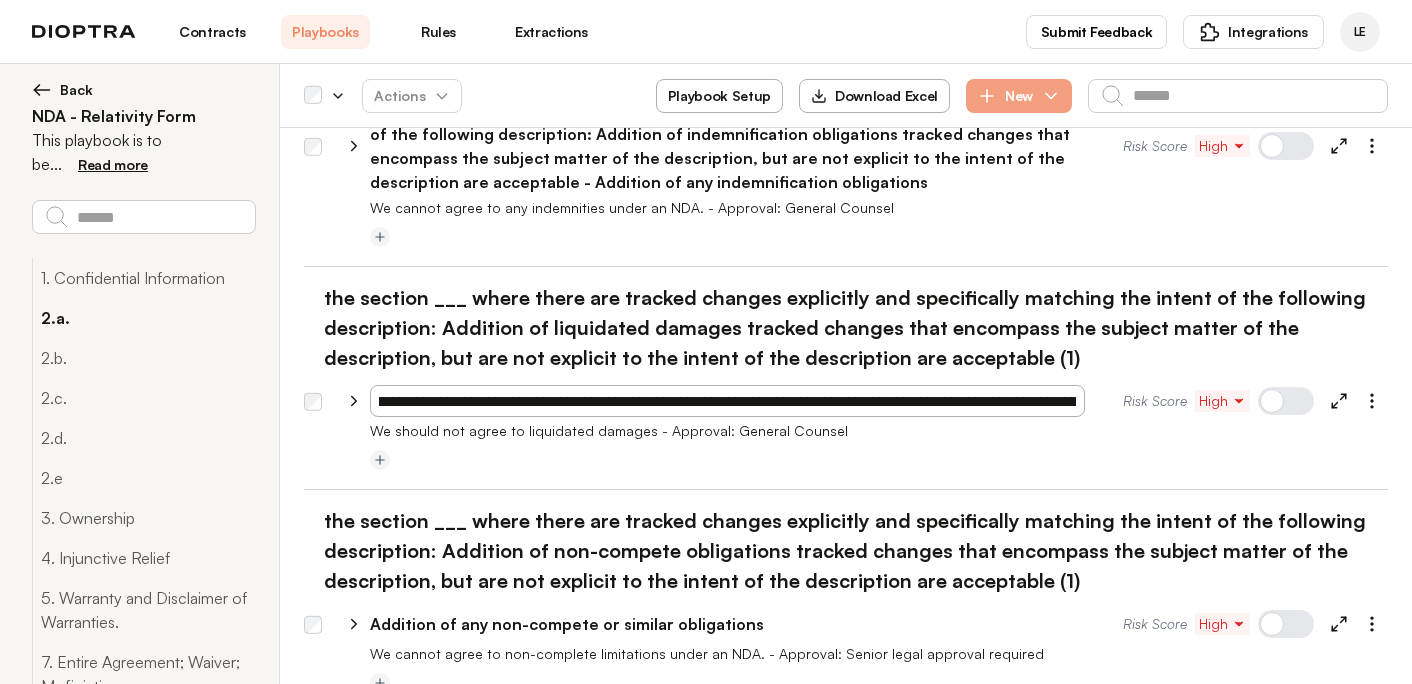 scroll, scrollTop: 0, scrollLeft: 0, axis: both 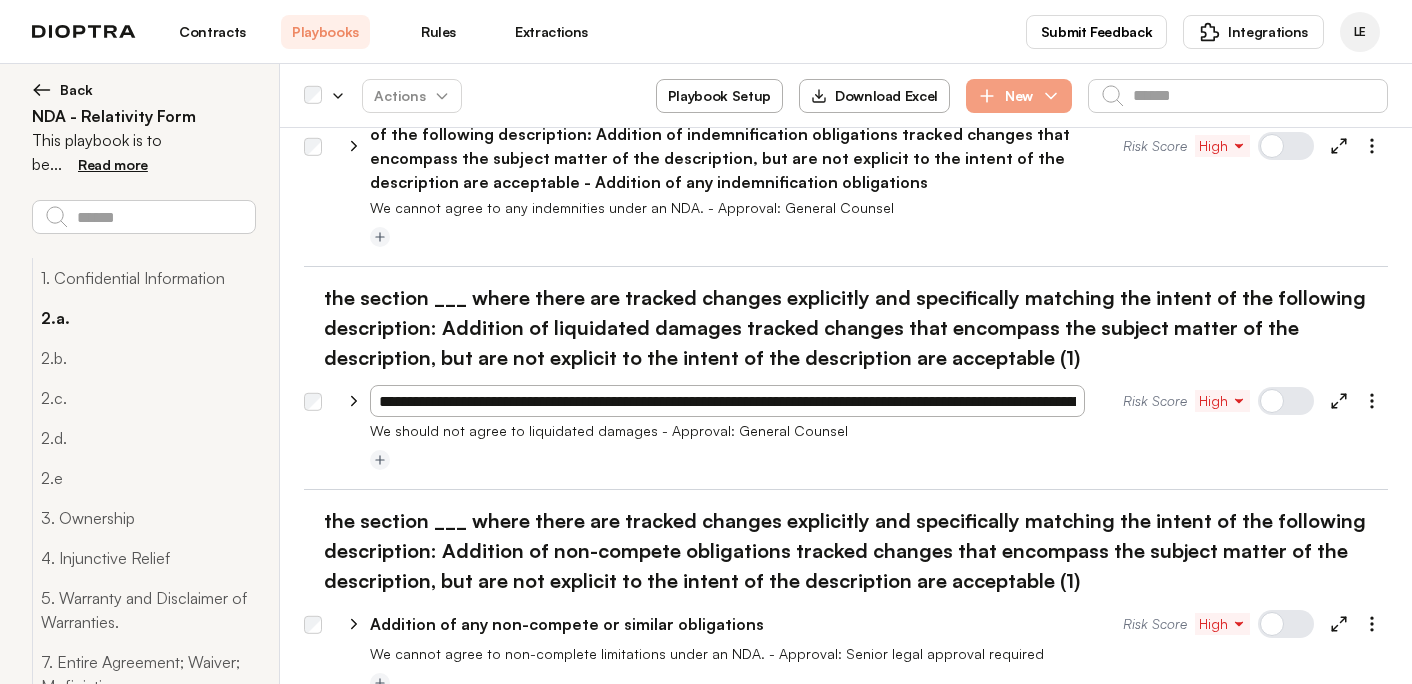 drag, startPoint x: 858, startPoint y: 333, endPoint x: 217, endPoint y: 329, distance: 641.01245 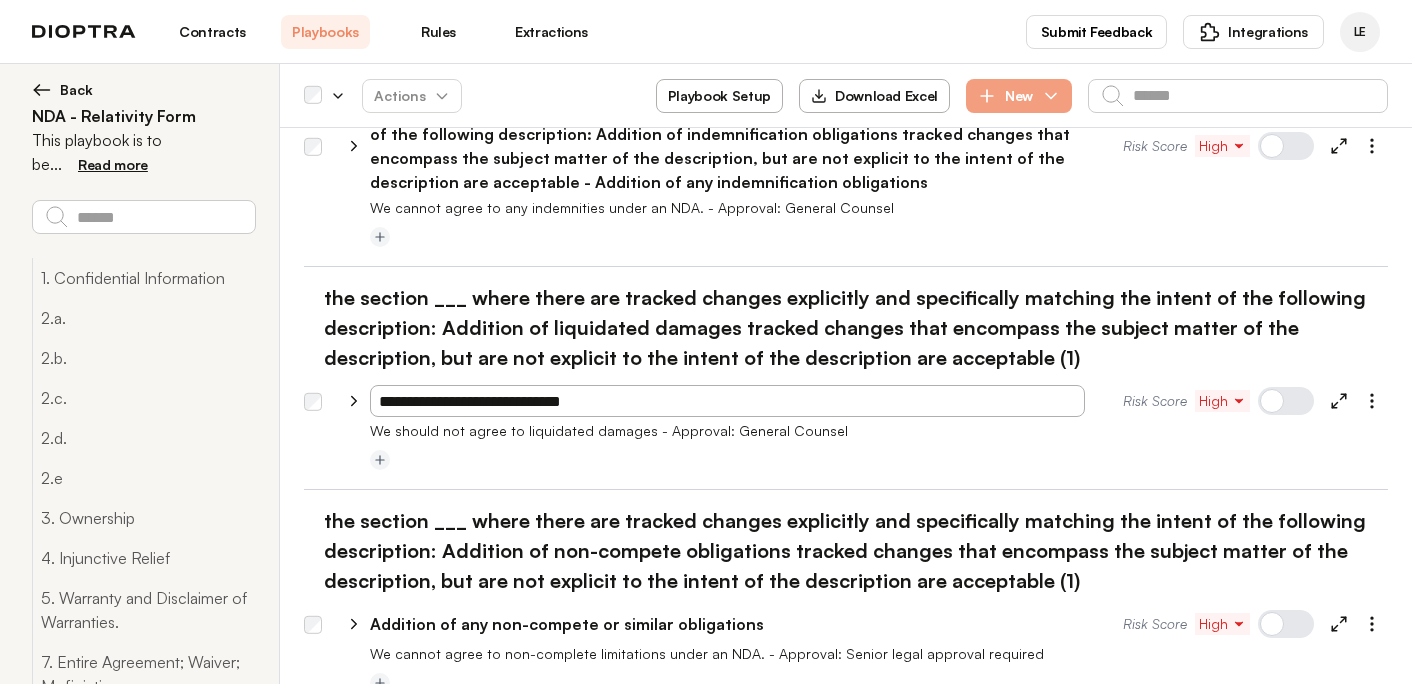 type on "**********" 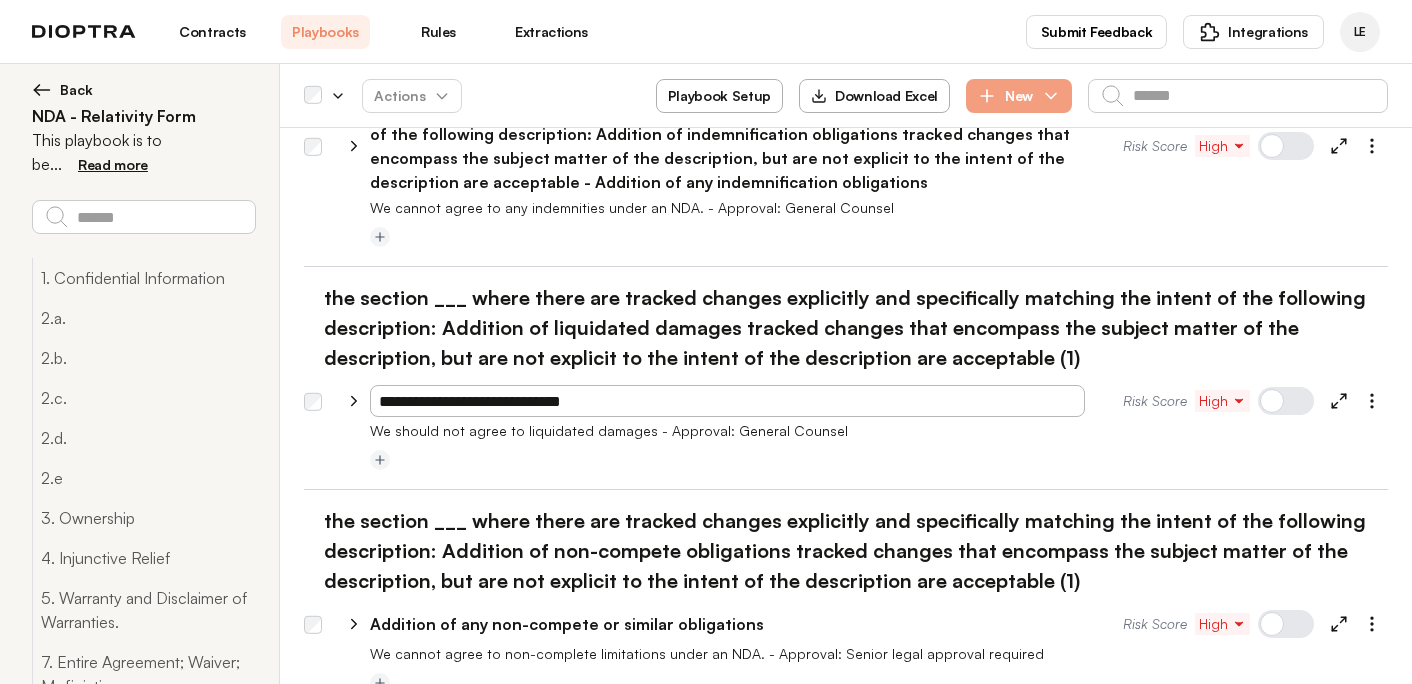 click at bounding box center (380, 461) 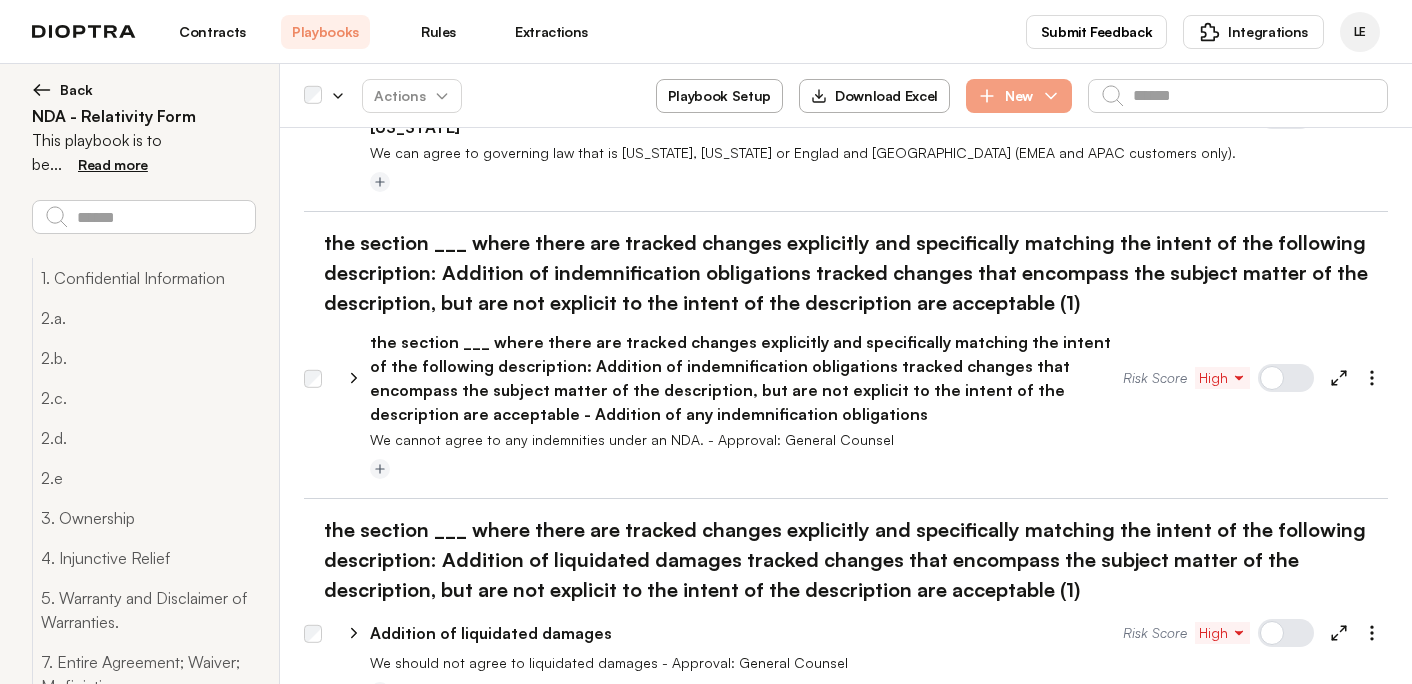 scroll, scrollTop: 3852, scrollLeft: 0, axis: vertical 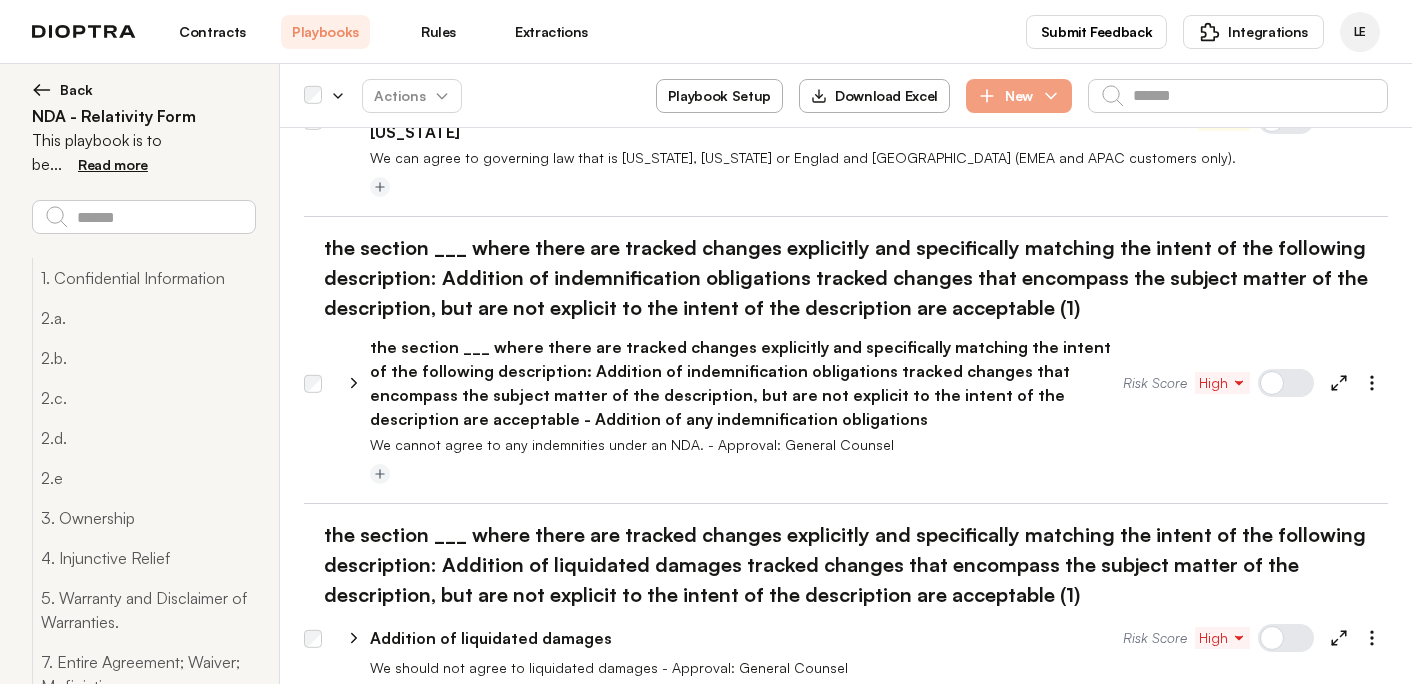 click on "We cannot agree to any indemnities under an NDA. - Approval: General Counsel" at bounding box center (879, 445) 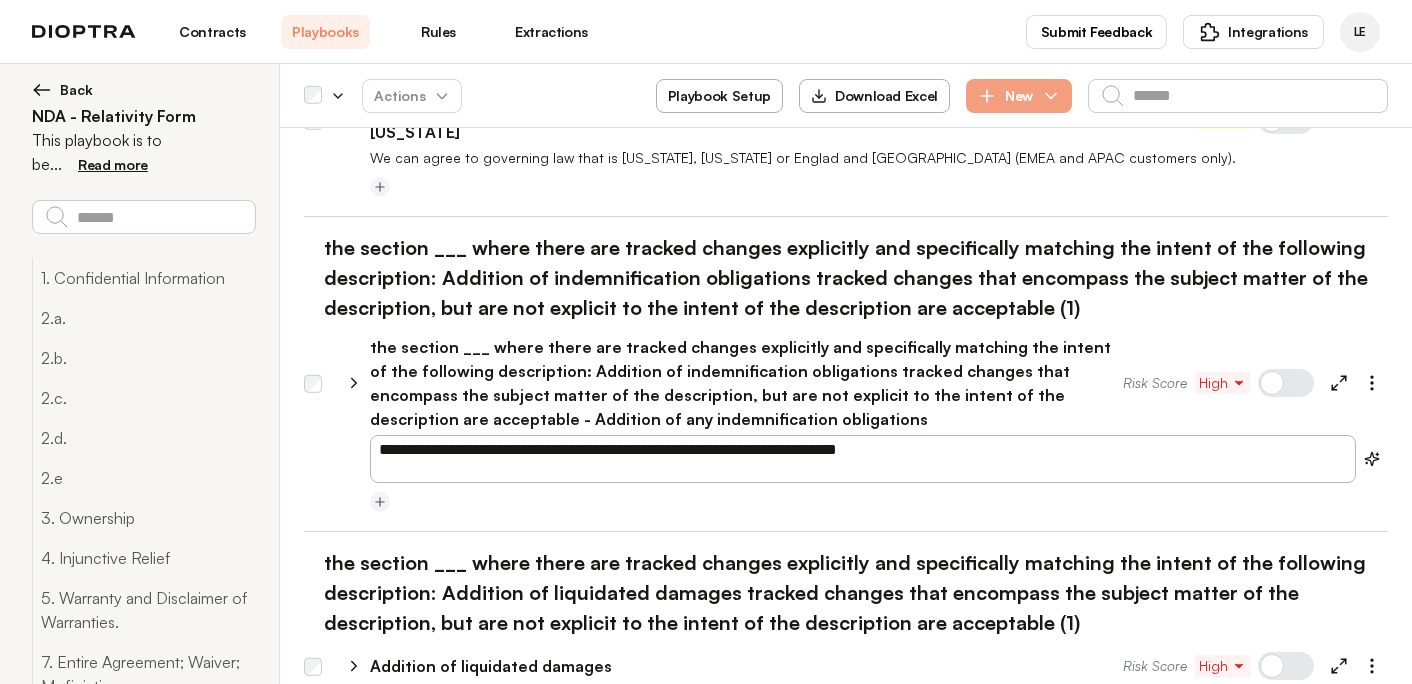 click on "the section ___ where there are tracked changes explicitly and specifically matching the intent of the following description: Addition of indemnification obligations
tracked changes that encompass the subject matter of the description, but are not explicit to the intent of the description are acceptable - Addition of any indemnification obligations" at bounding box center (746, 383) 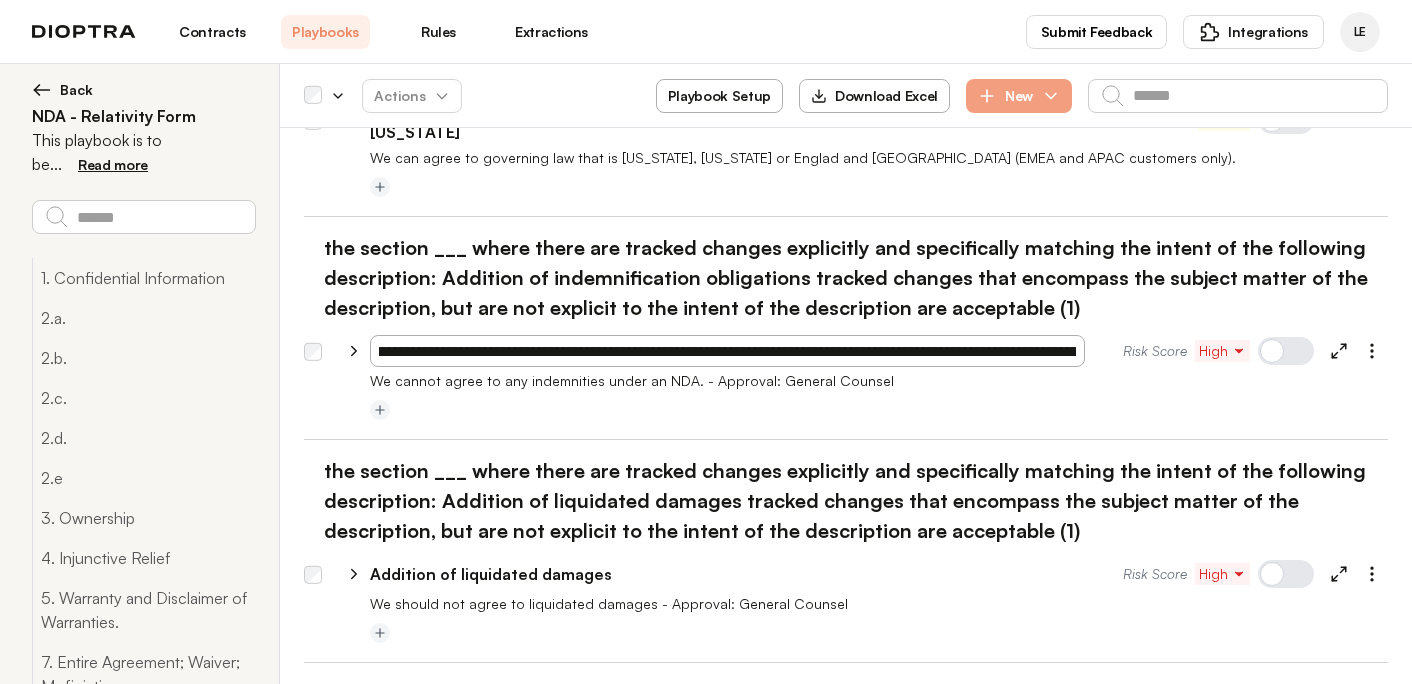 scroll, scrollTop: 0, scrollLeft: 0, axis: both 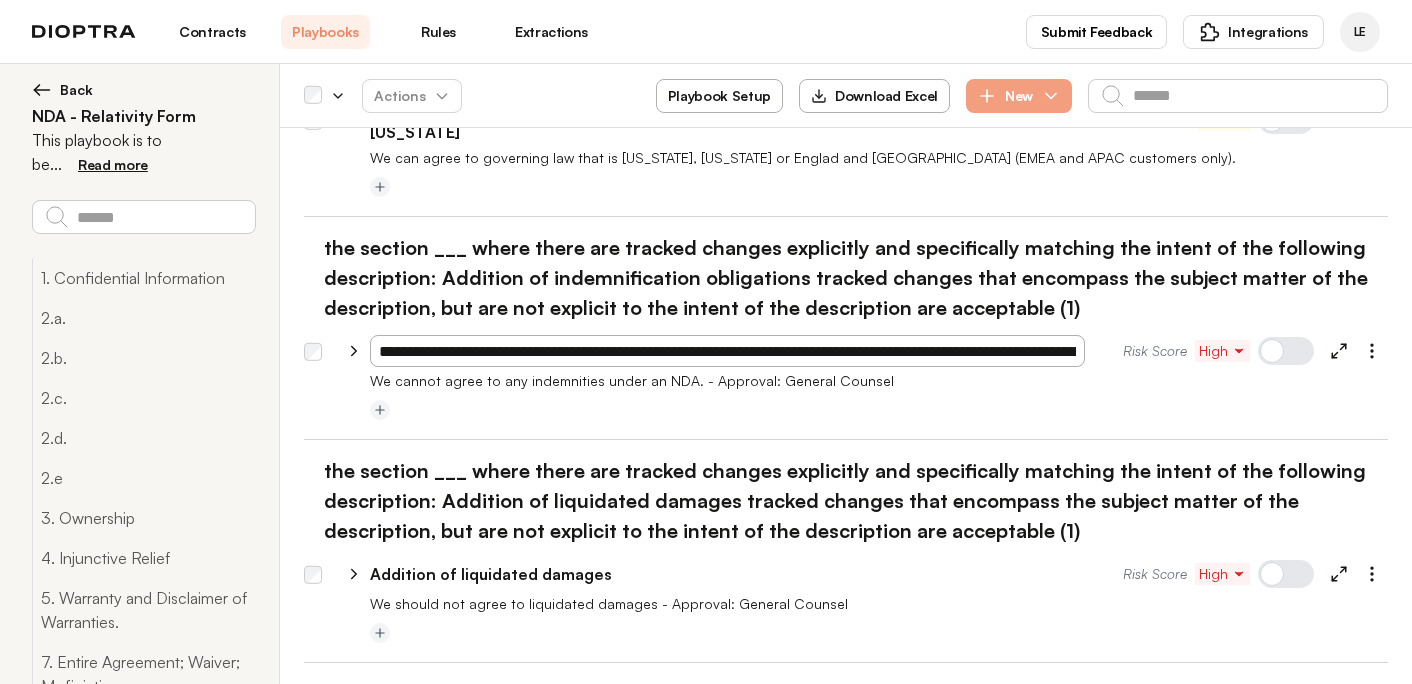 drag, startPoint x: 771, startPoint y: 284, endPoint x: 302, endPoint y: 277, distance: 469.05225 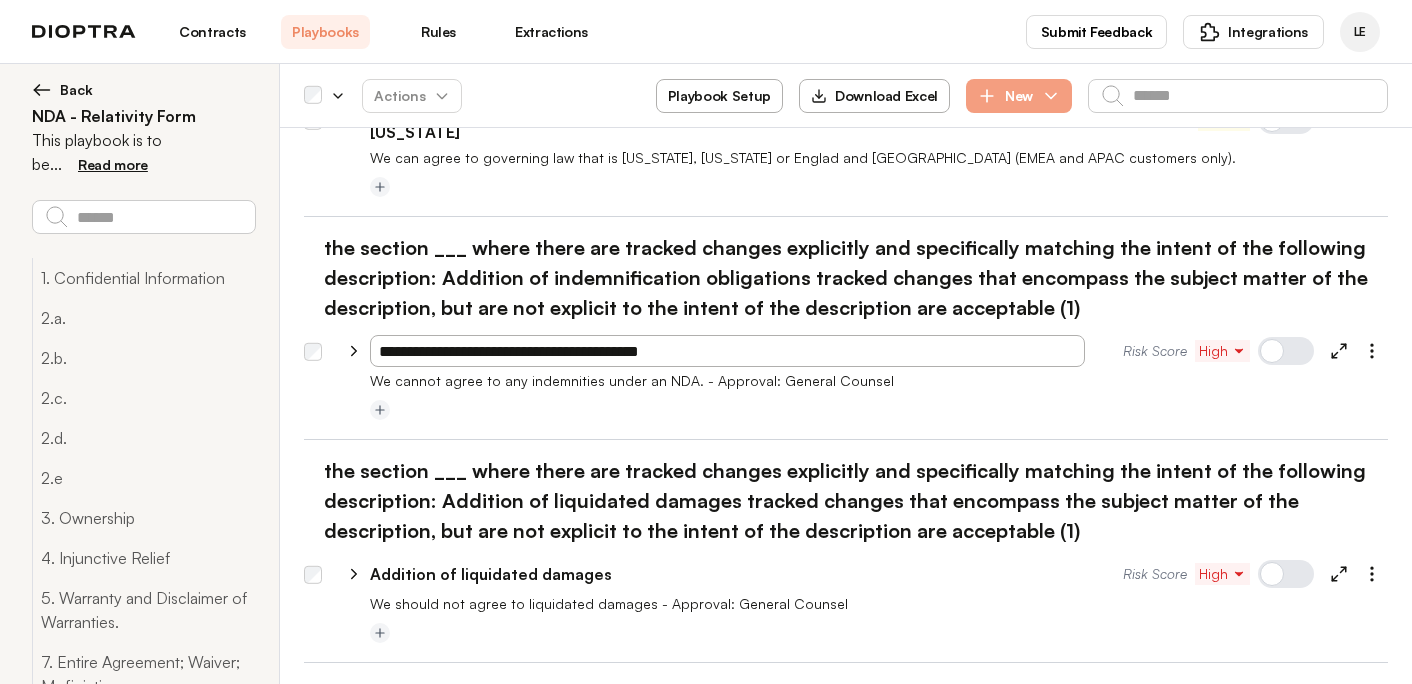 type on "**********" 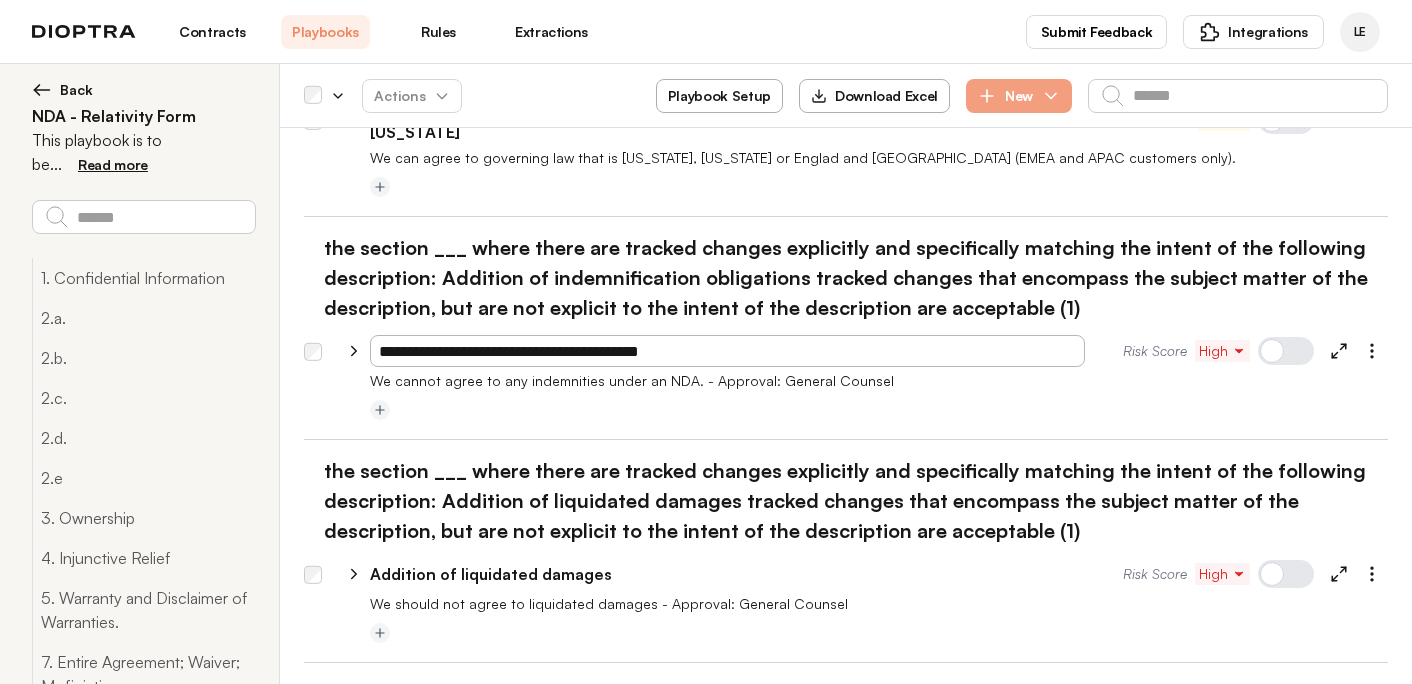 click at bounding box center (879, 411) 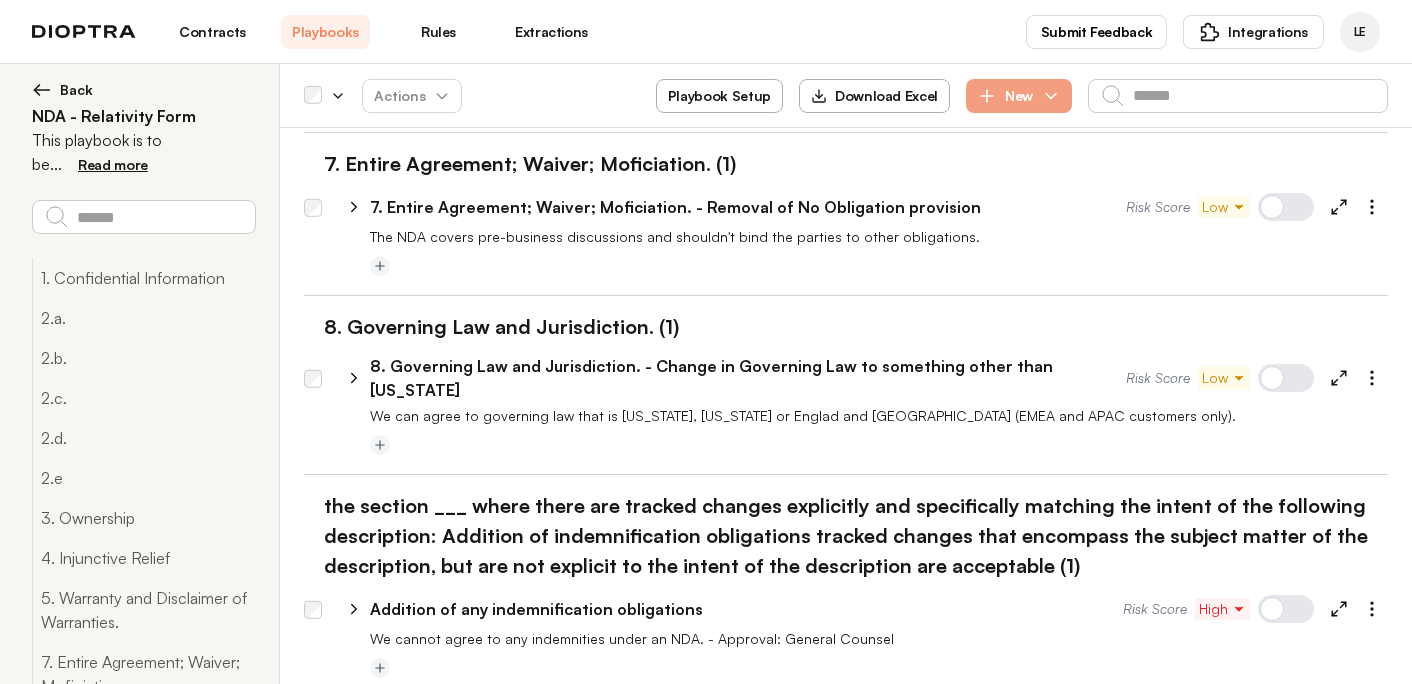scroll, scrollTop: 3588, scrollLeft: 0, axis: vertical 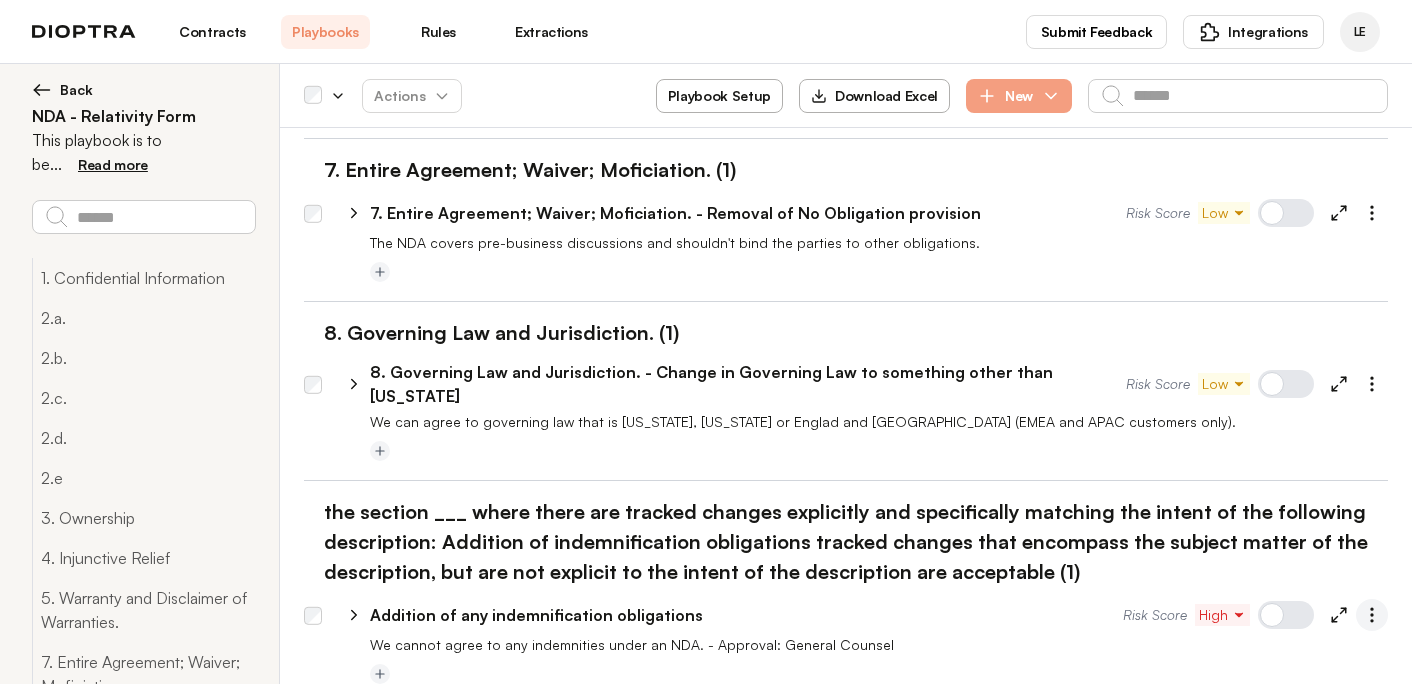 click 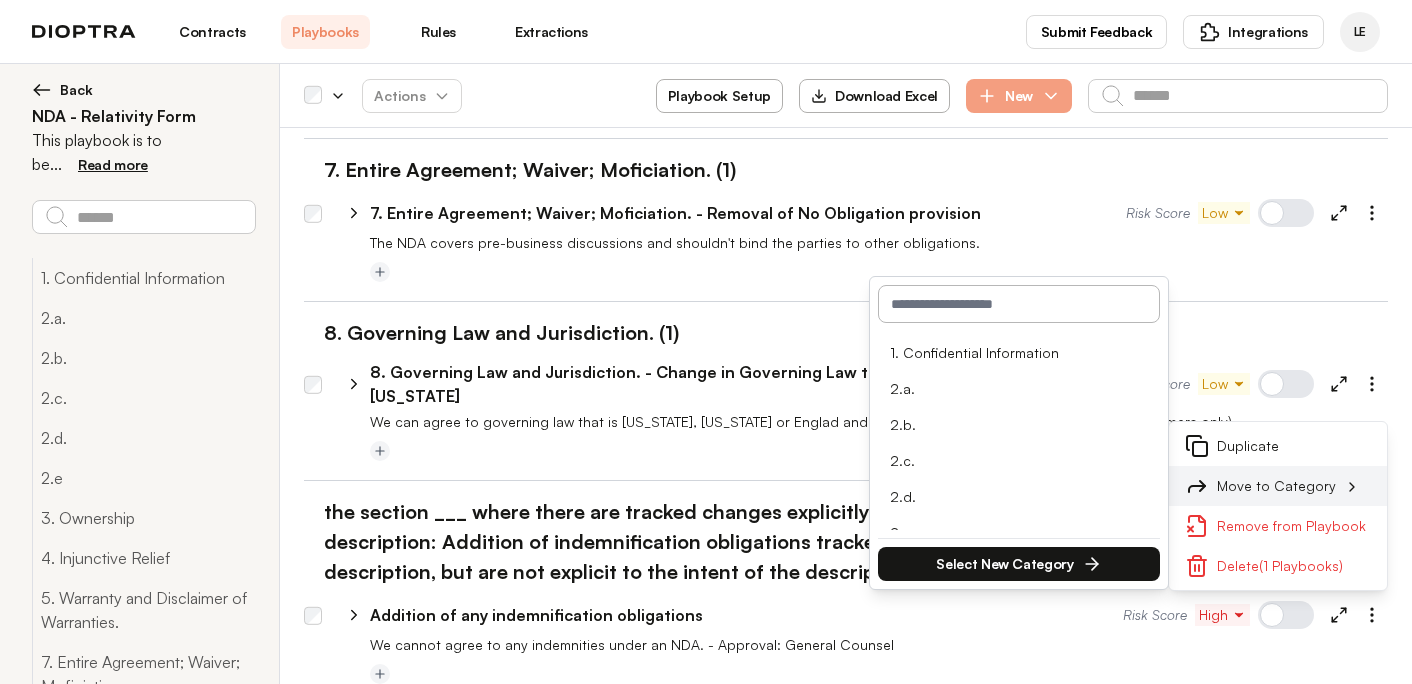 click on "Move to Category" at bounding box center (1278, 486) 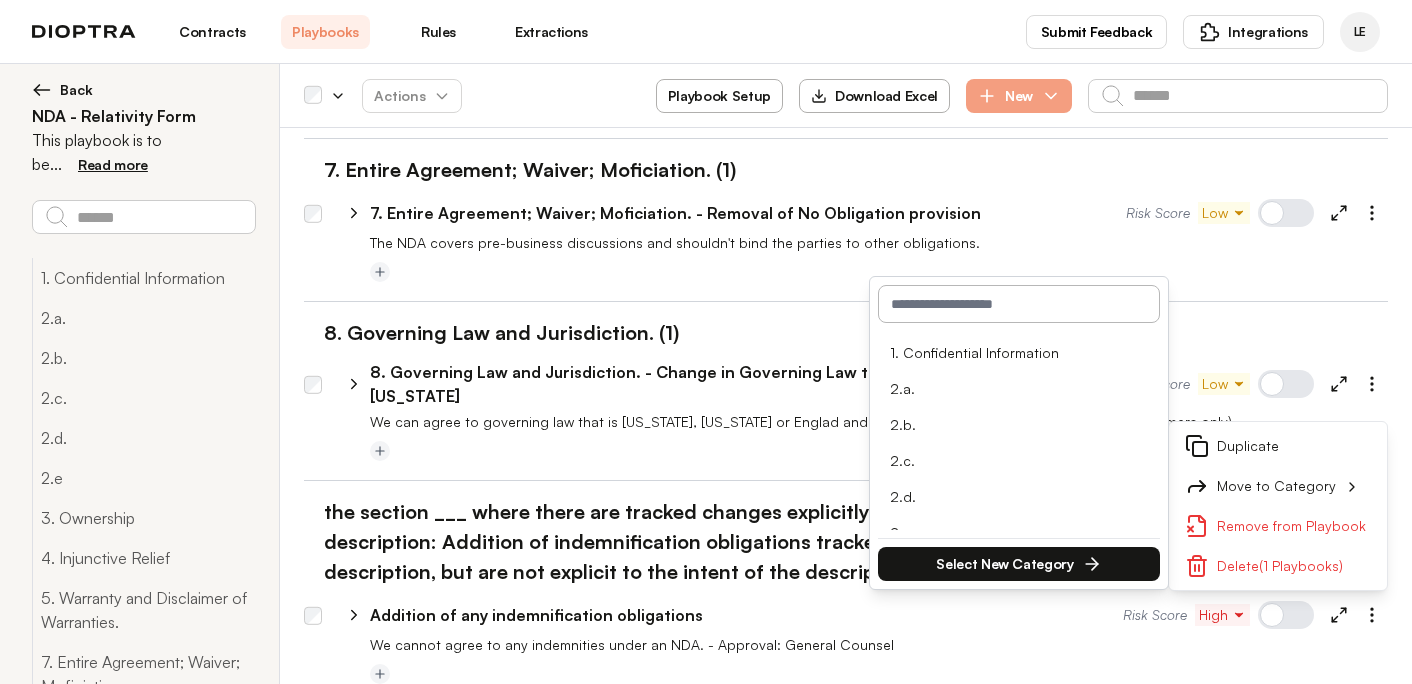 click at bounding box center [1019, 304] 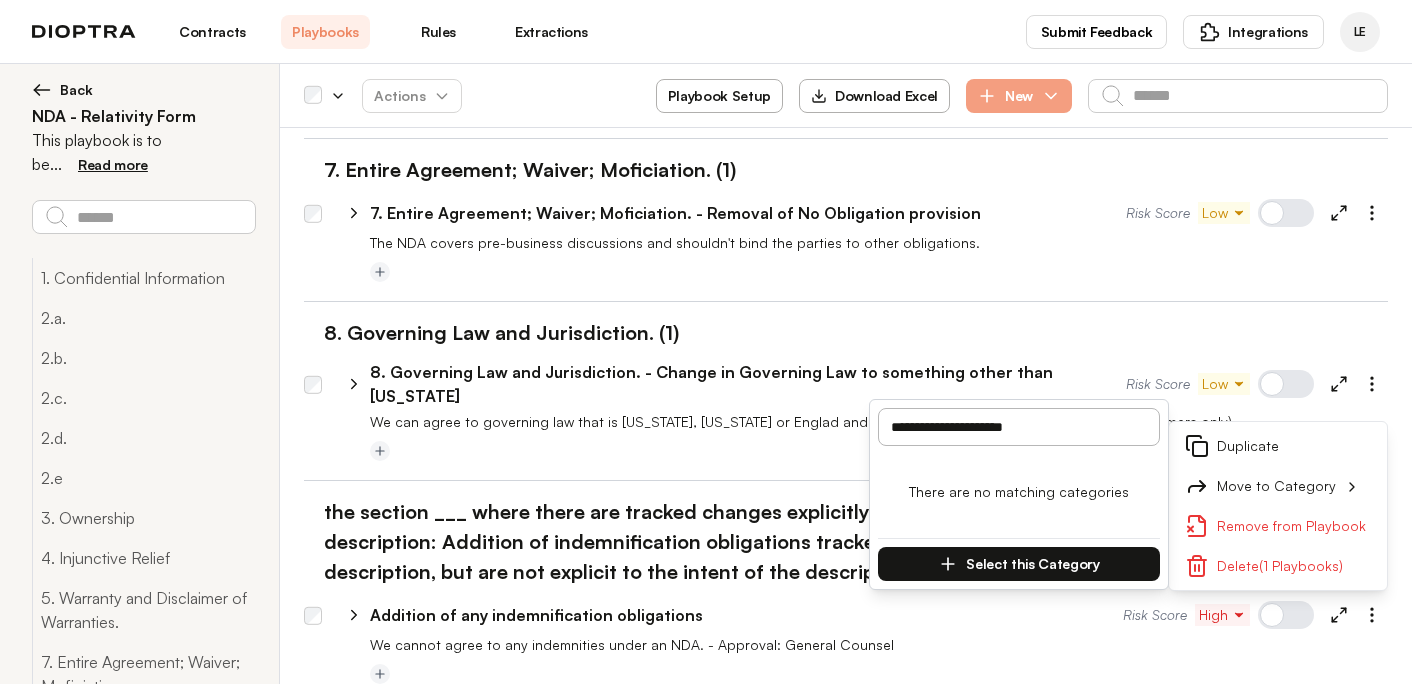 type on "**********" 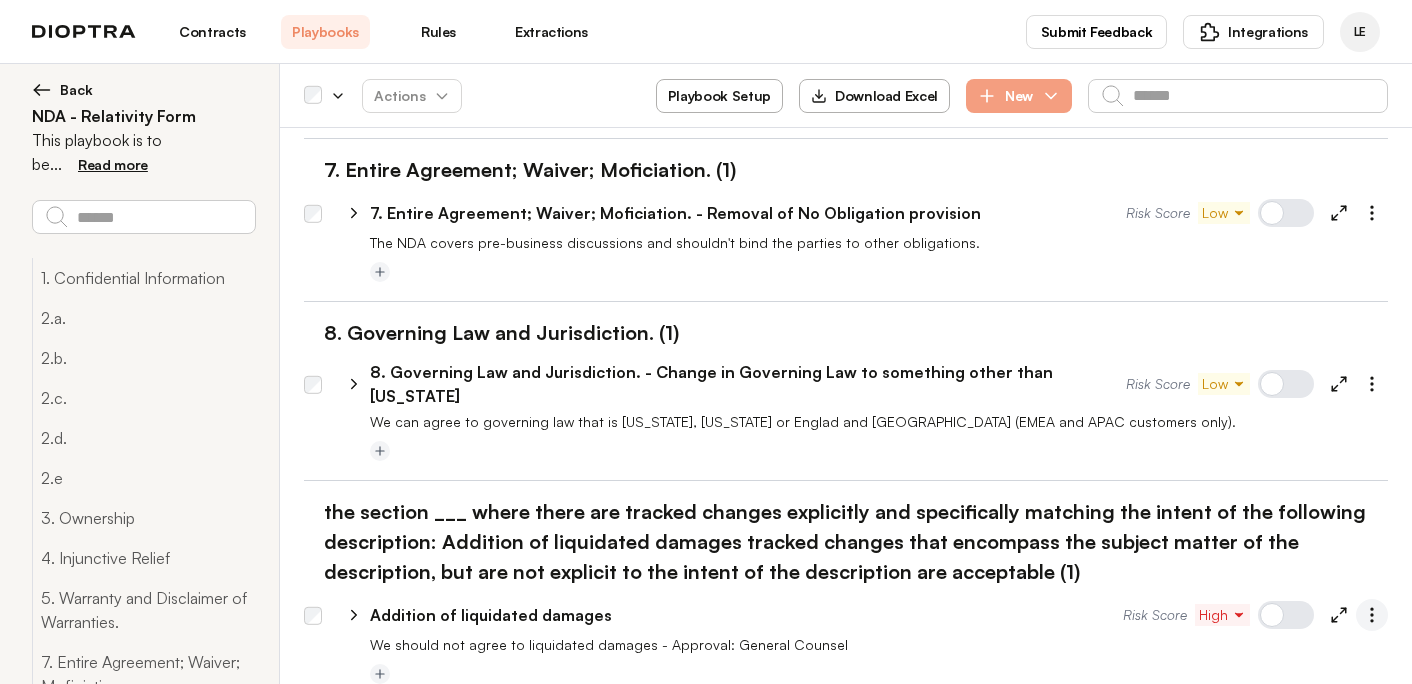 click 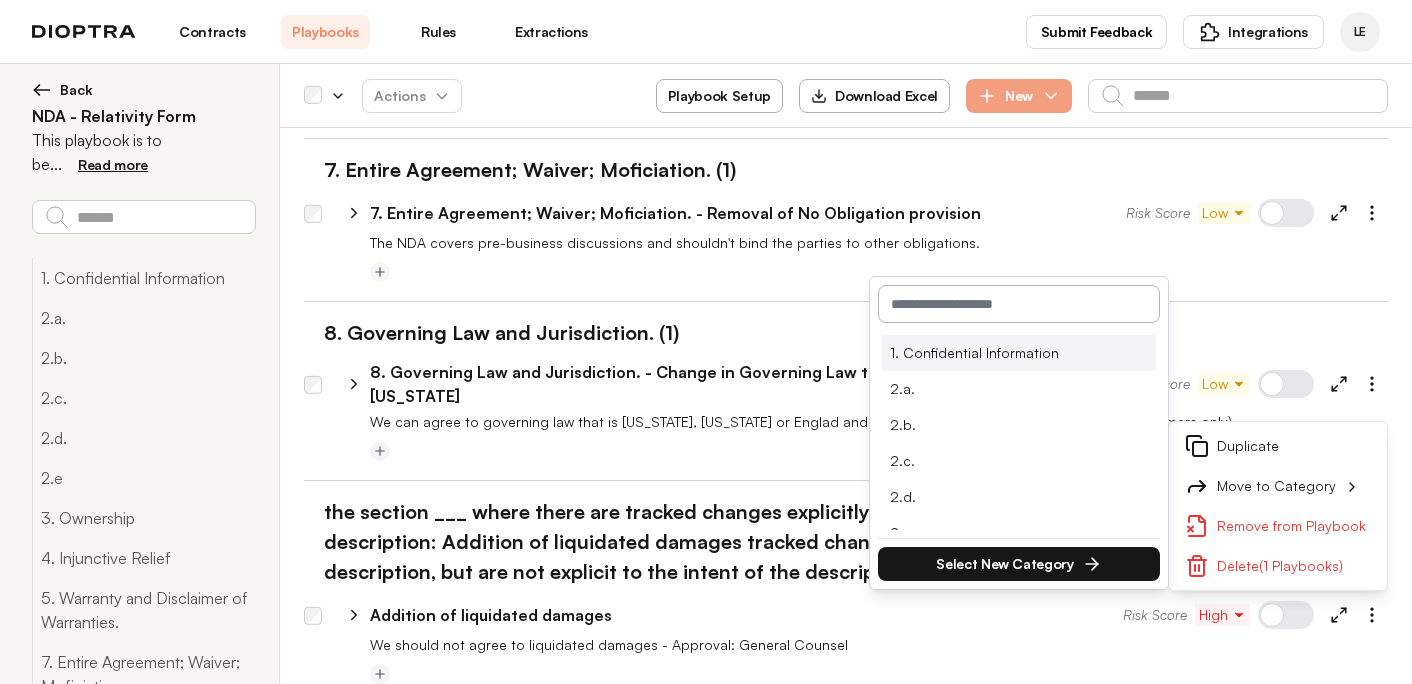 type 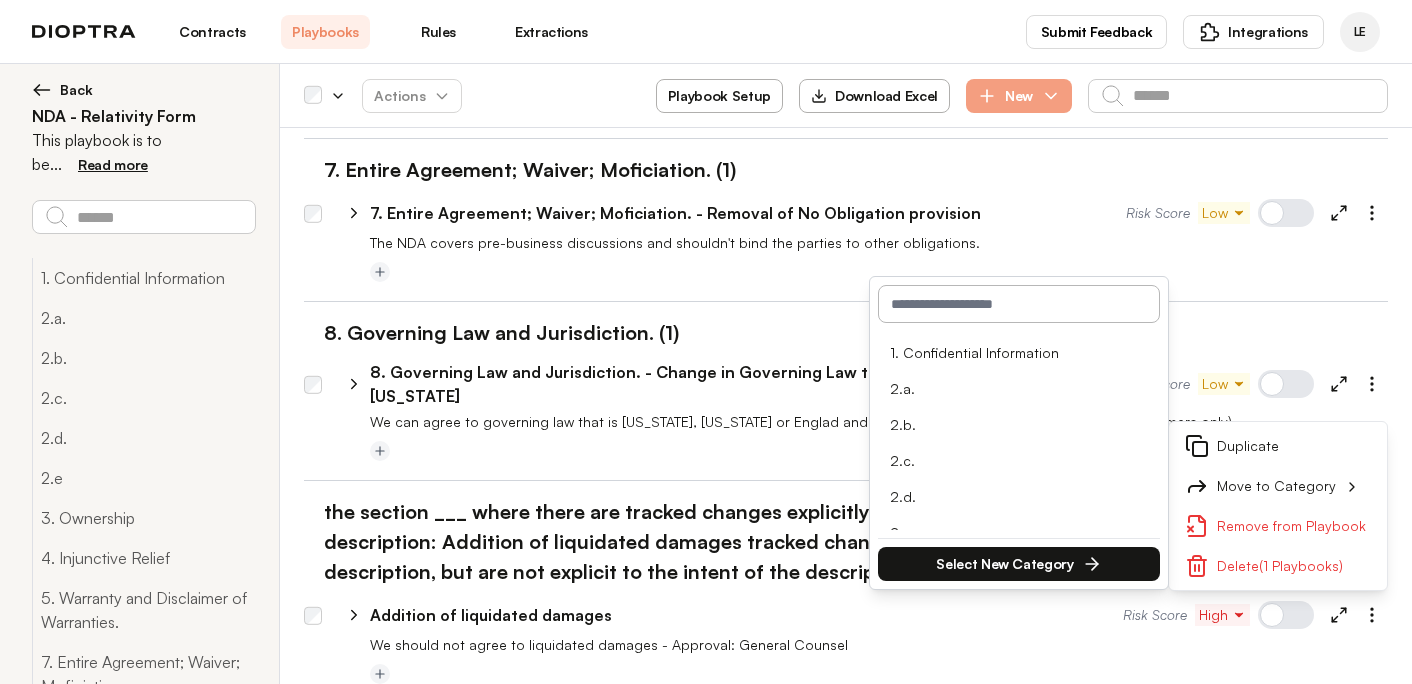 click at bounding box center [1019, 304] 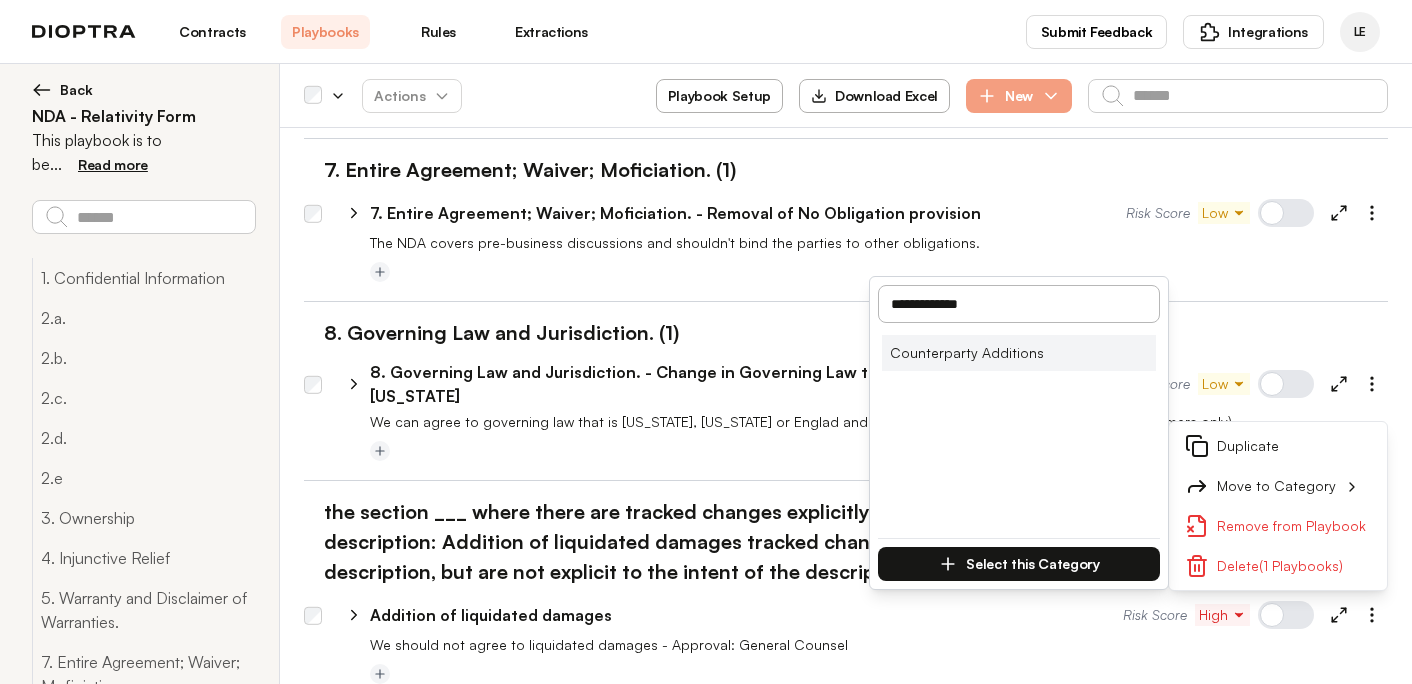 type on "**********" 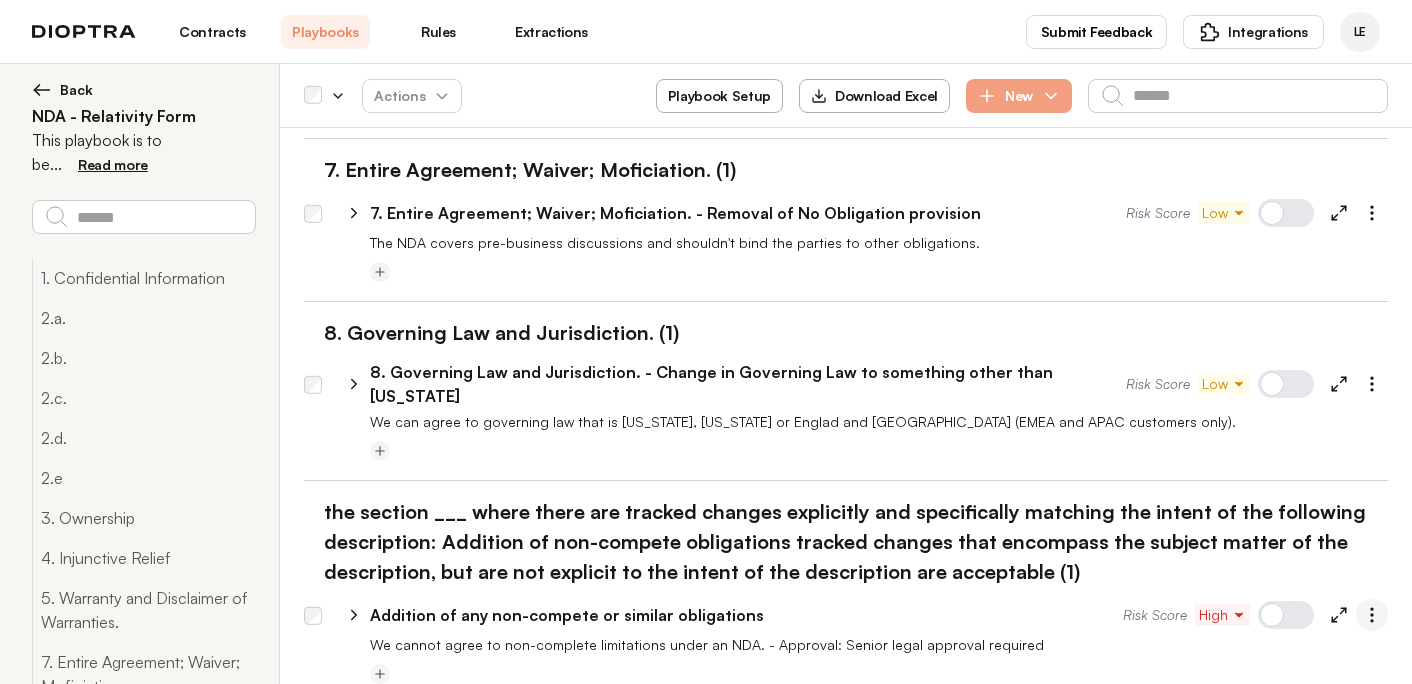 click at bounding box center (1372, 615) 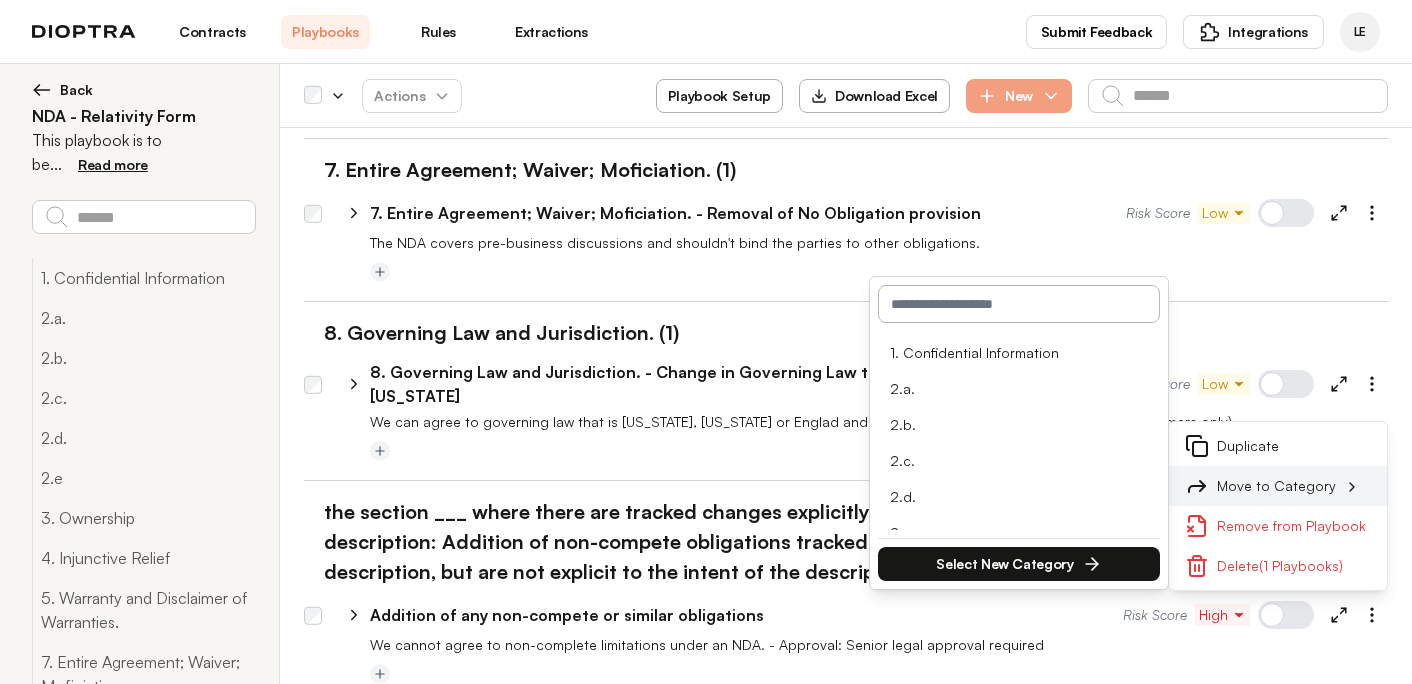 click 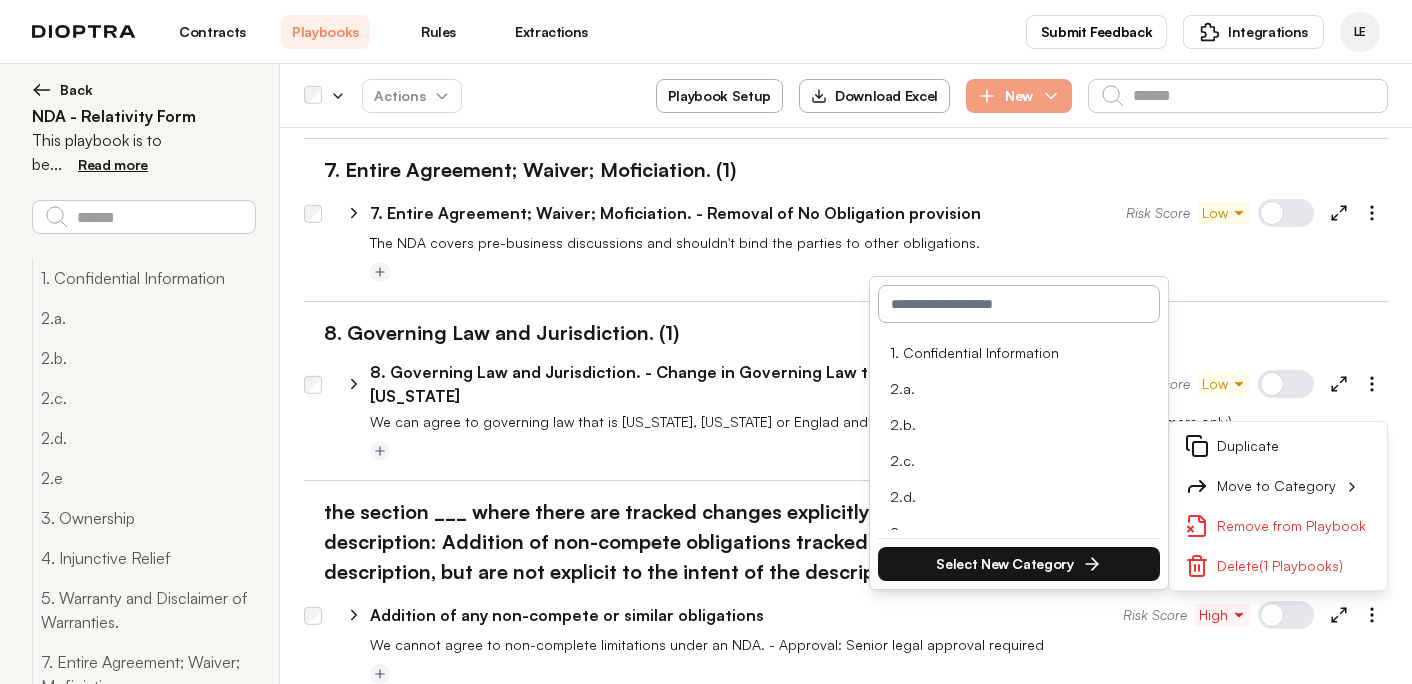 click at bounding box center (1019, 304) 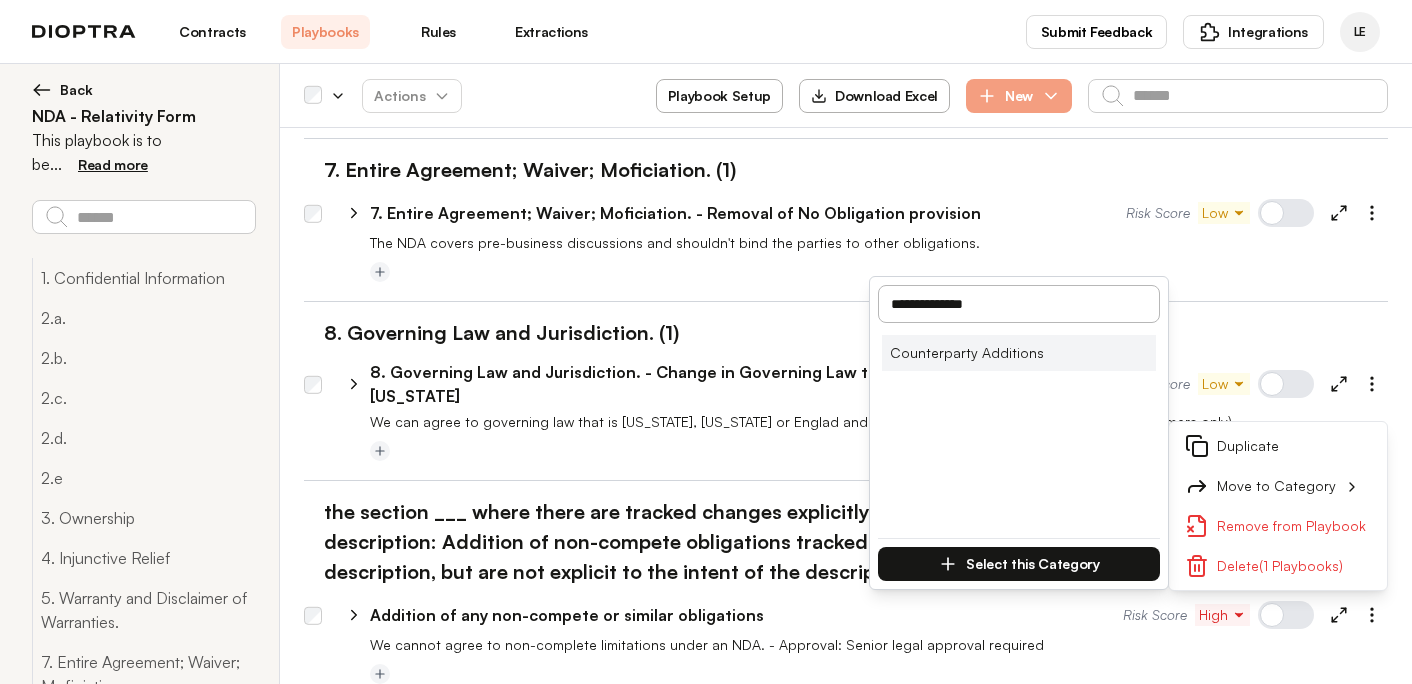 type on "**********" 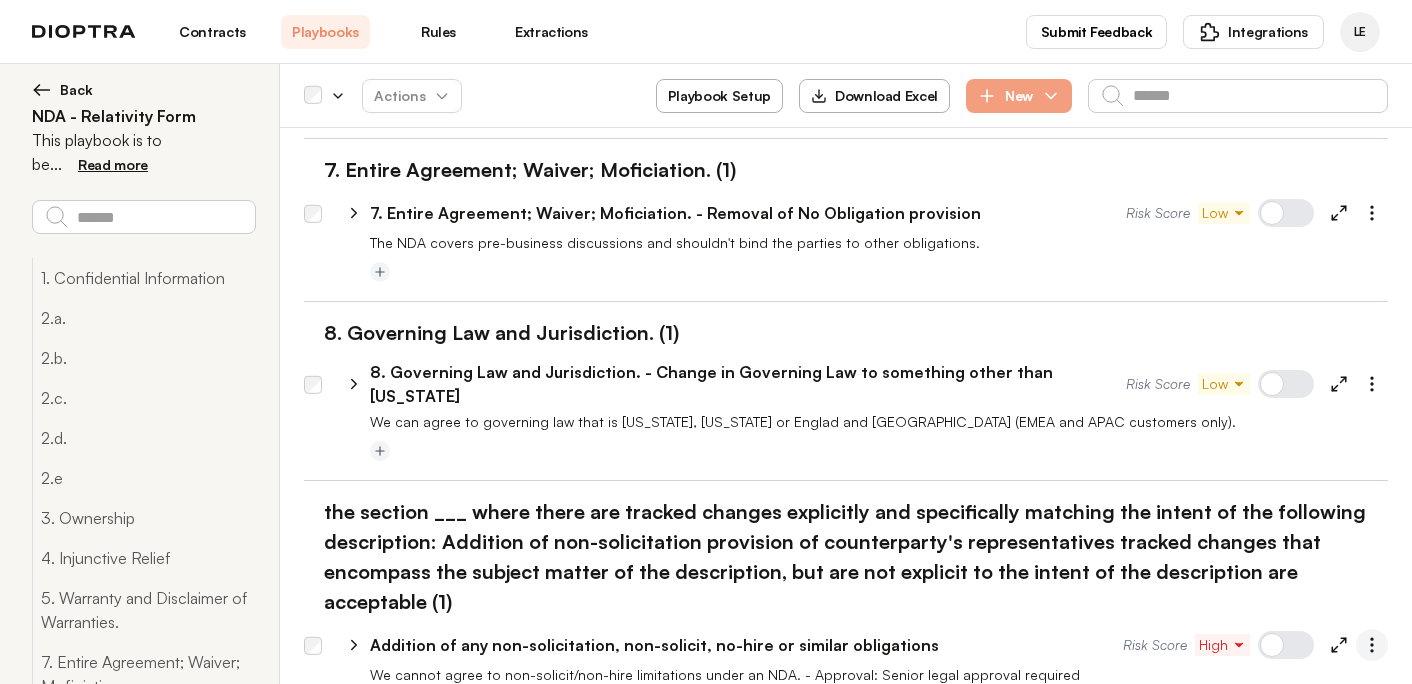 click at bounding box center (1372, 645) 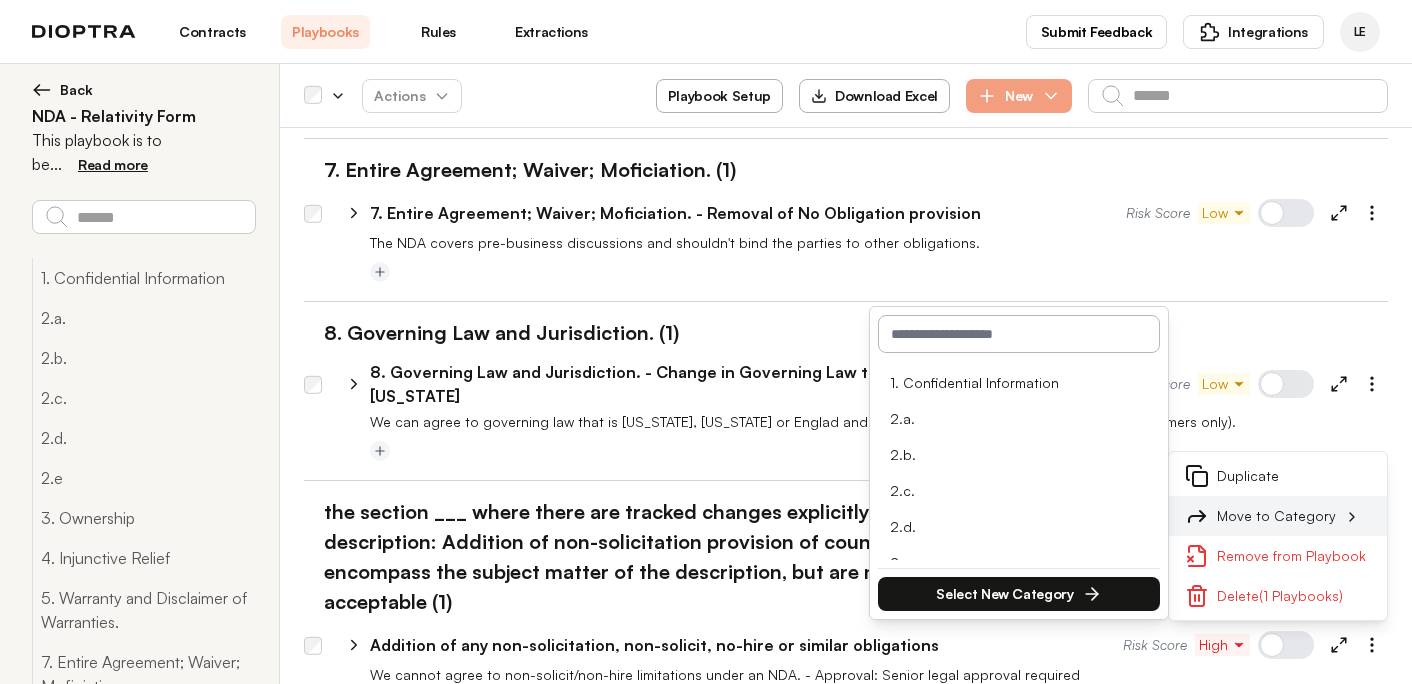 click on "Move to Category" at bounding box center [1278, 516] 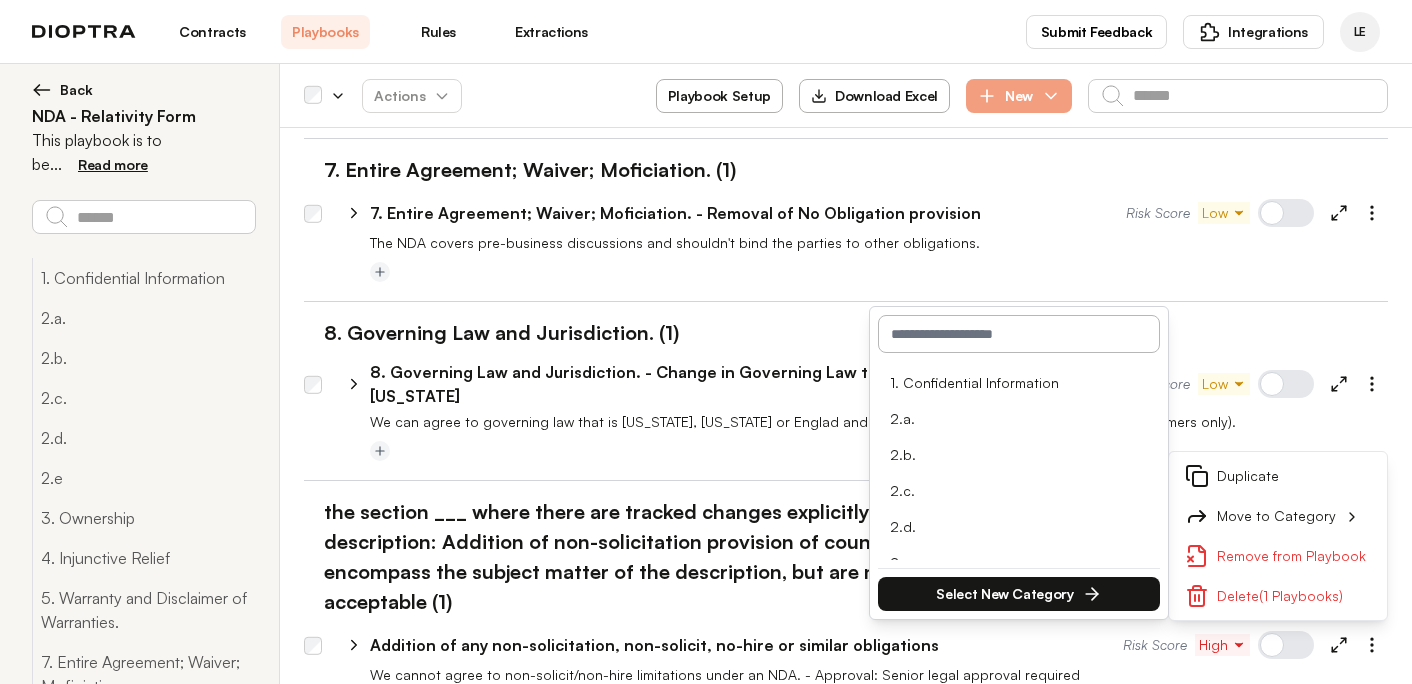 click at bounding box center [1019, 334] 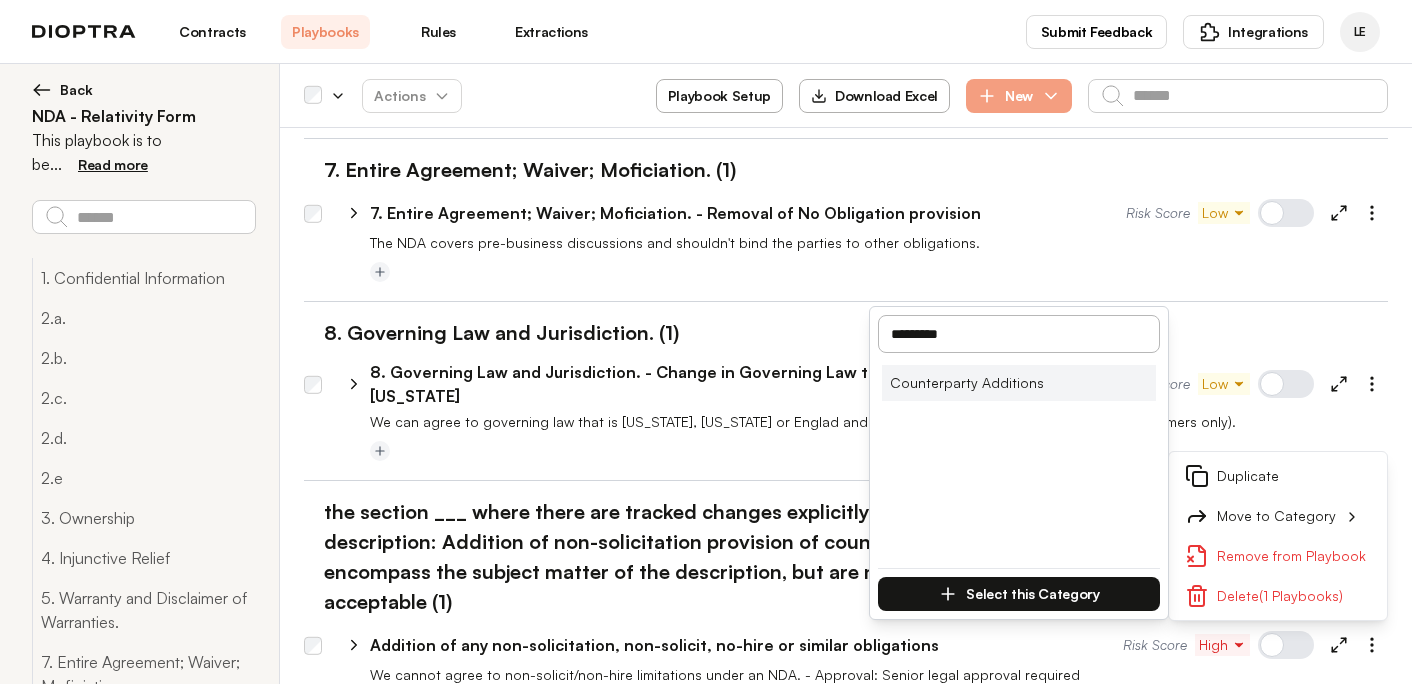 type on "*********" 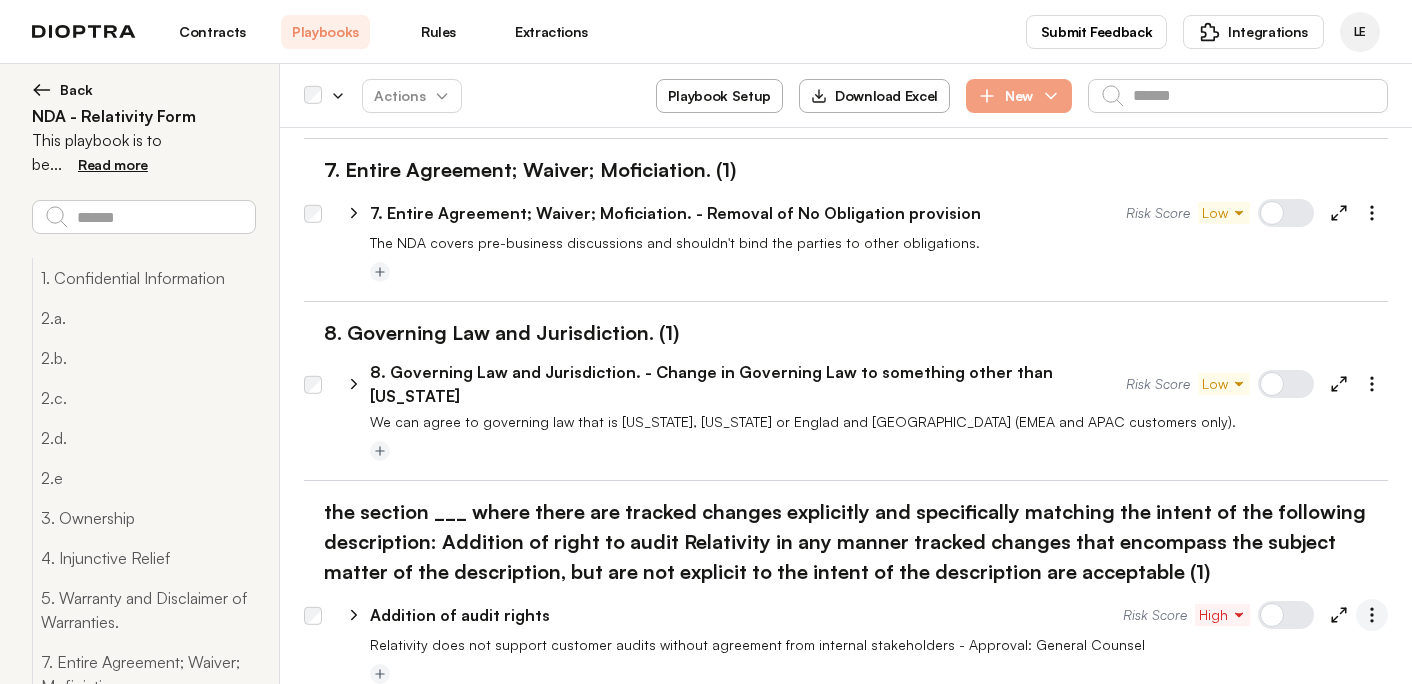 click 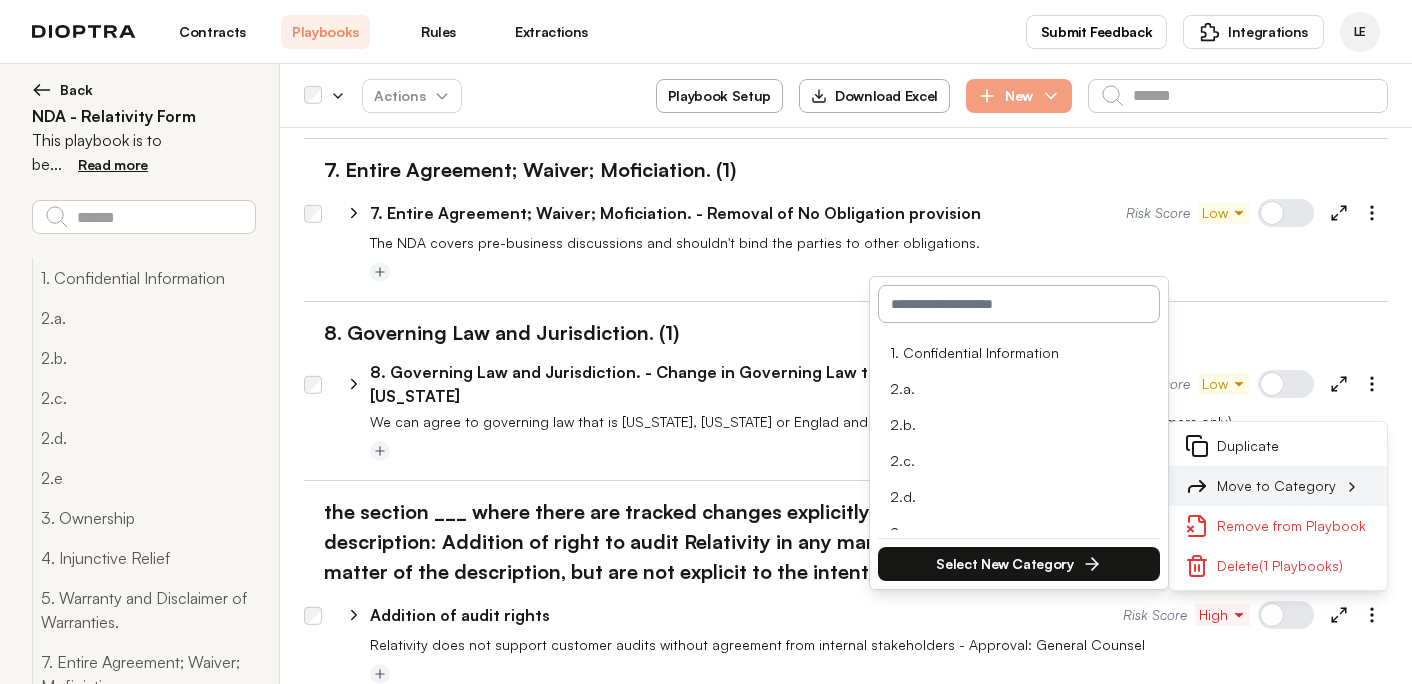 click on "Move to Category" at bounding box center [1278, 486] 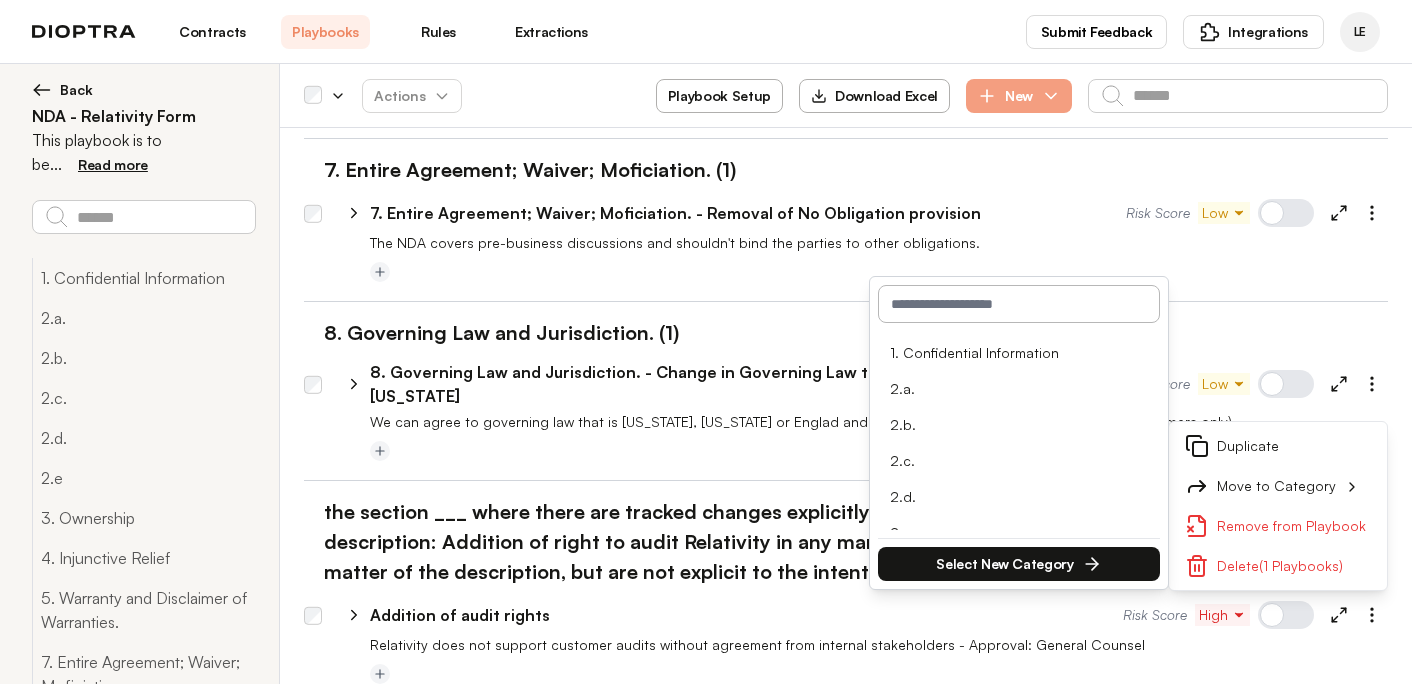 click at bounding box center [1019, 304] 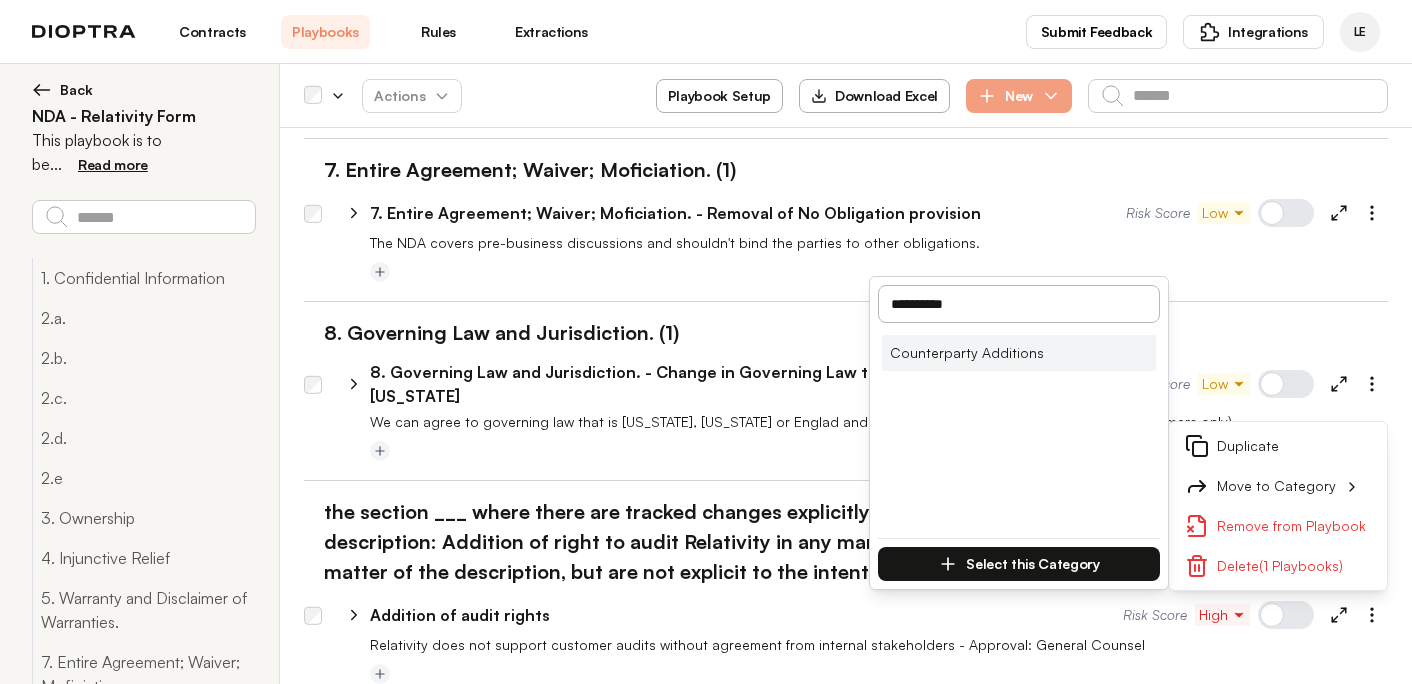 type on "**********" 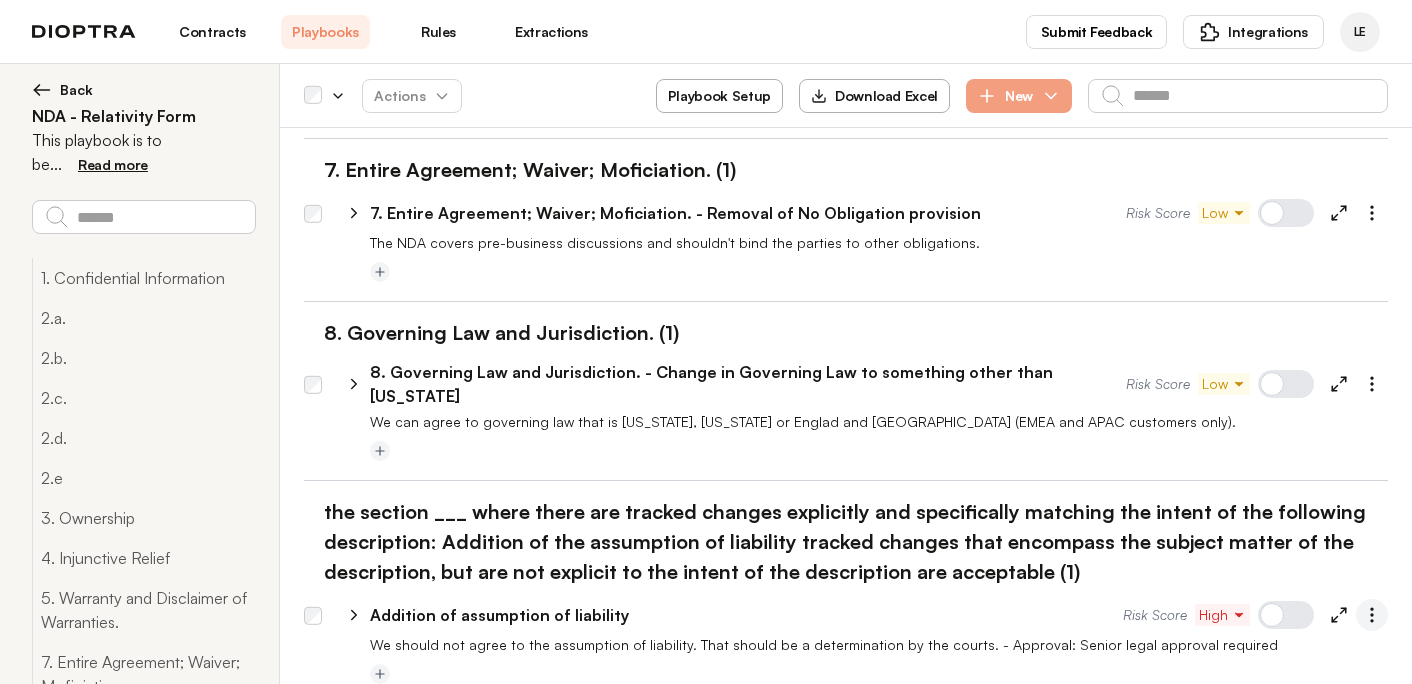 click at bounding box center [1372, 615] 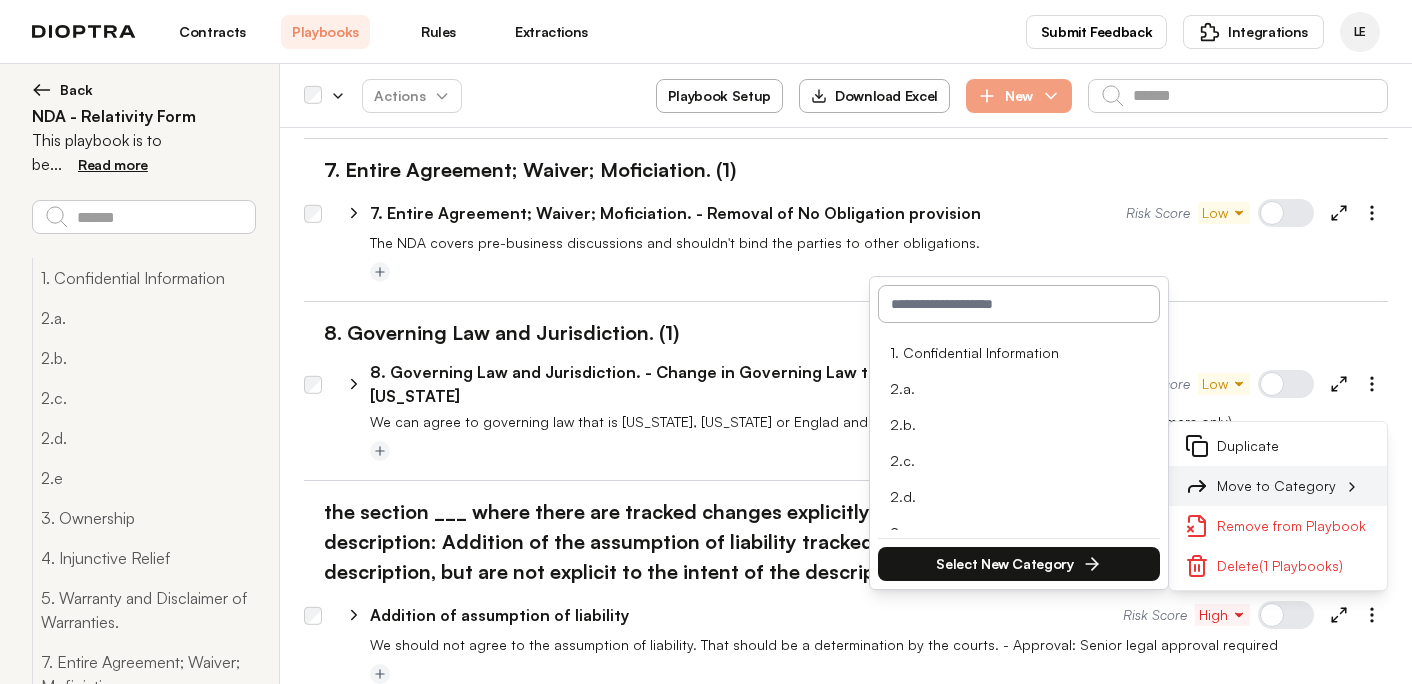 click on "Move to Category" at bounding box center [1278, 486] 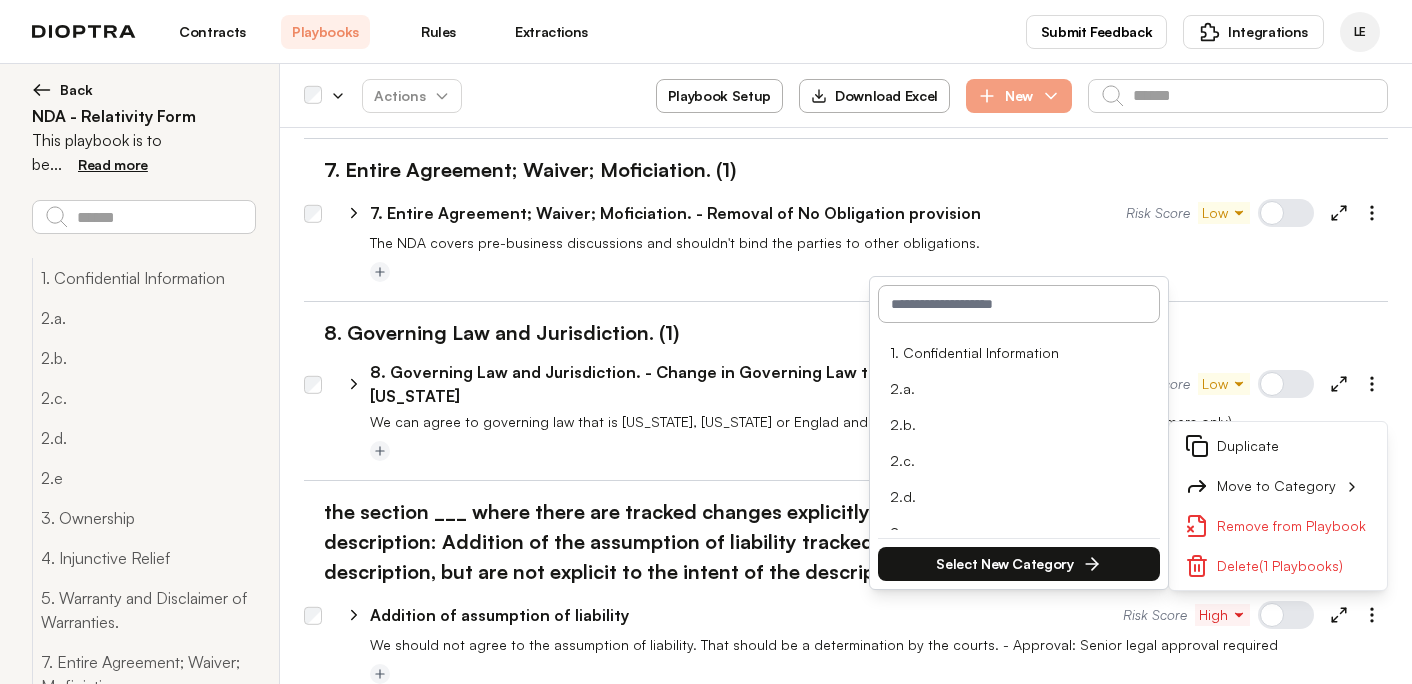 click at bounding box center [1019, 304] 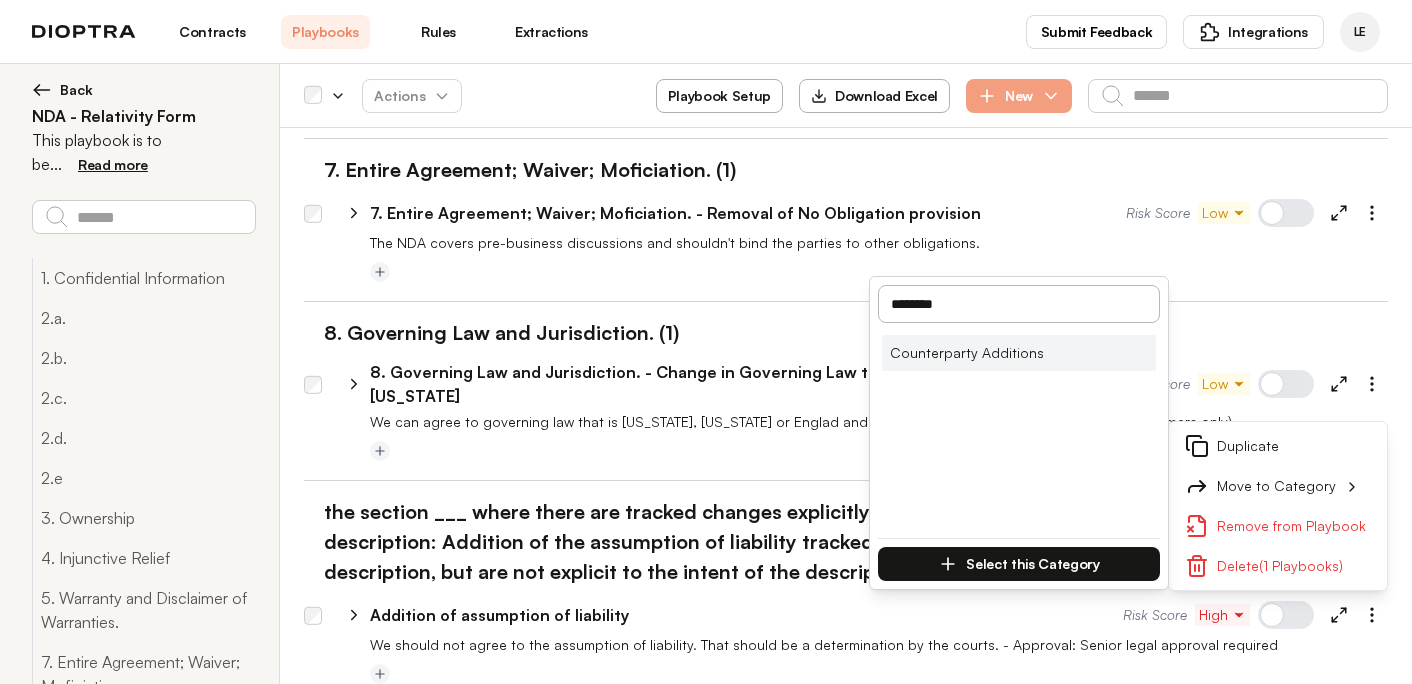 type on "********" 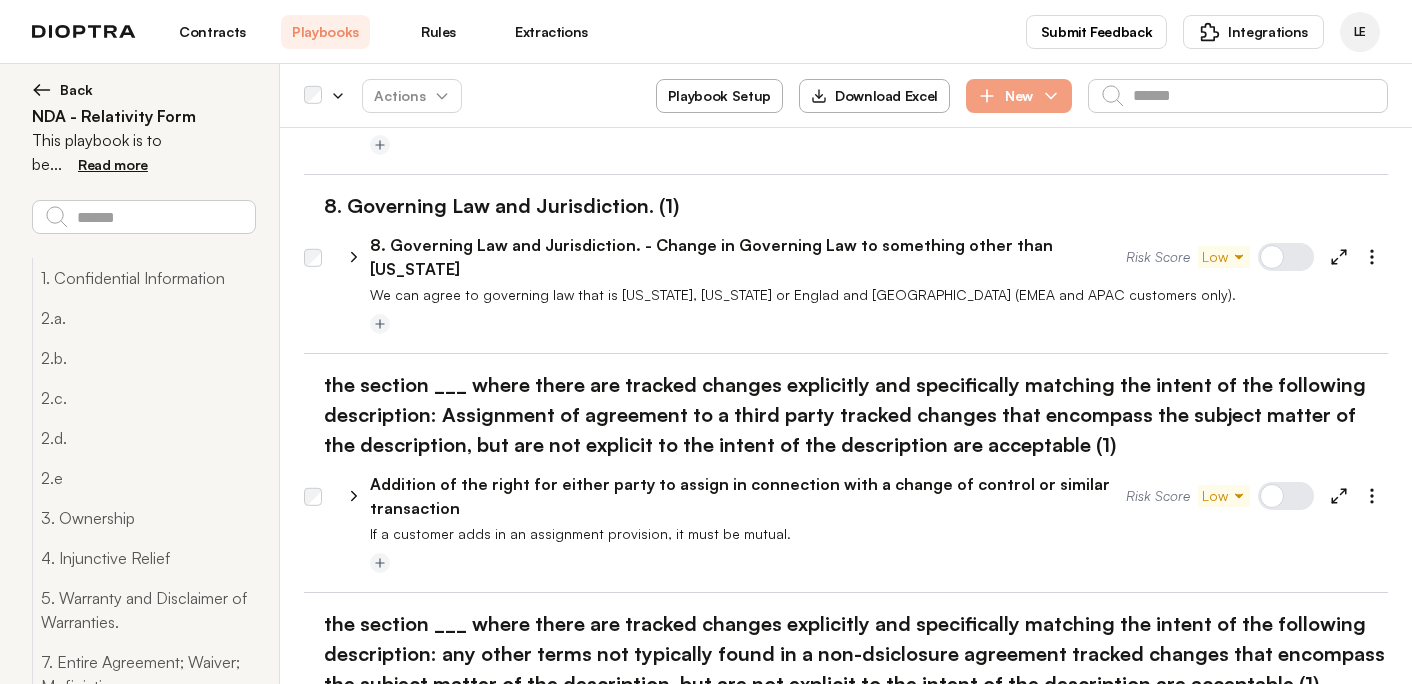 scroll, scrollTop: 3792, scrollLeft: 0, axis: vertical 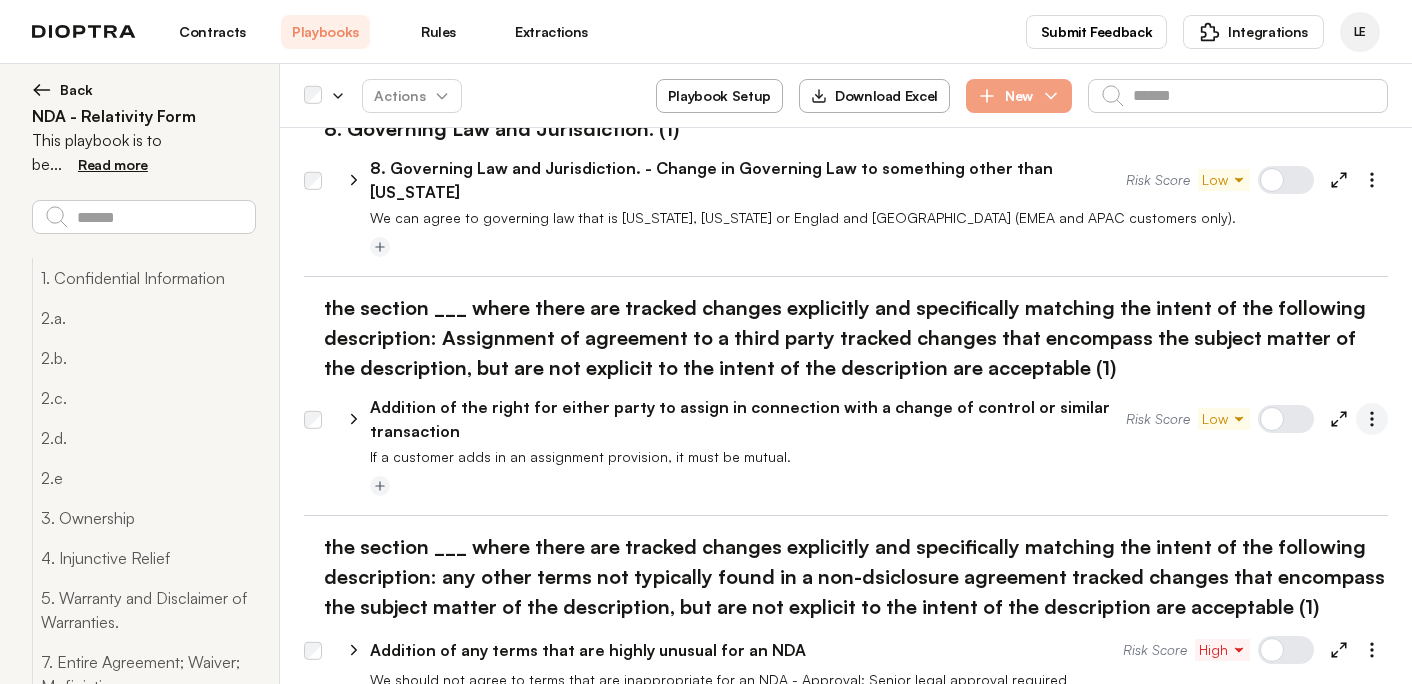 click 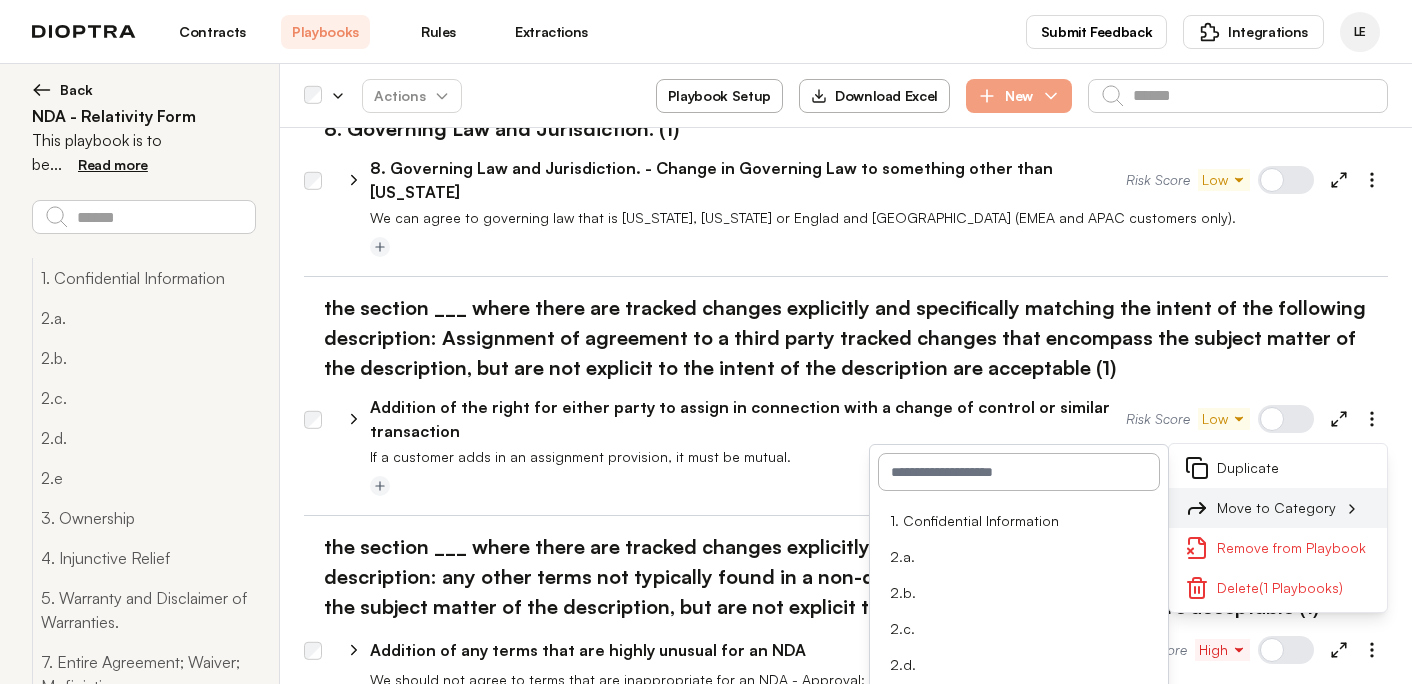 click on "Move to Category" at bounding box center [1278, 508] 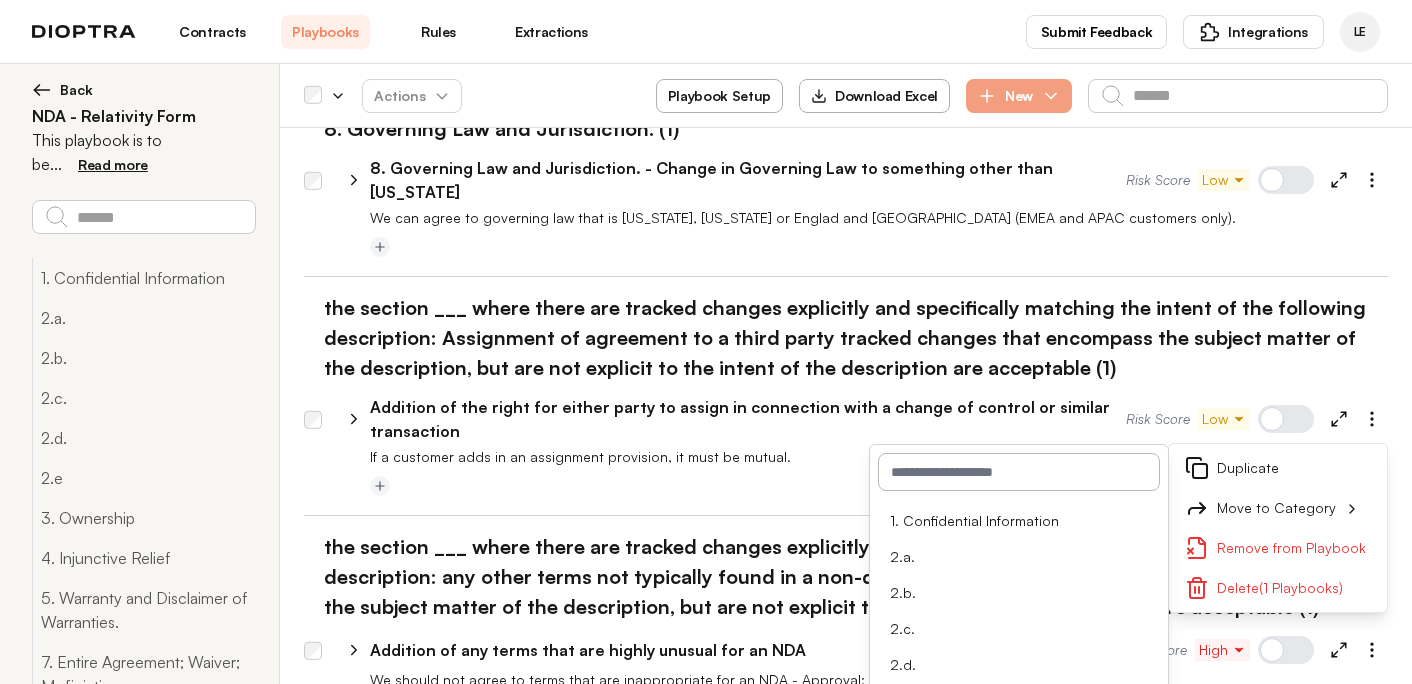 click at bounding box center (1019, 472) 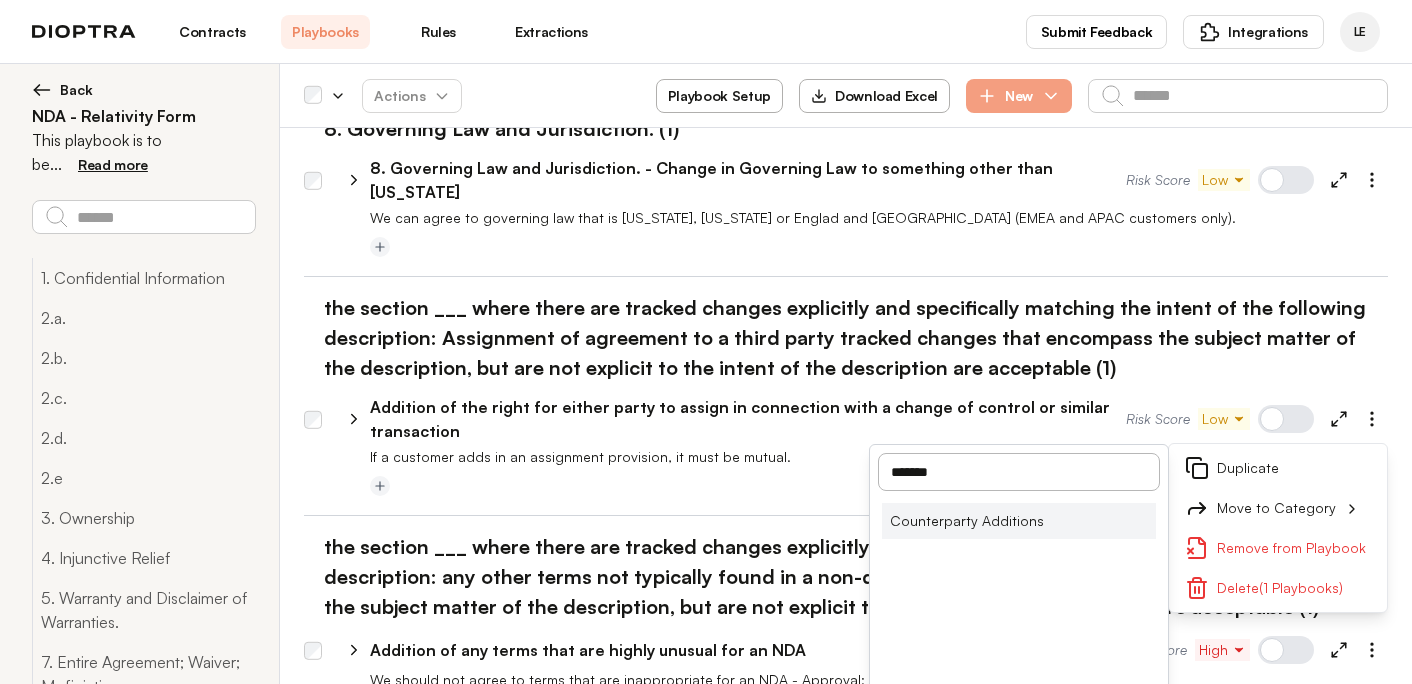 type on "*******" 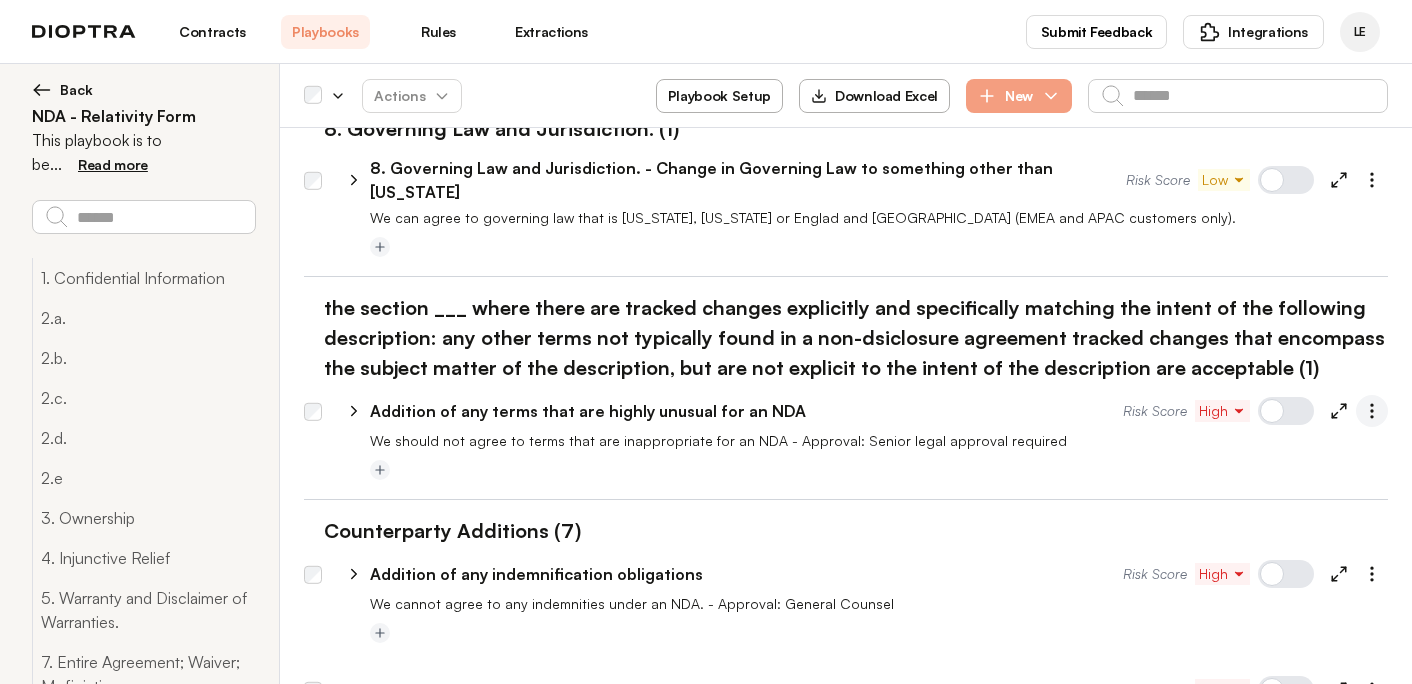 click 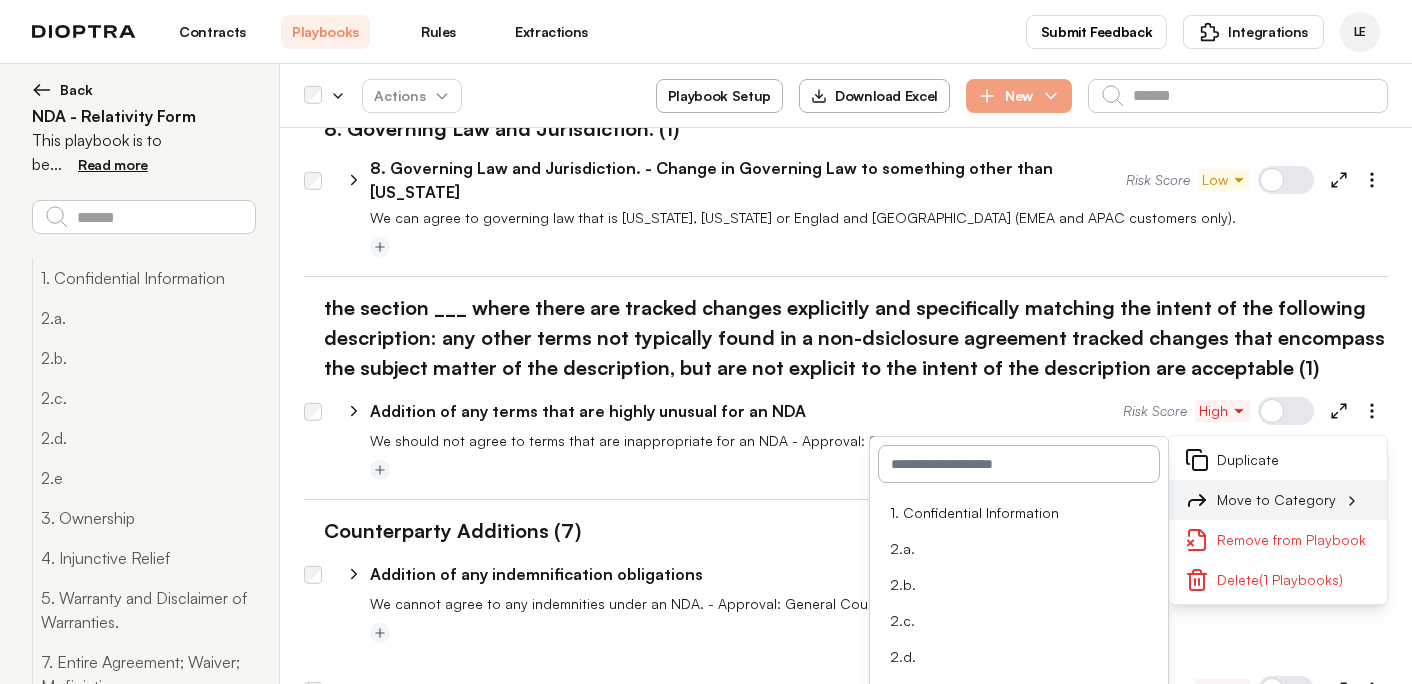 click on "Move to Category" at bounding box center [1278, 500] 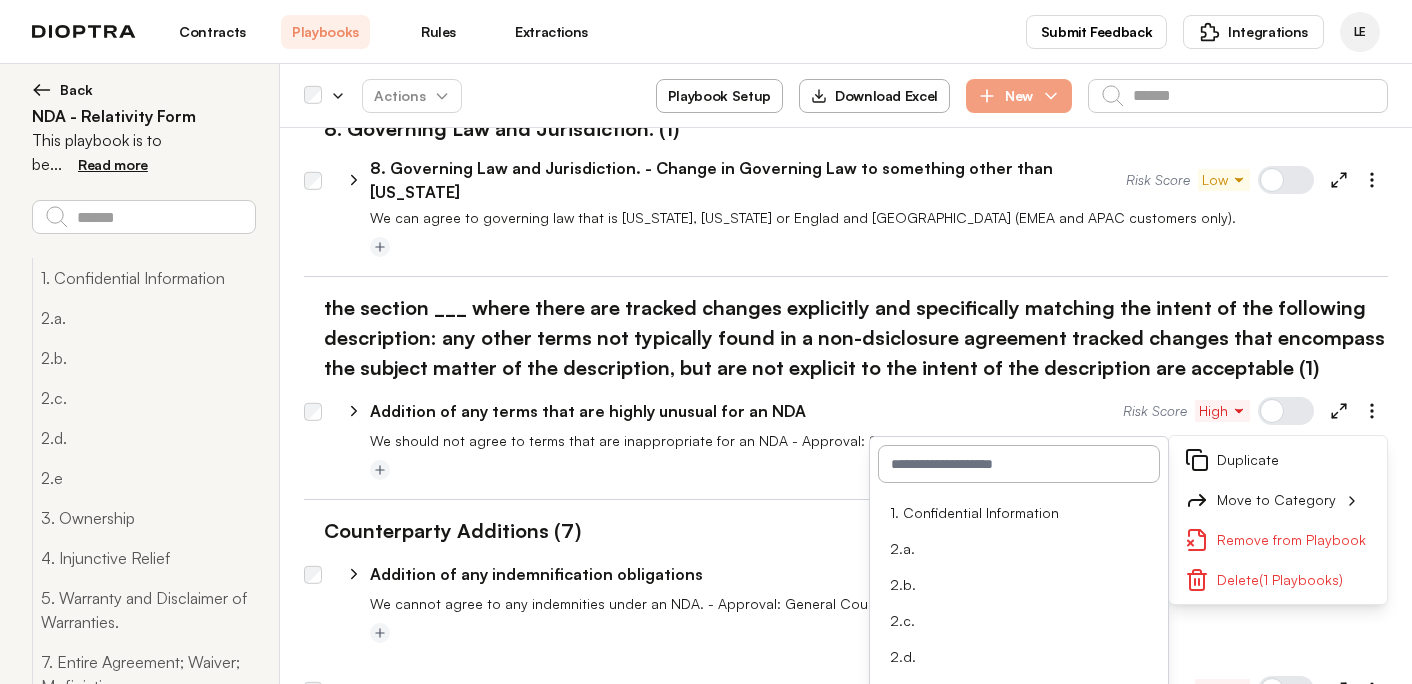 click at bounding box center (1019, 464) 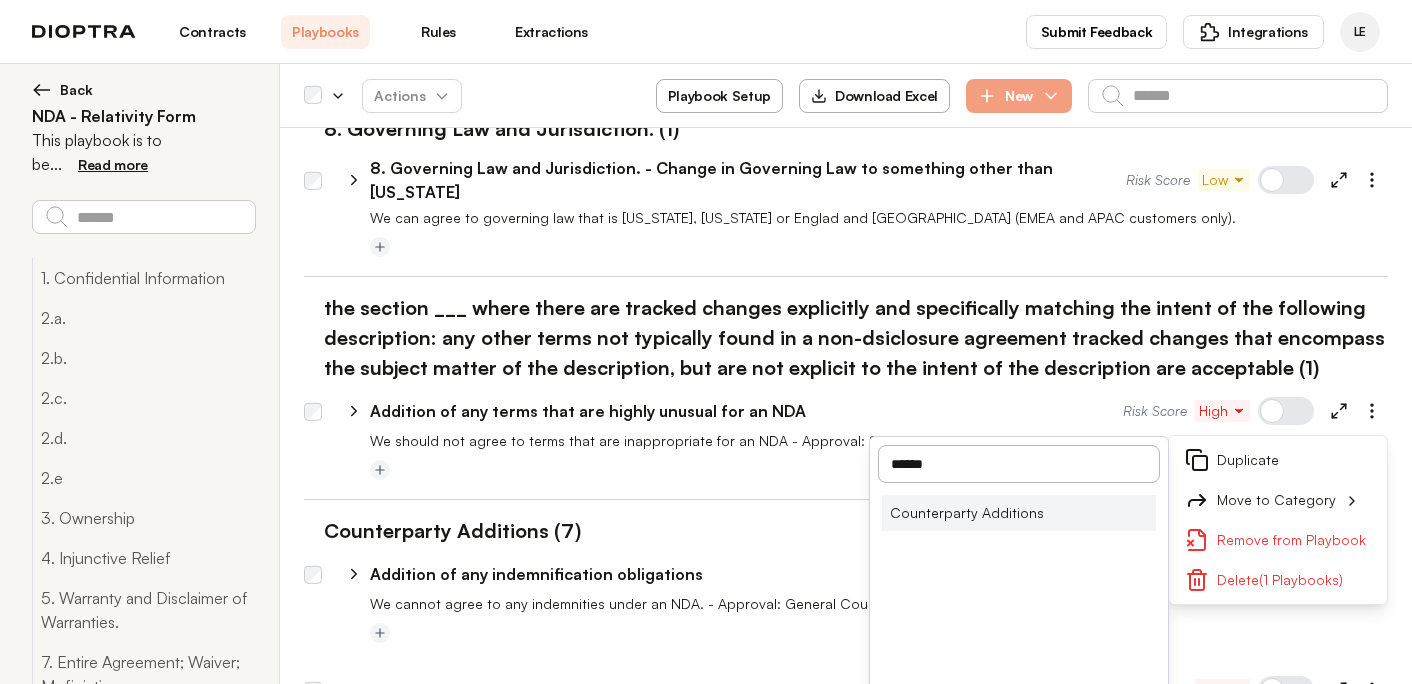 type on "******" 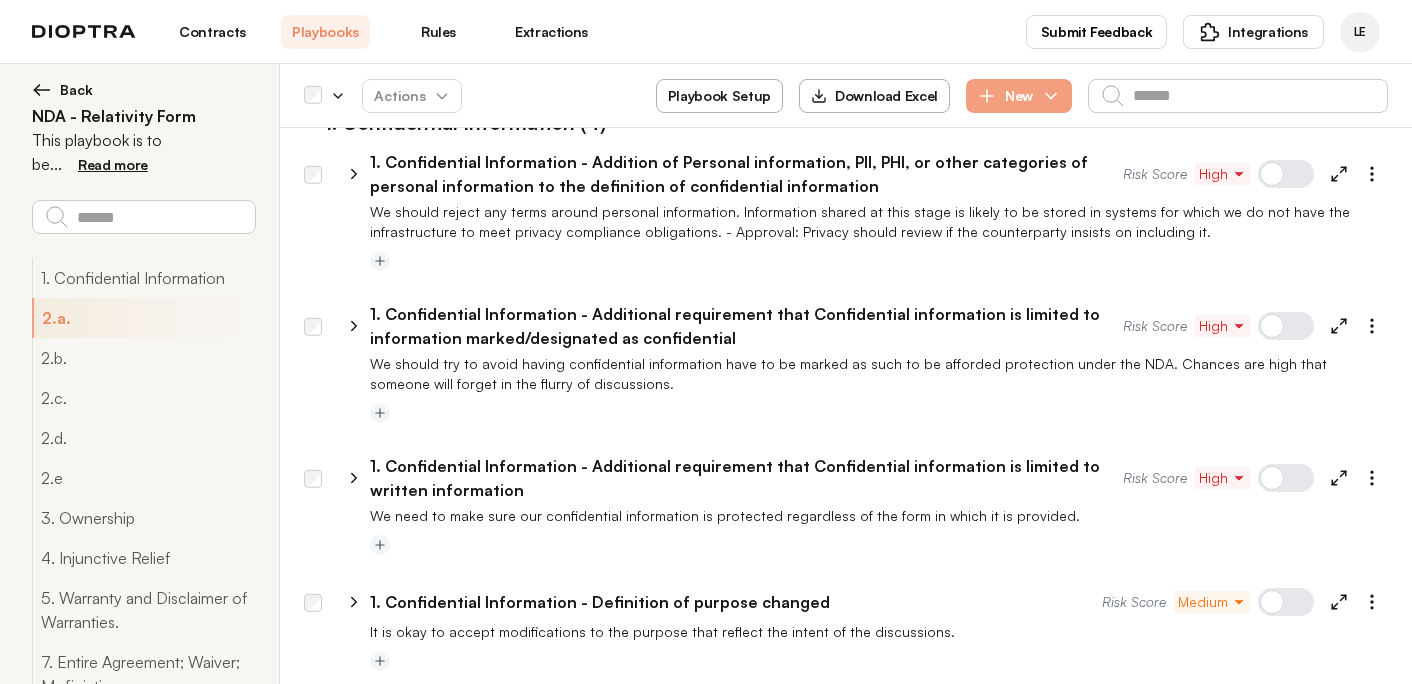 scroll, scrollTop: 0, scrollLeft: 0, axis: both 